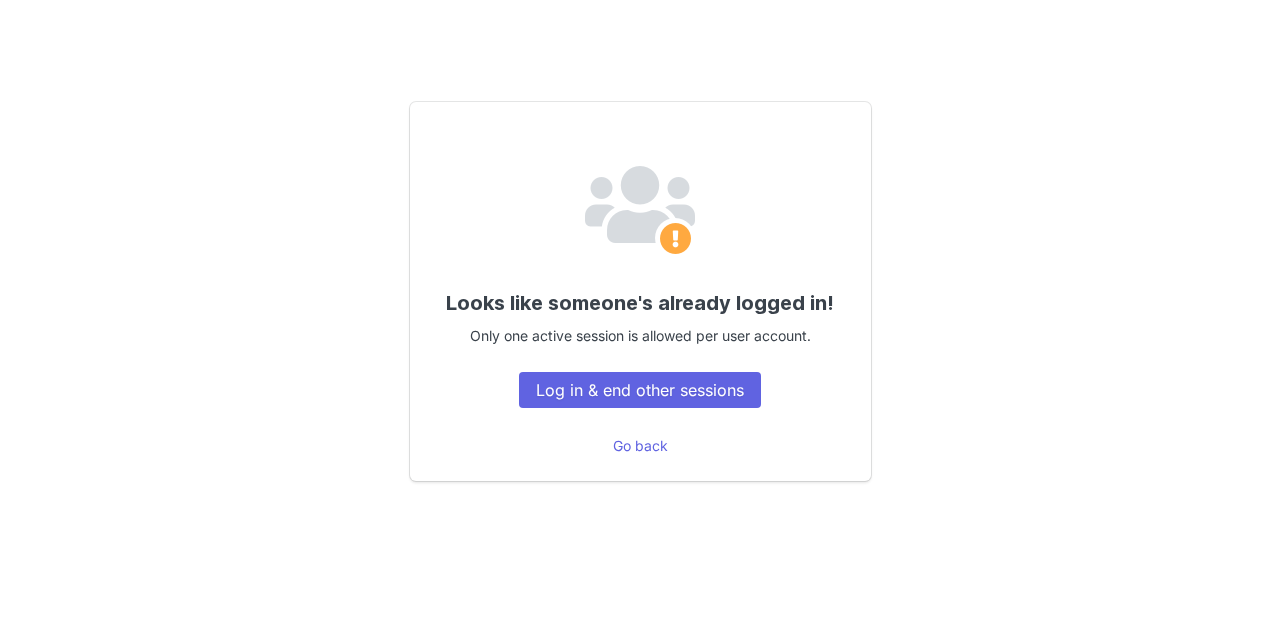 scroll, scrollTop: 0, scrollLeft: 0, axis: both 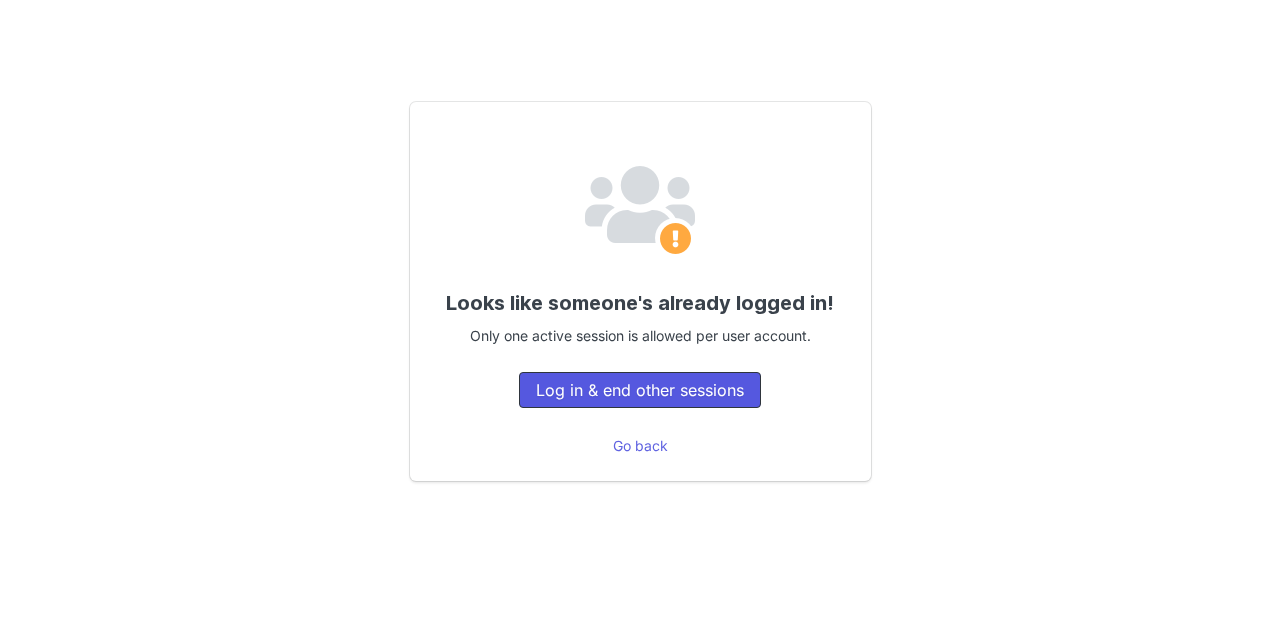 click on "Log in & end other sessions" at bounding box center [640, 390] 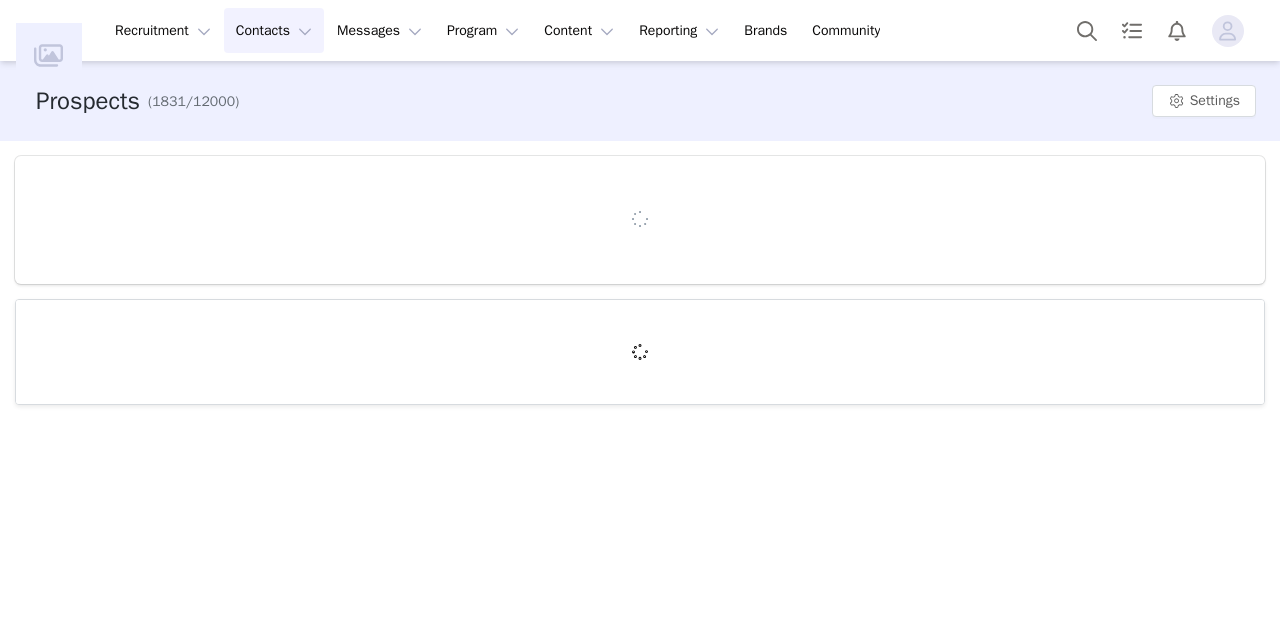 scroll, scrollTop: 0, scrollLeft: 0, axis: both 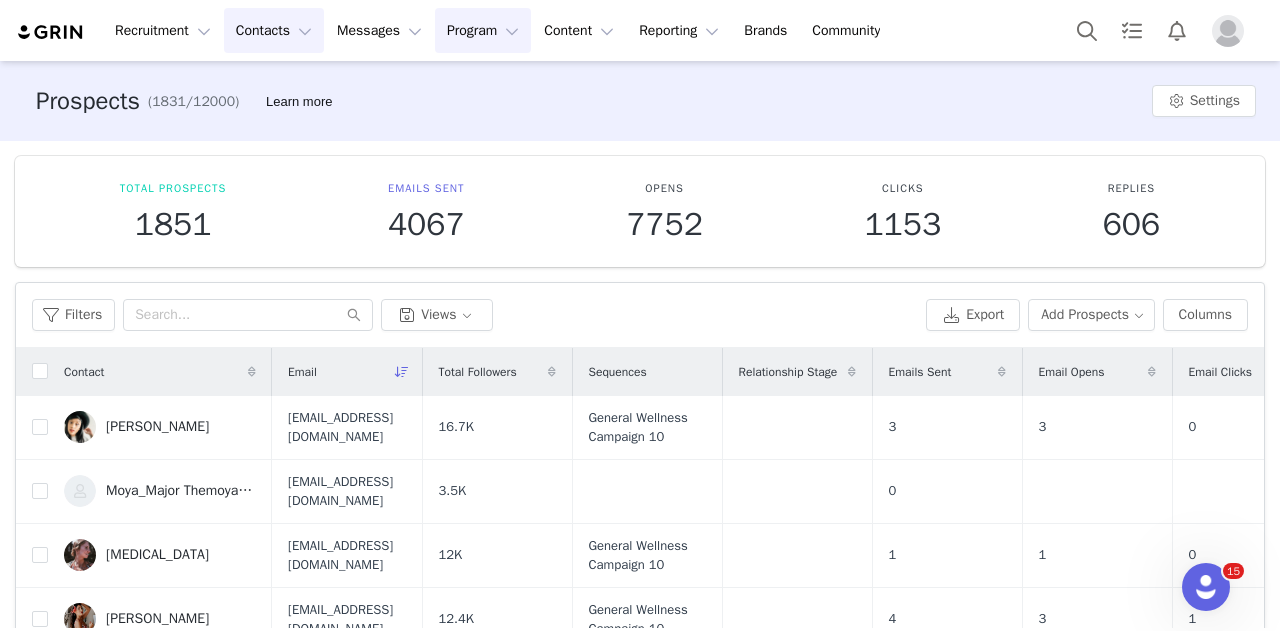 click on "Program Program" at bounding box center [483, 30] 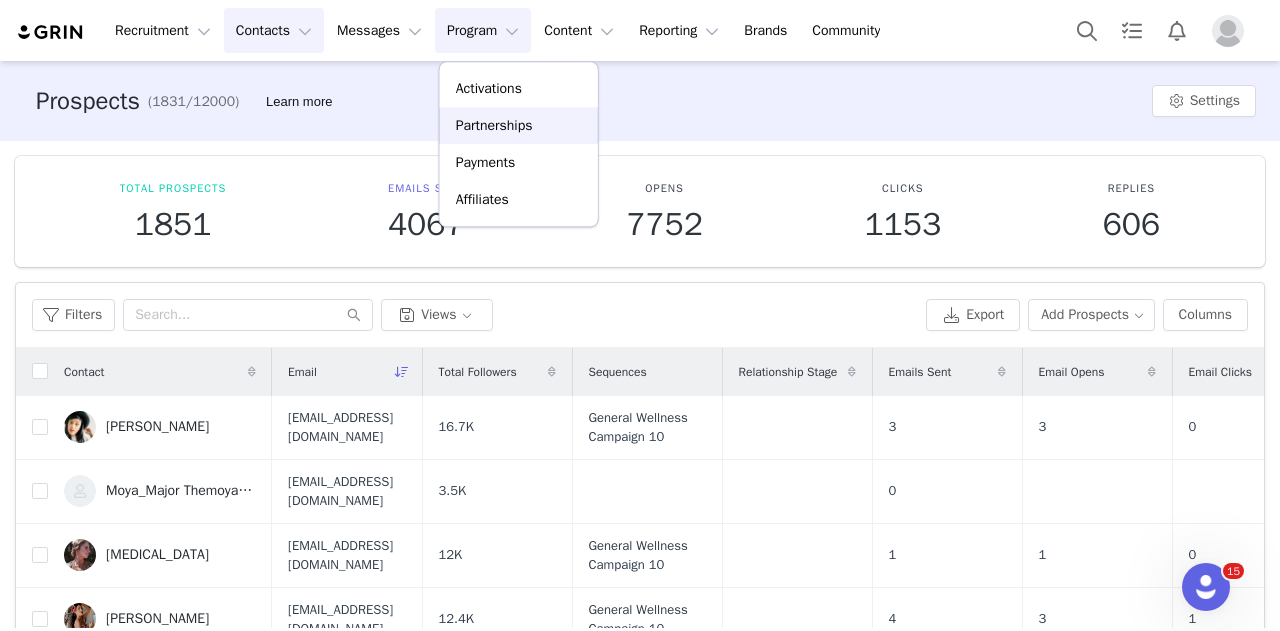click on "Partnerships" at bounding box center [494, 125] 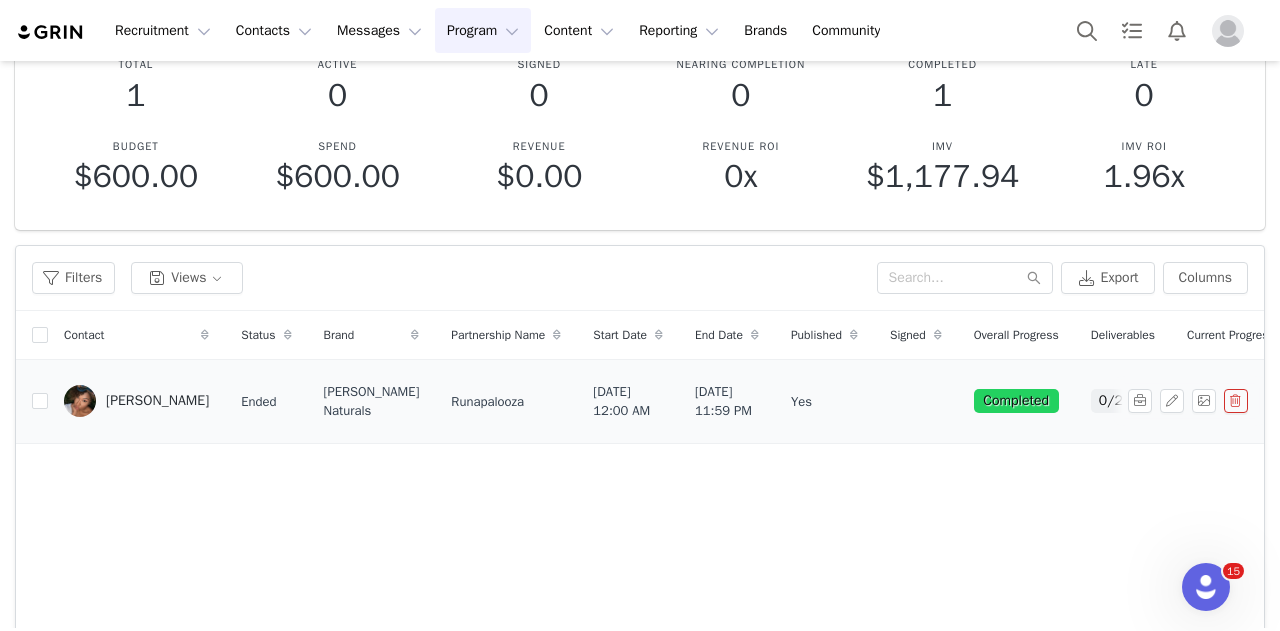 scroll, scrollTop: 200, scrollLeft: 0, axis: vertical 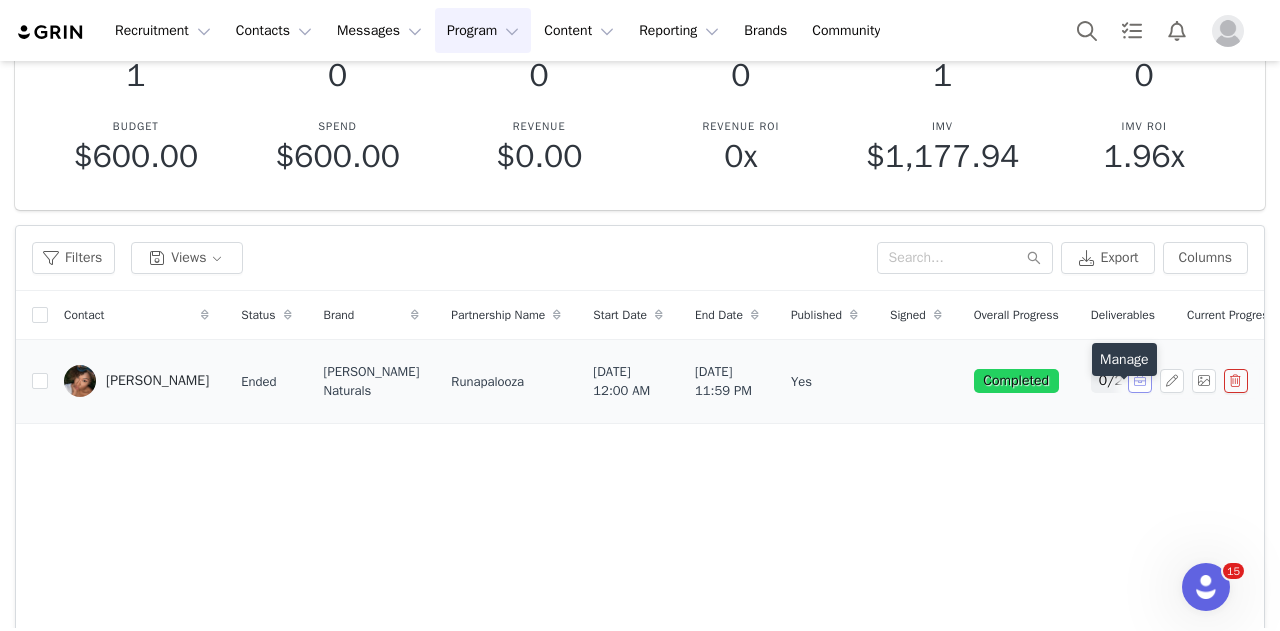 click at bounding box center [1140, 381] 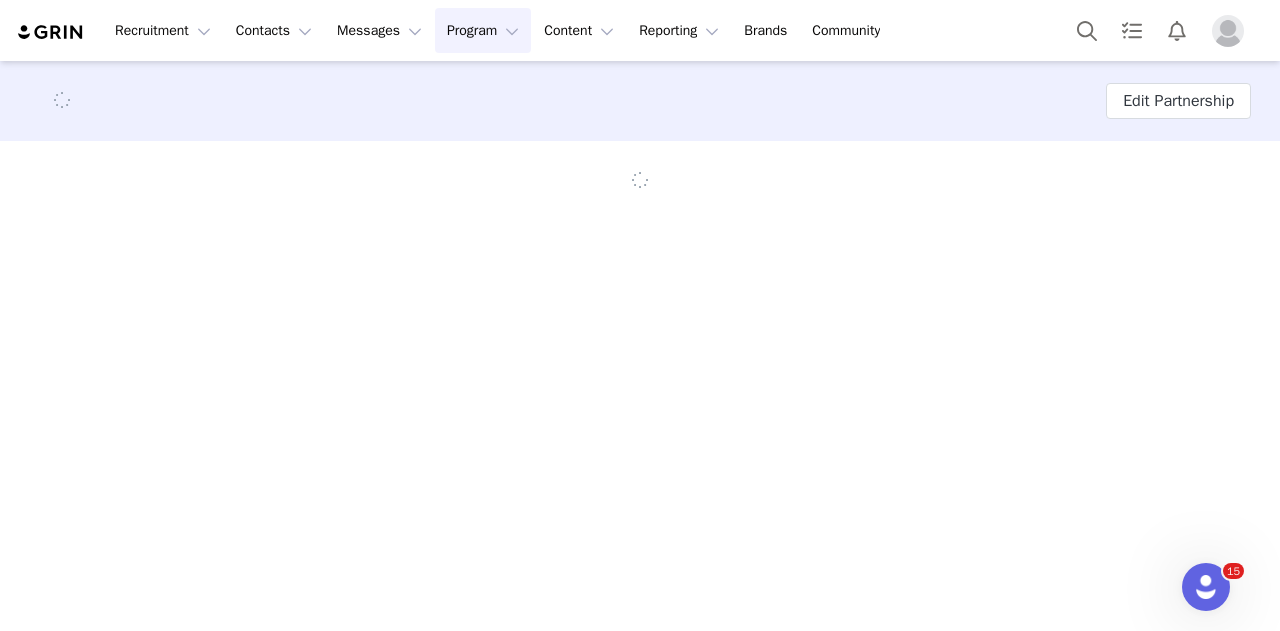 scroll, scrollTop: 0, scrollLeft: 0, axis: both 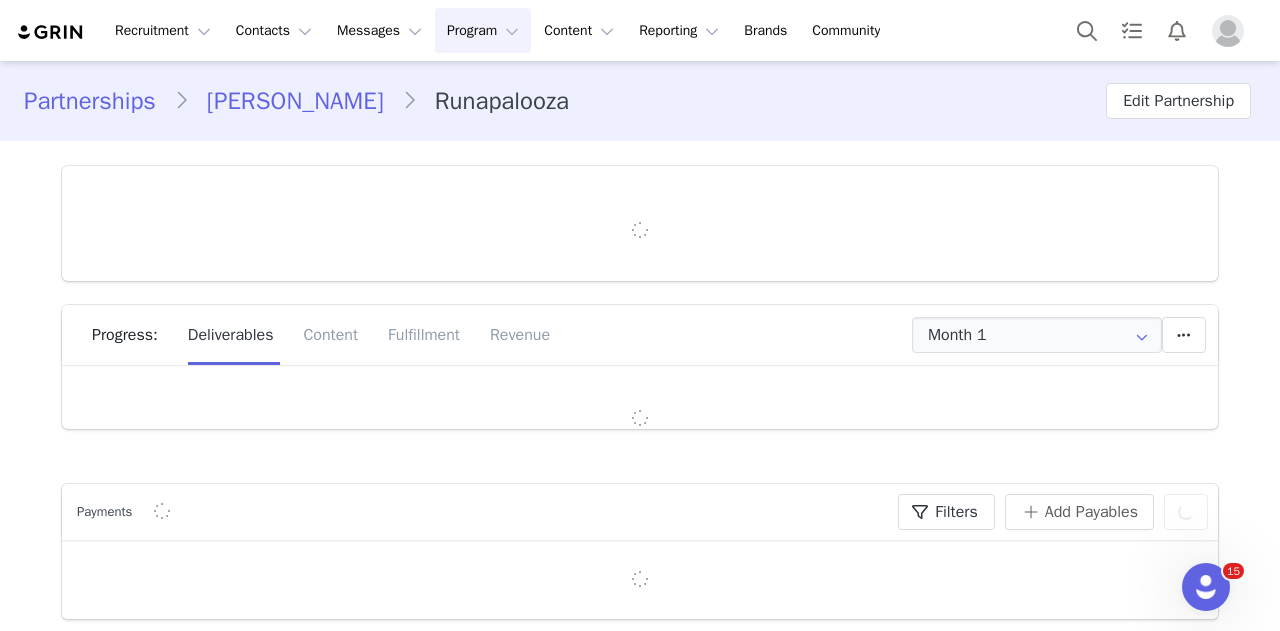 type on "+1 ([GEOGRAPHIC_DATA])" 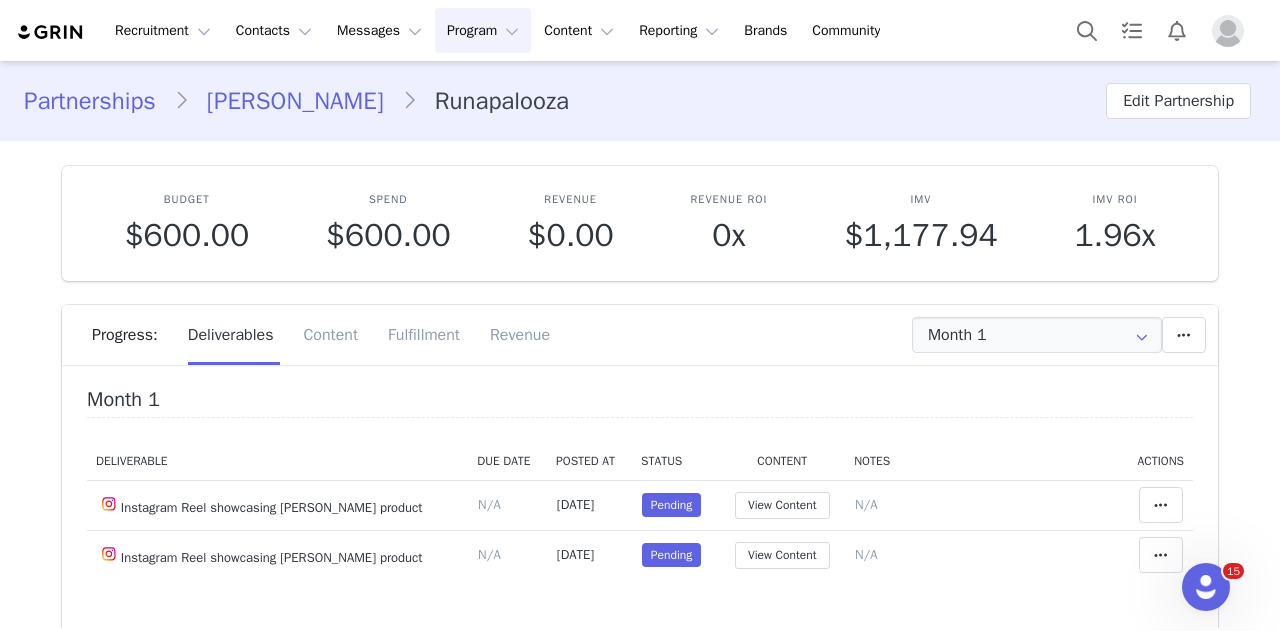 scroll, scrollTop: 0, scrollLeft: 0, axis: both 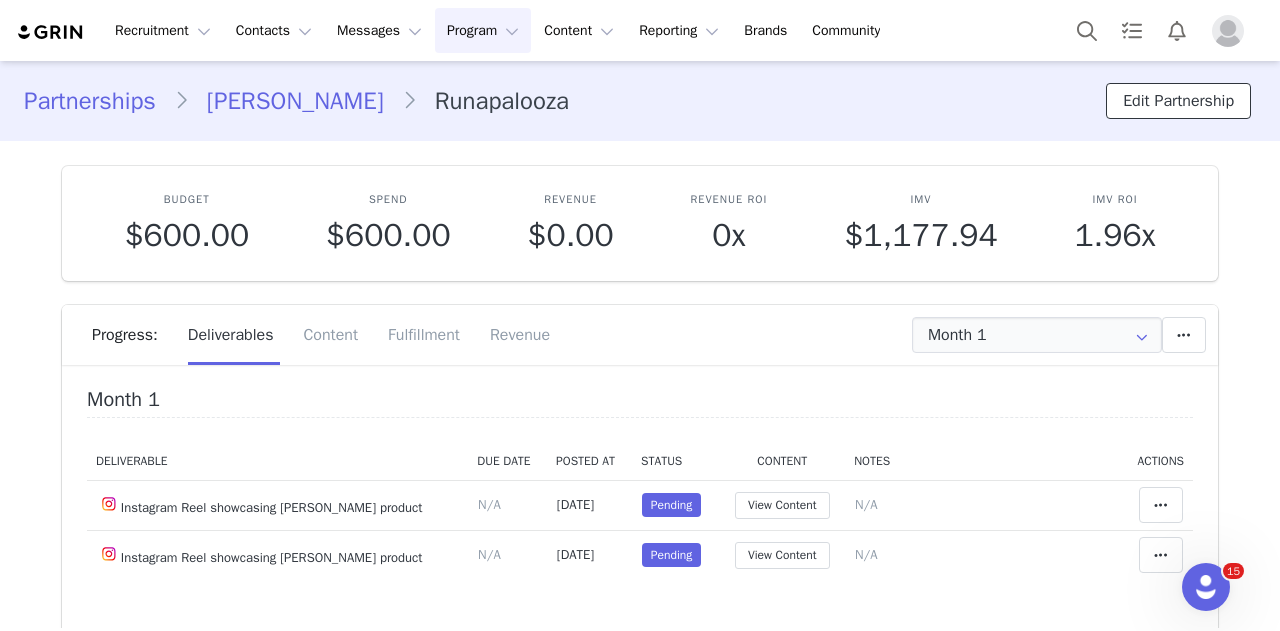 click on "Edit Partnership" at bounding box center [1178, 101] 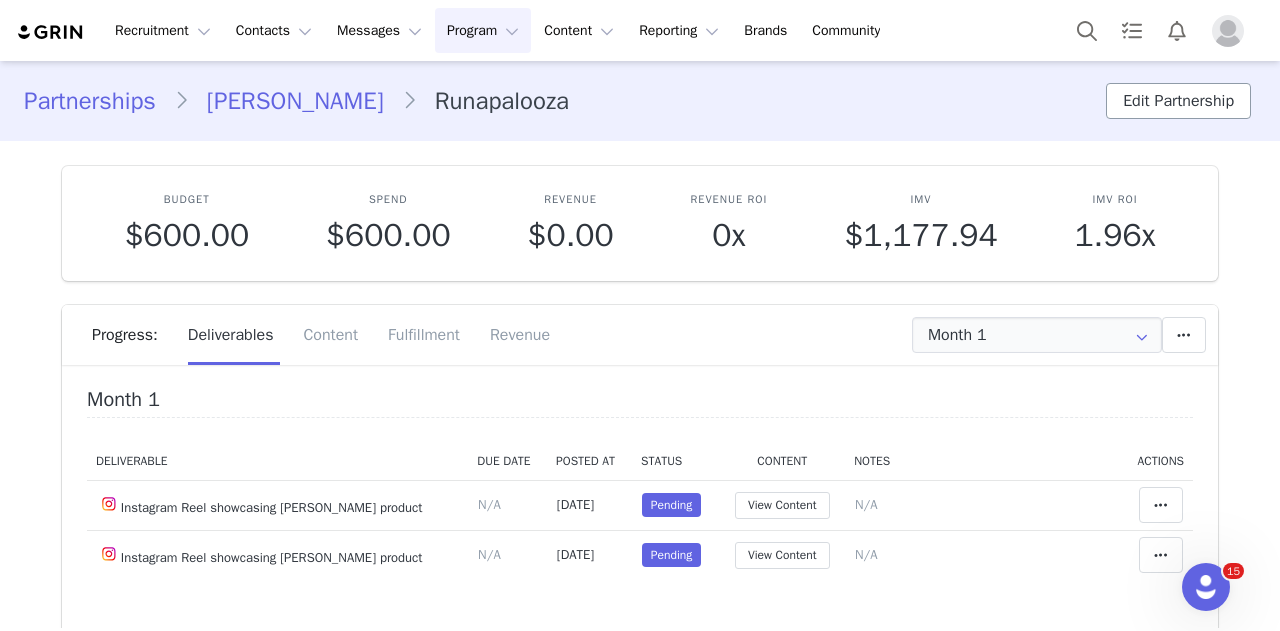 select 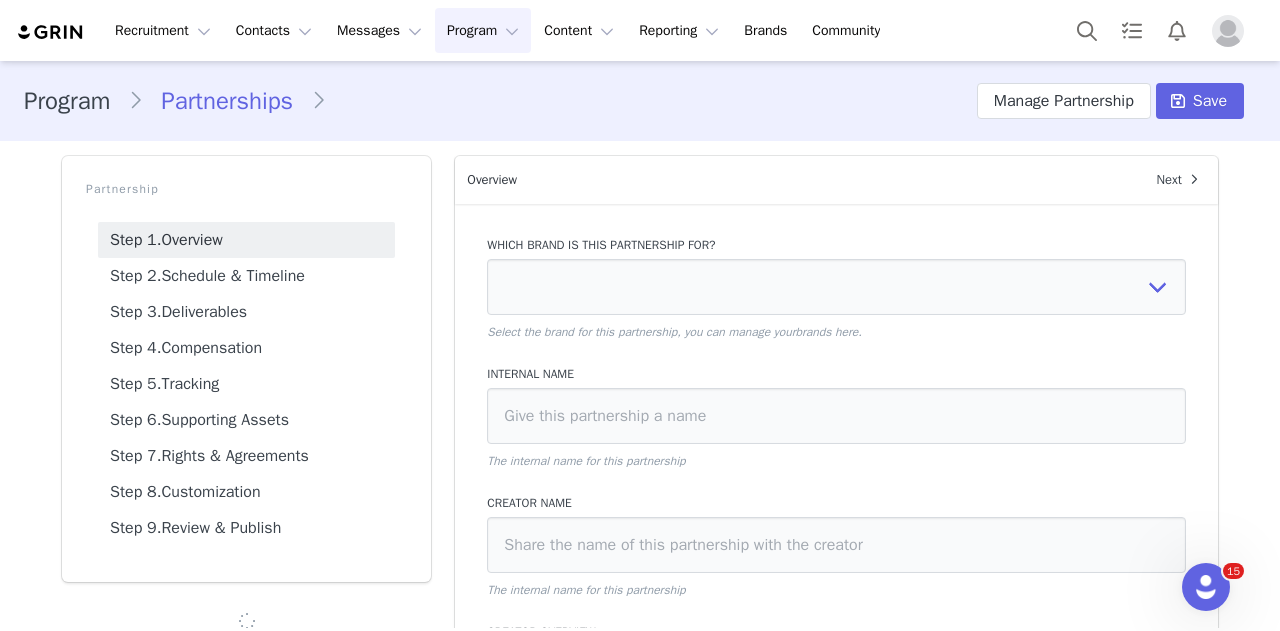 type on "$600.00" 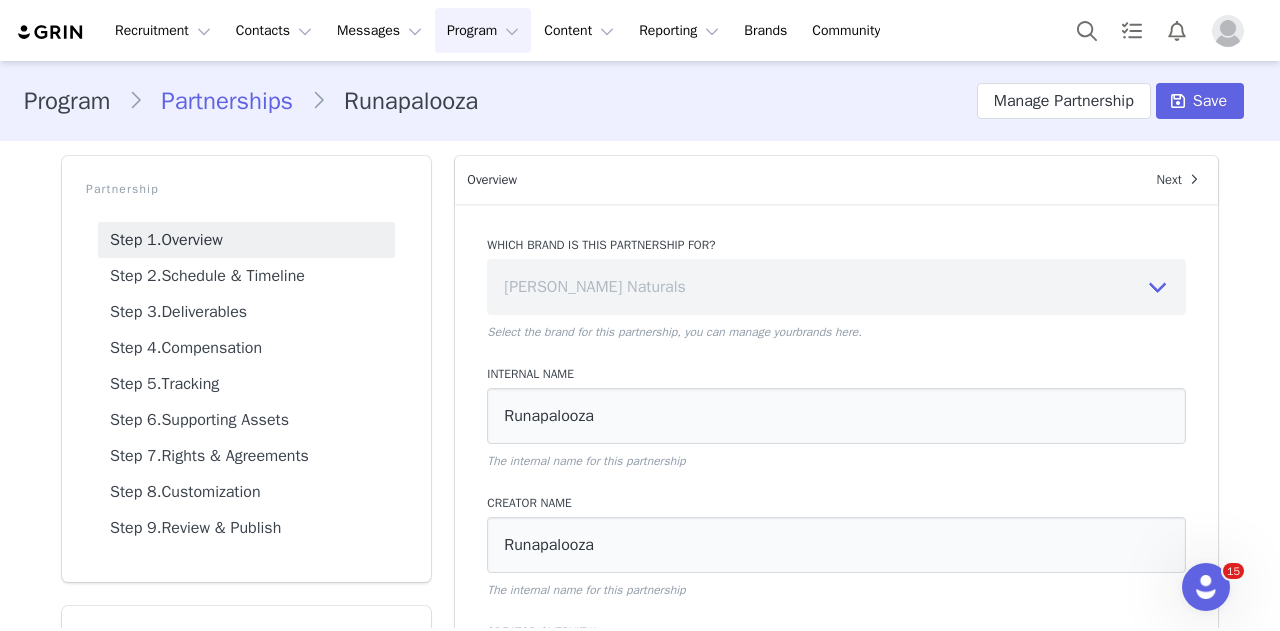 click on "Partnerships" at bounding box center [227, 101] 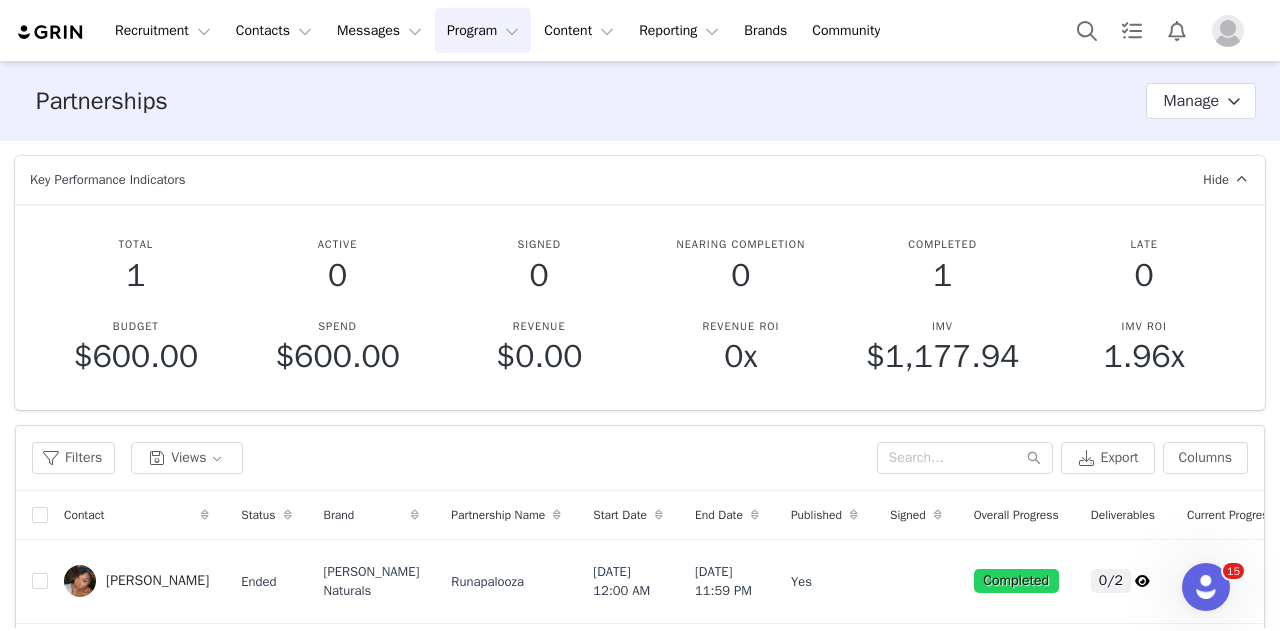 click on "Program Program" at bounding box center (483, 30) 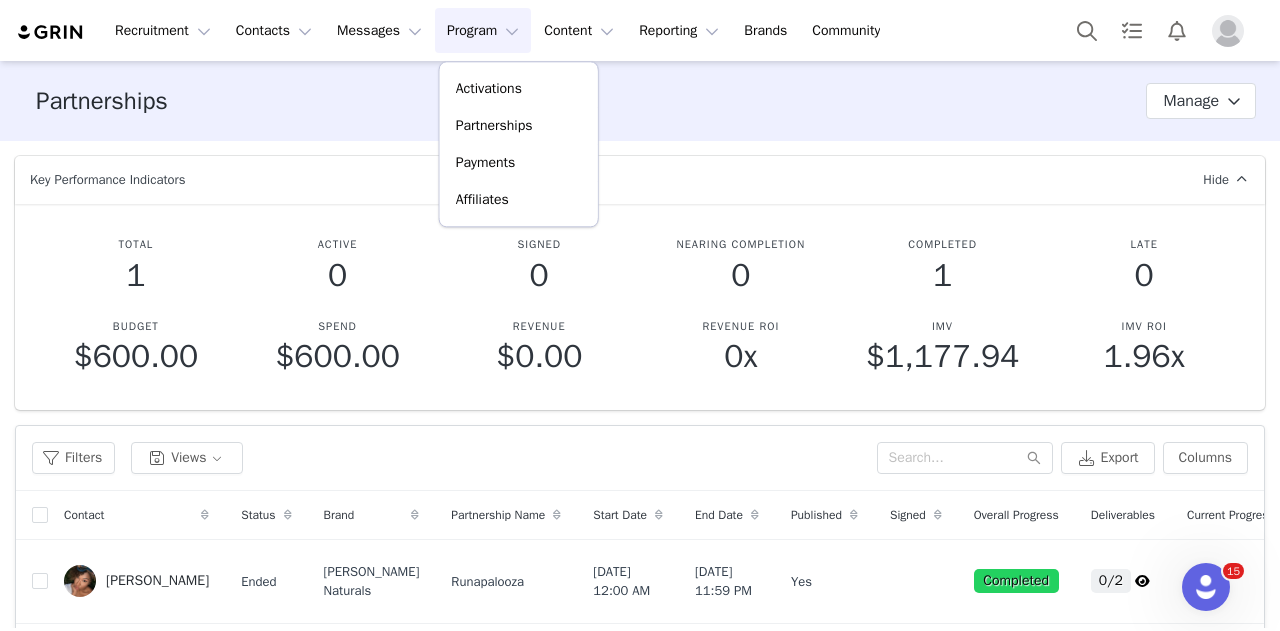 click on "Partnerships     Partnership Stages Custom Properties Manage" at bounding box center (640, 101) 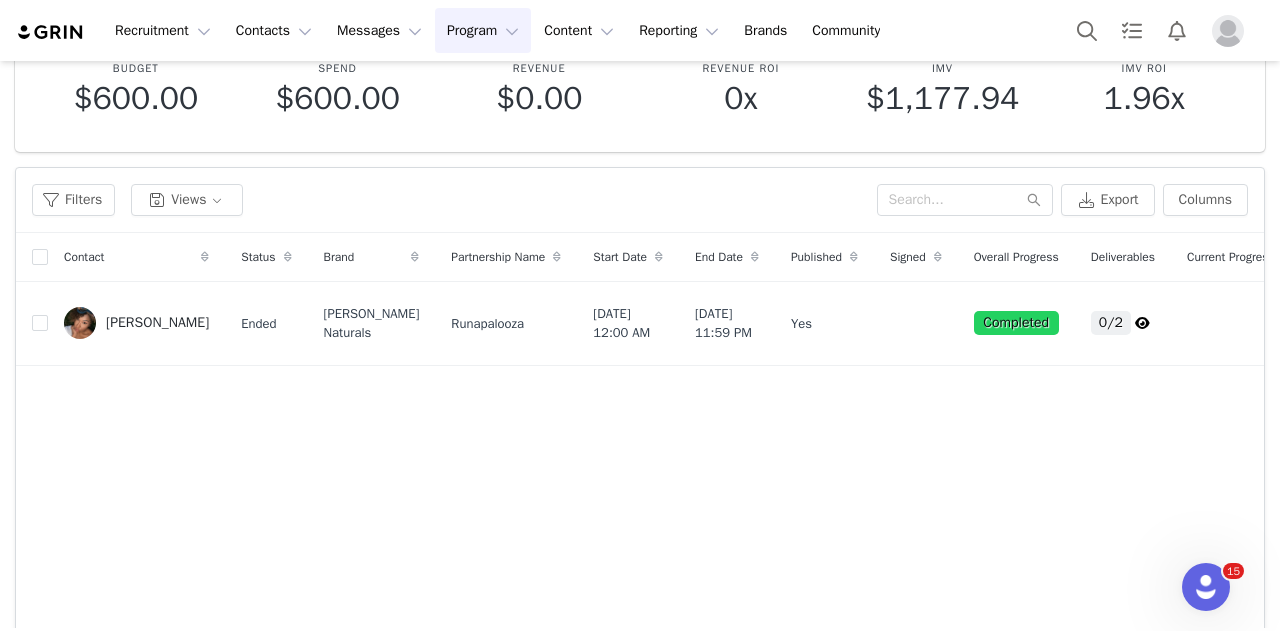 scroll, scrollTop: 300, scrollLeft: 0, axis: vertical 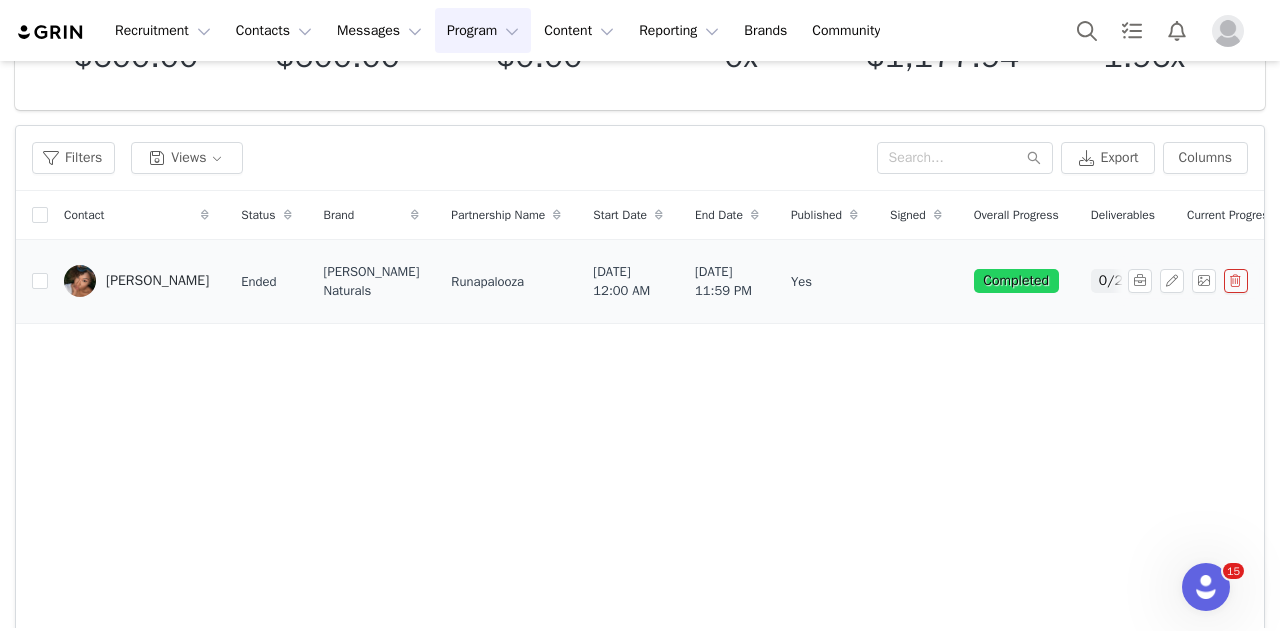 click on "[PERSON_NAME]" at bounding box center [136, 282] 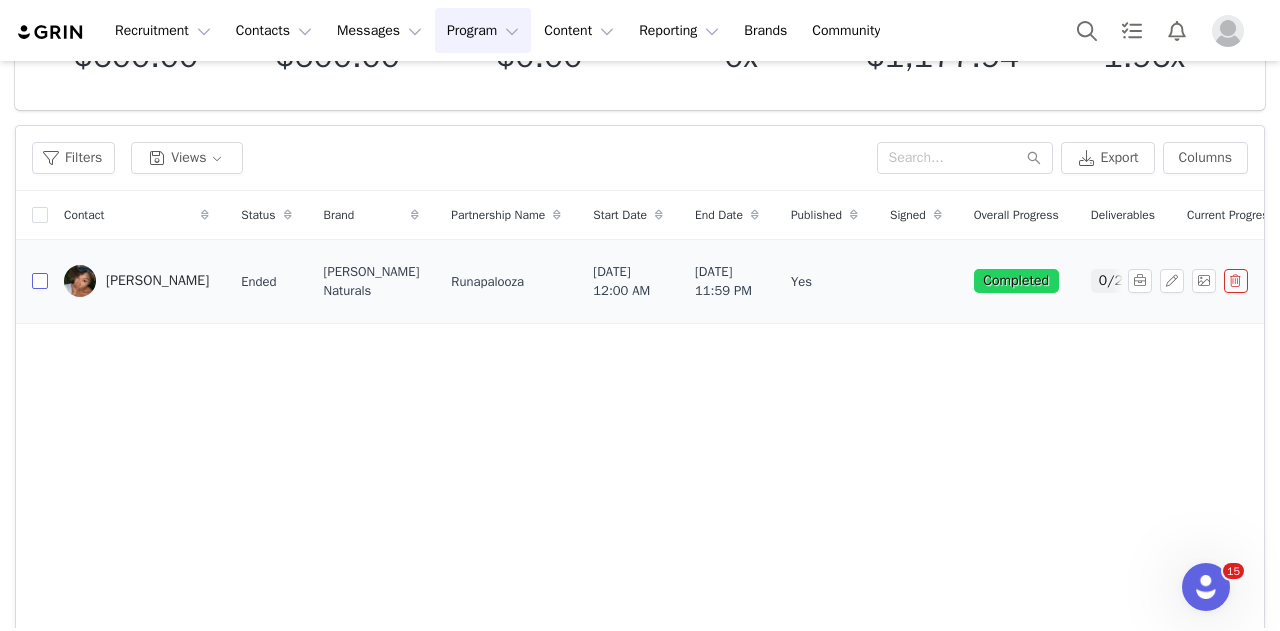 click at bounding box center (40, 281) 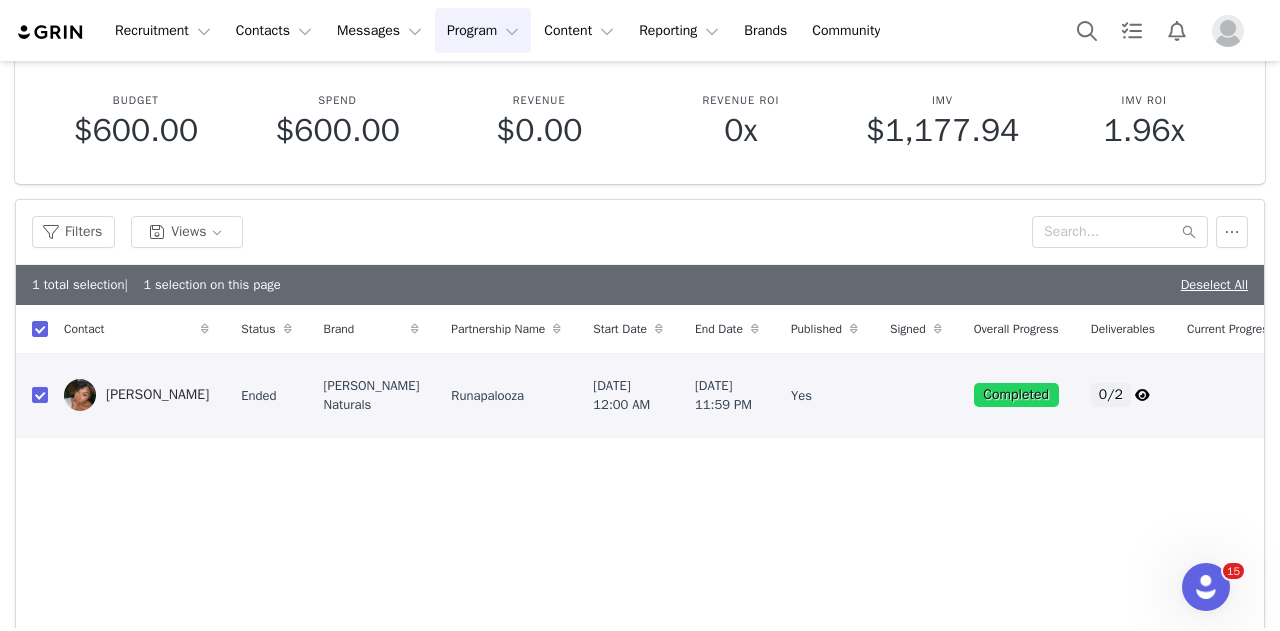 scroll, scrollTop: 0, scrollLeft: 0, axis: both 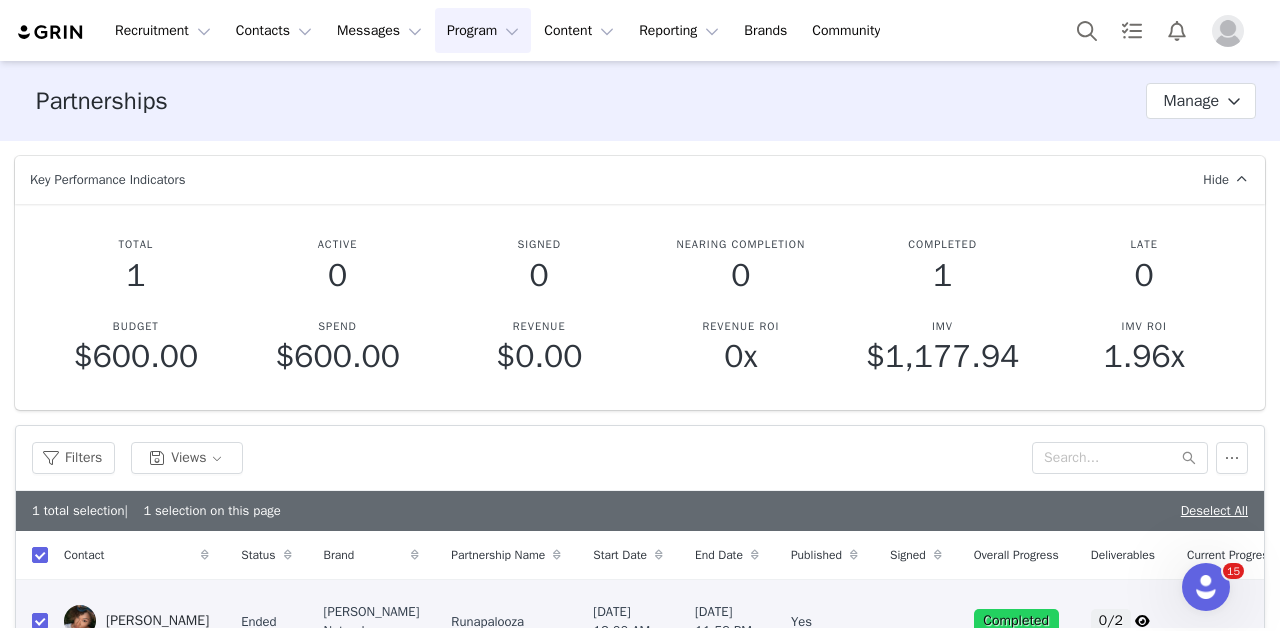 click on "Program Program" at bounding box center [483, 30] 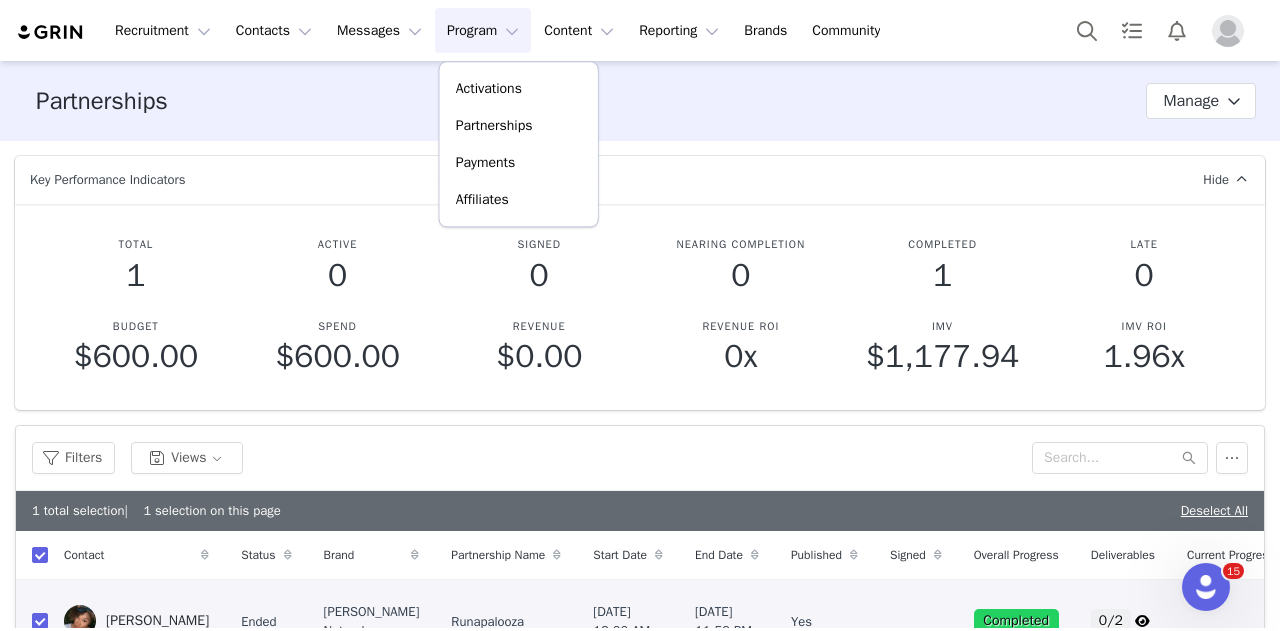 click on "Partnerships     Partnership Stages Custom Properties Manage" at bounding box center (640, 101) 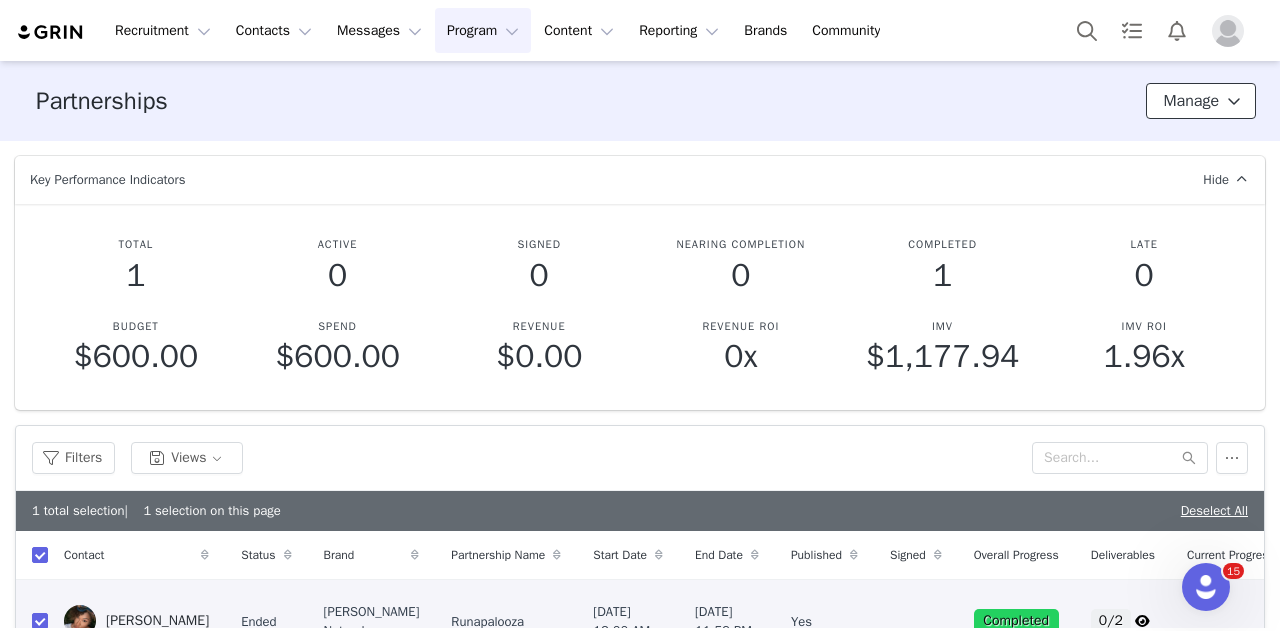 click on "Manage" at bounding box center (1191, 101) 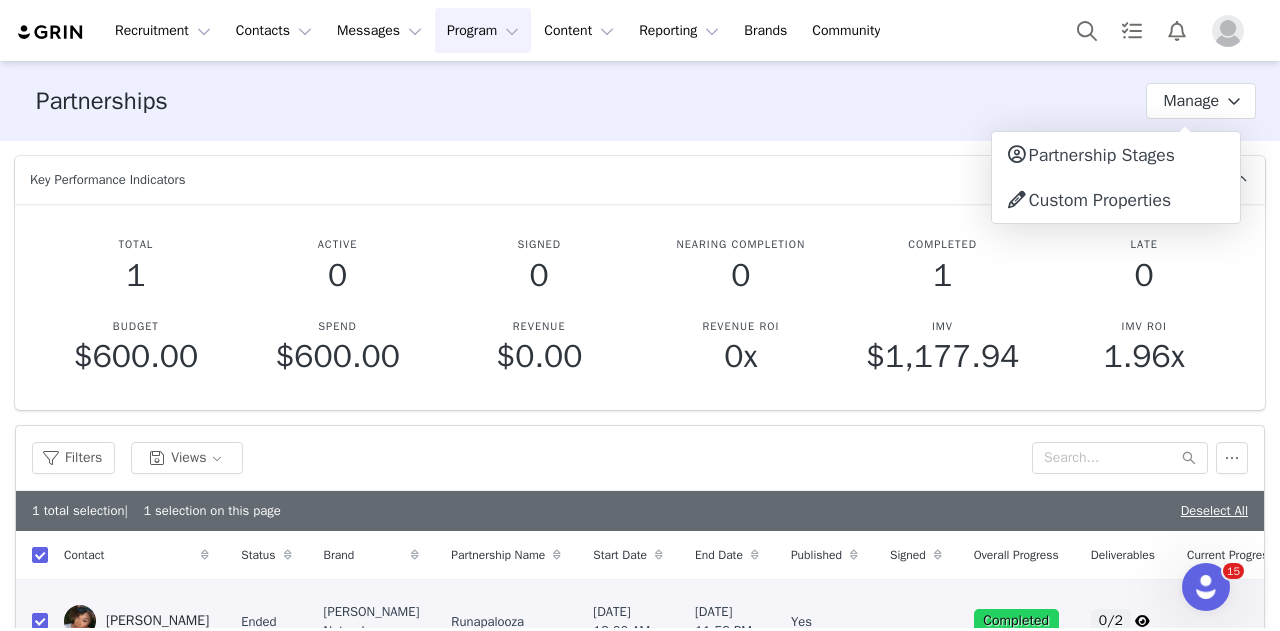 click on "Partnerships     Manage" at bounding box center [640, 101] 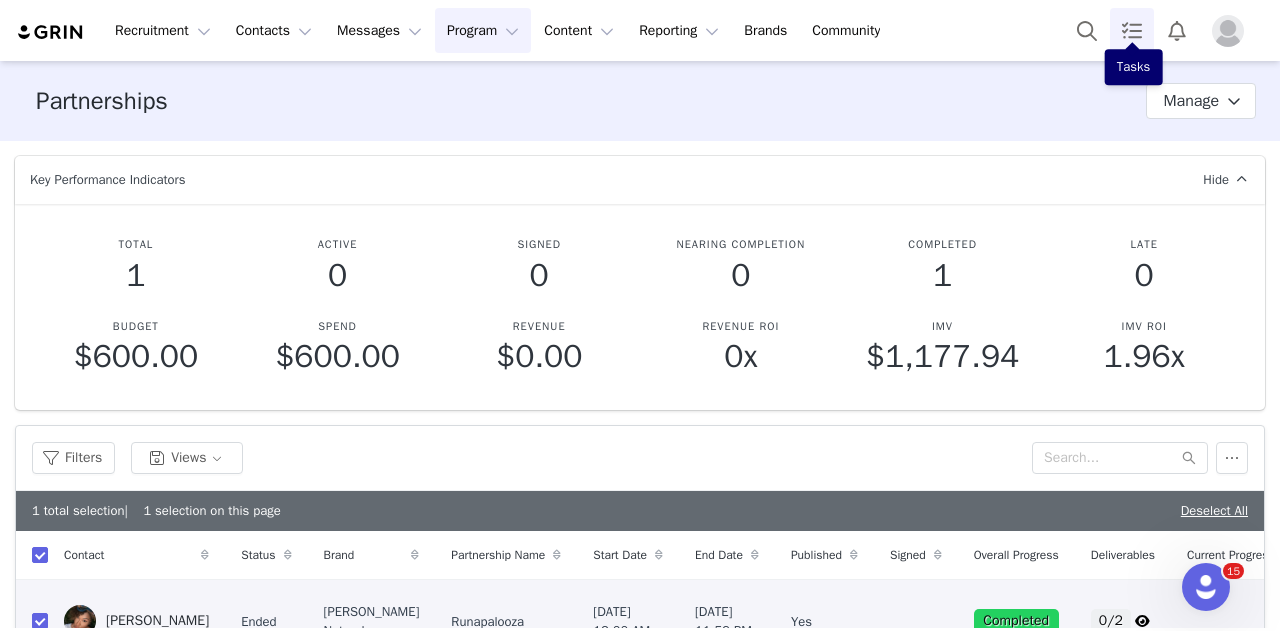 click at bounding box center (1132, 30) 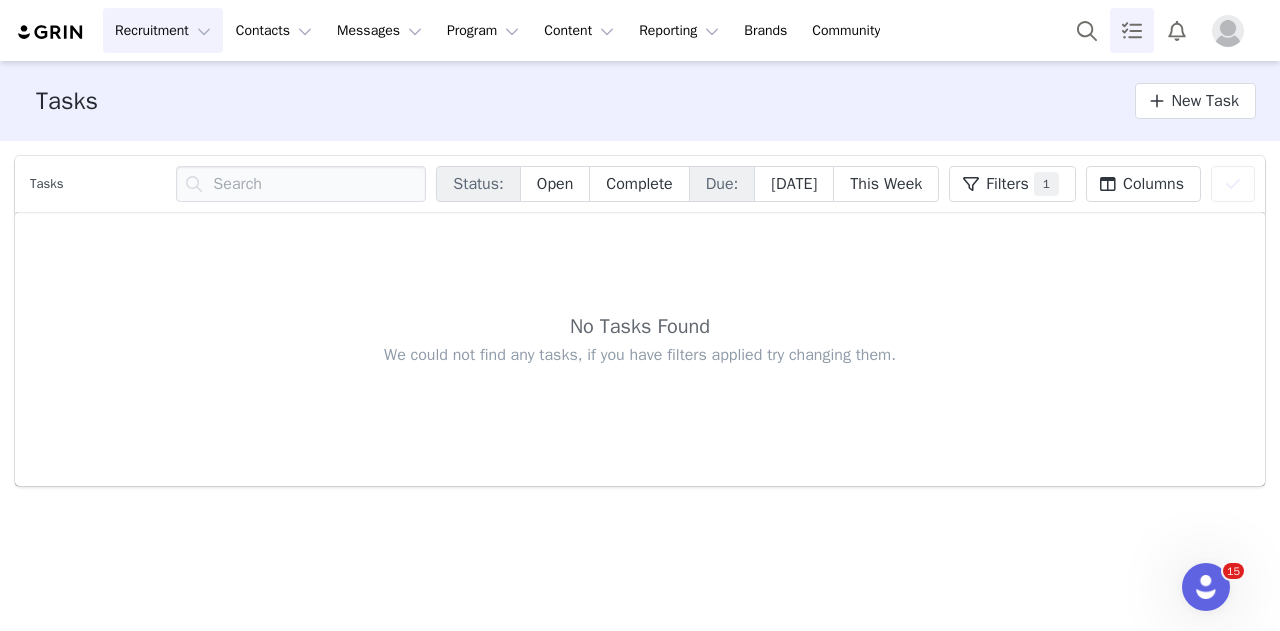 click on "Recruitment Recruitment" at bounding box center (163, 30) 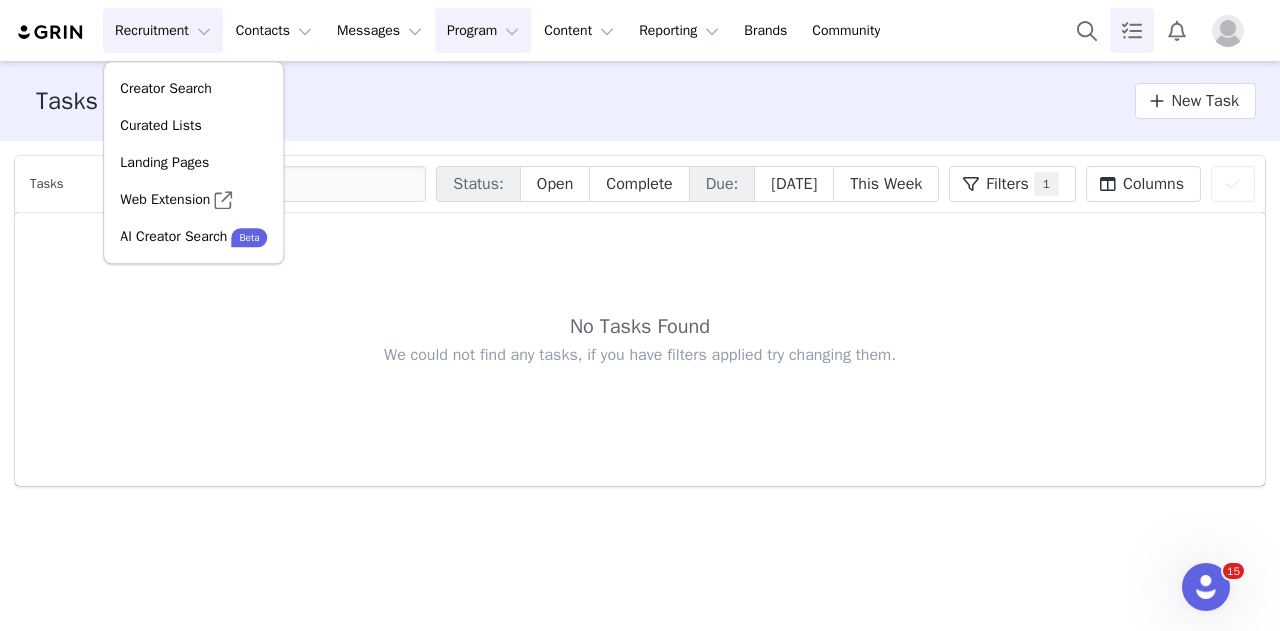 click on "Program Program" at bounding box center (483, 30) 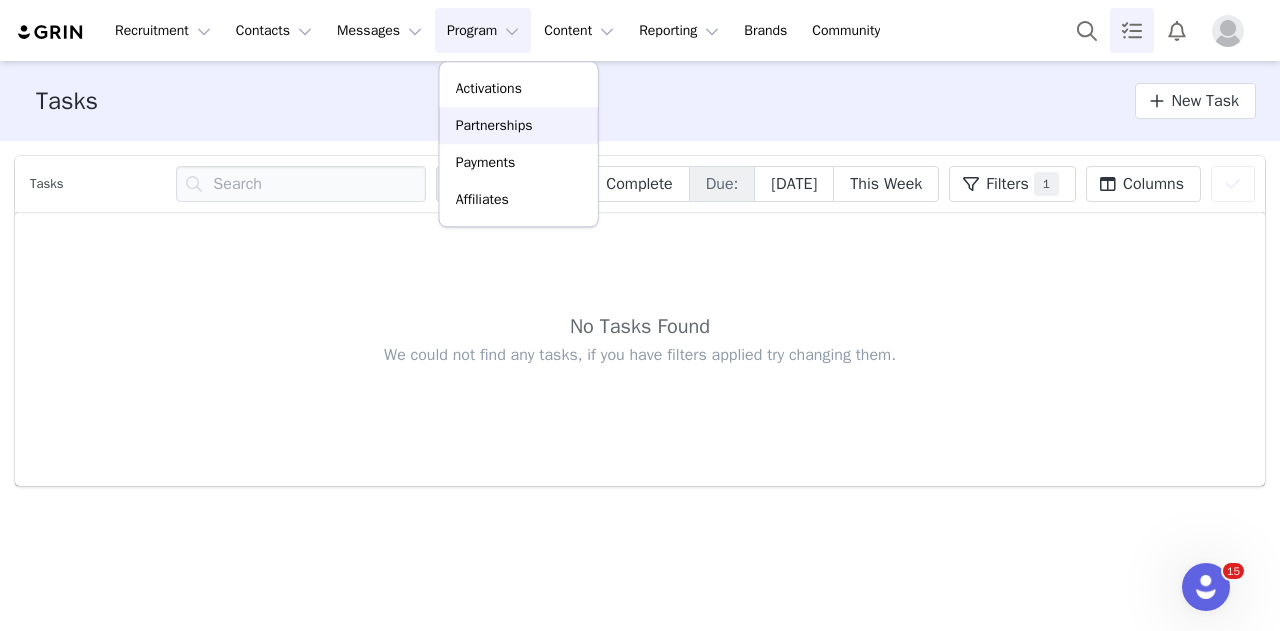 click on "Partnerships" at bounding box center (494, 125) 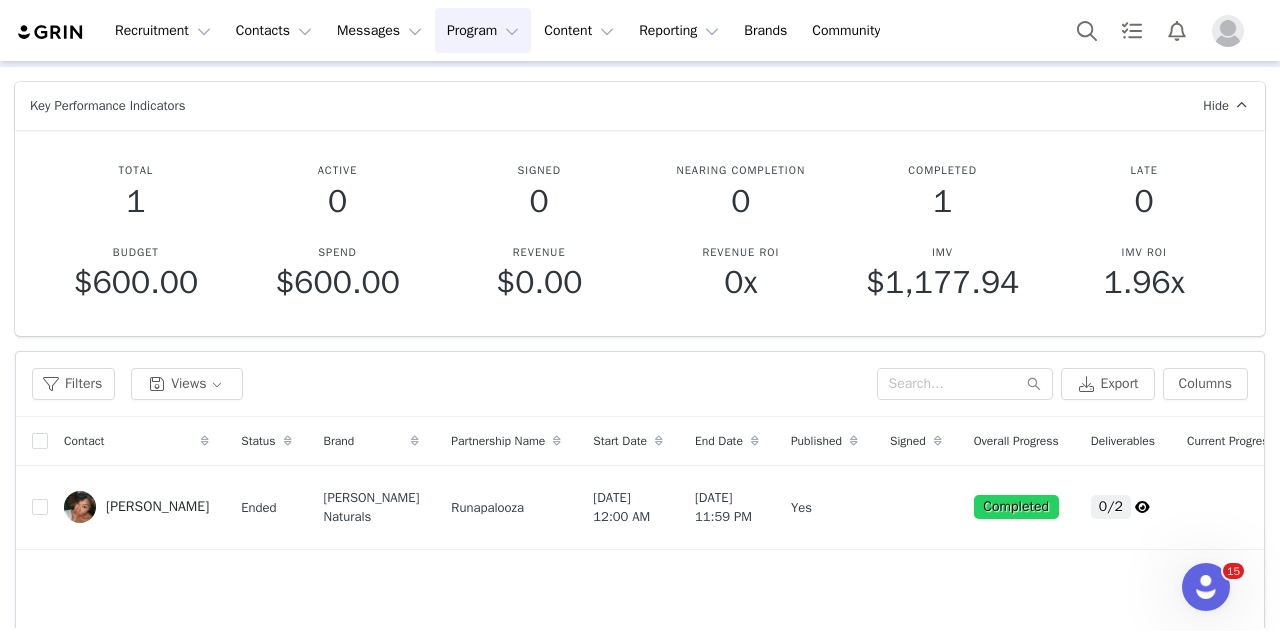 scroll, scrollTop: 0, scrollLeft: 0, axis: both 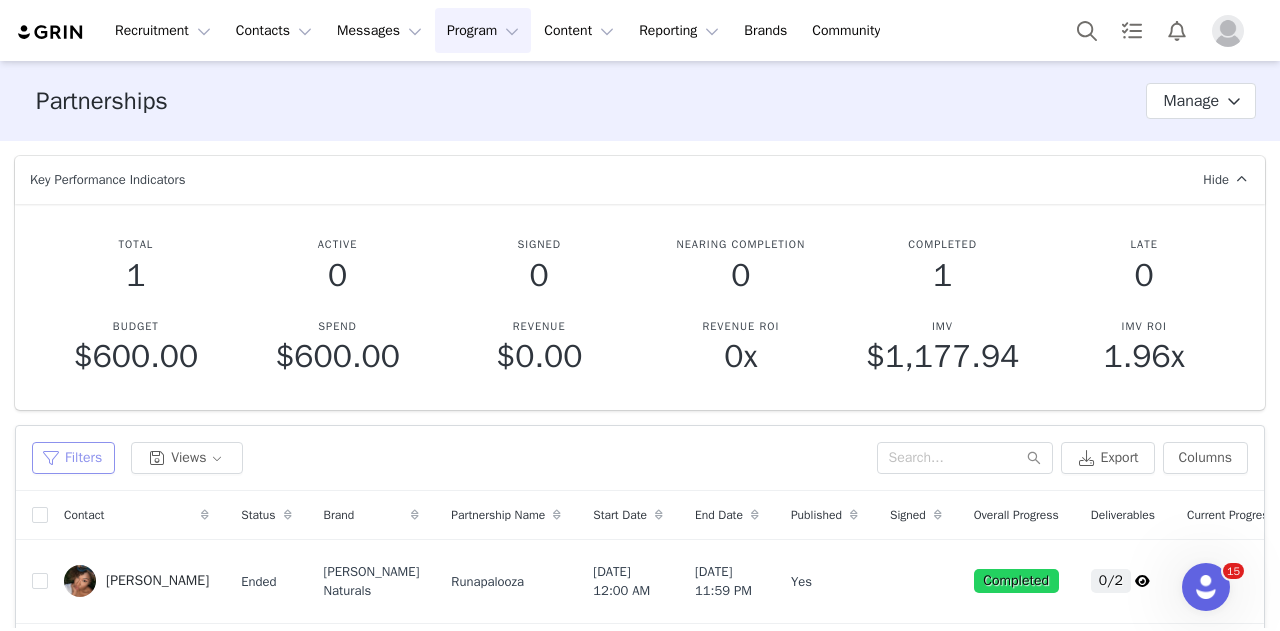 click on "Filters" at bounding box center [73, 458] 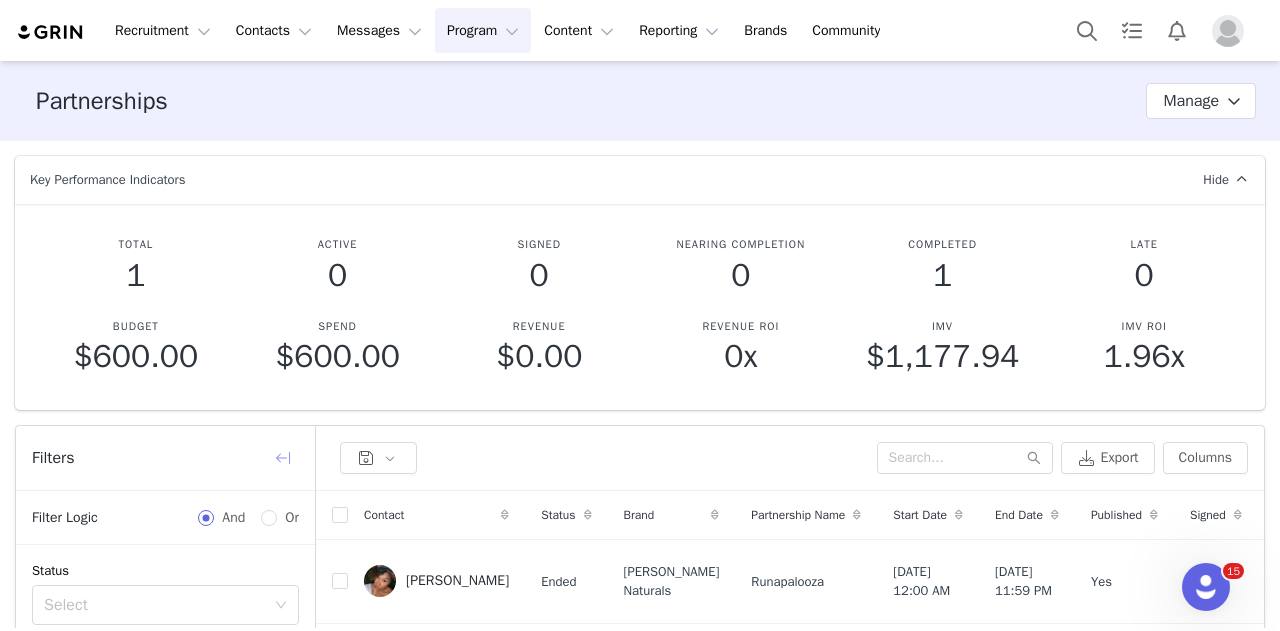 click at bounding box center (283, 458) 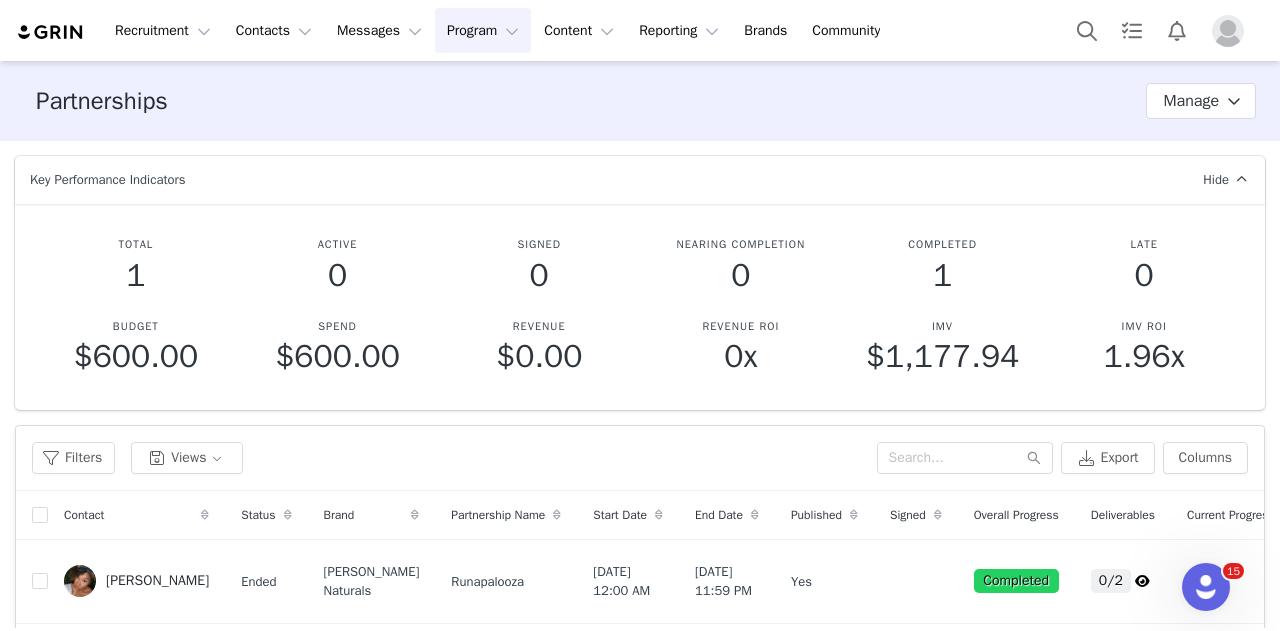 click on "Partnerships     Partnership Stages Custom Properties Manage" at bounding box center (640, 101) 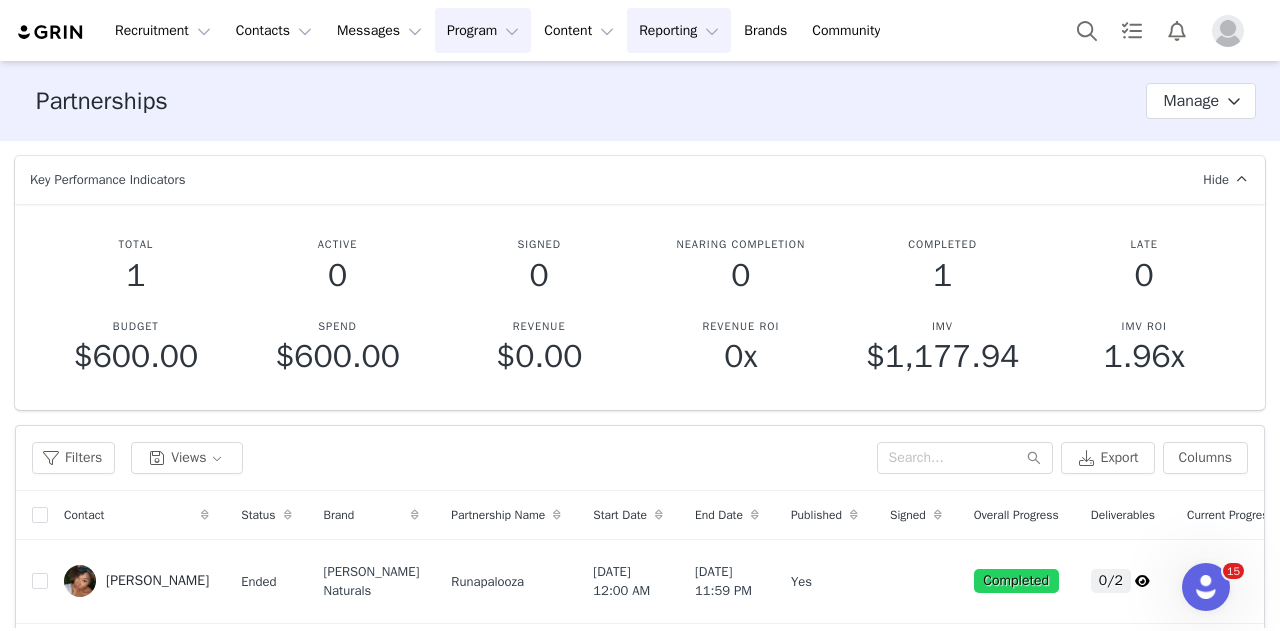 click on "Reporting Reporting" at bounding box center [679, 30] 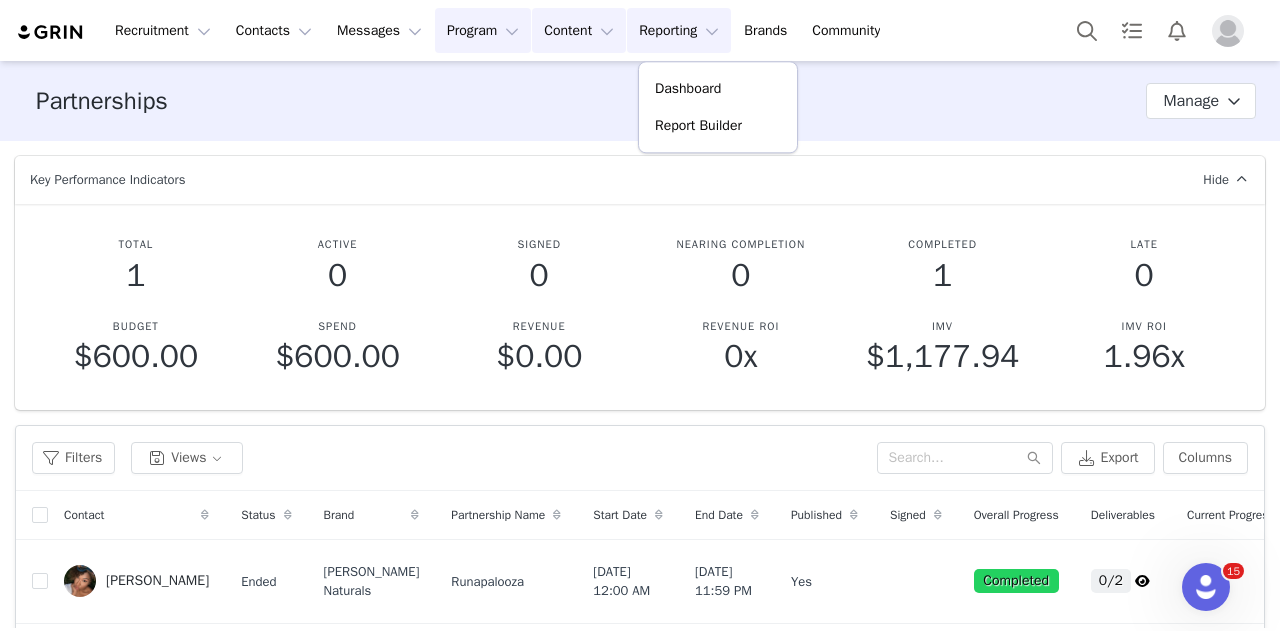 click on "Content Content" at bounding box center [579, 30] 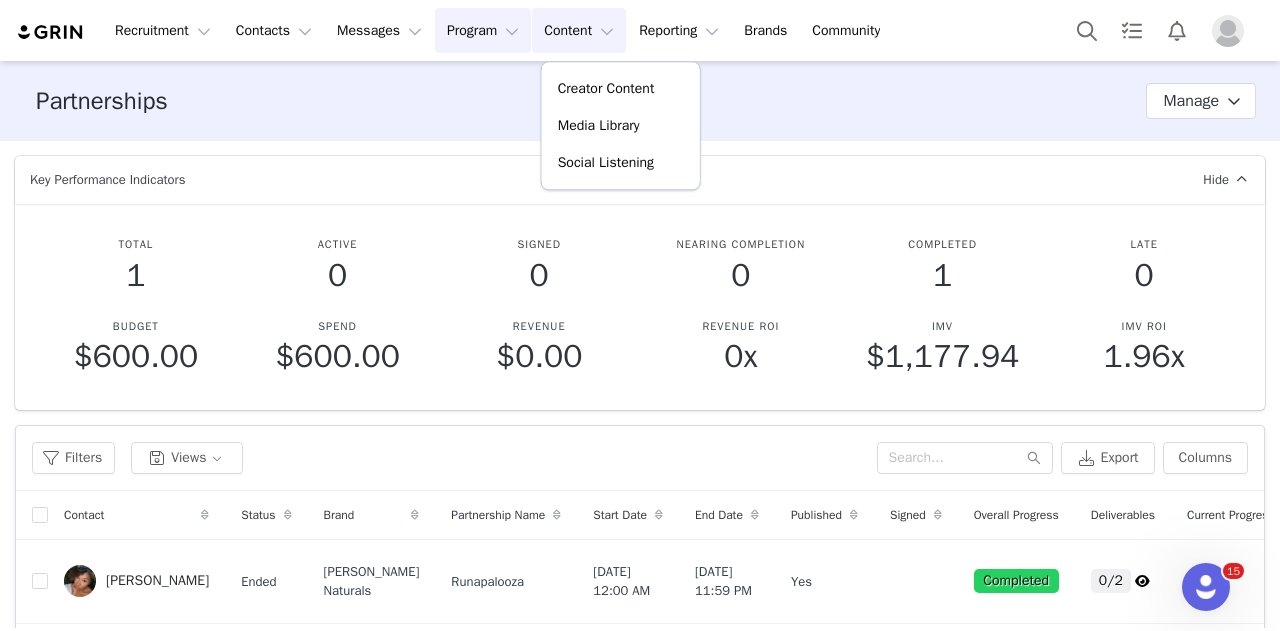 click on "Program Program" at bounding box center (483, 30) 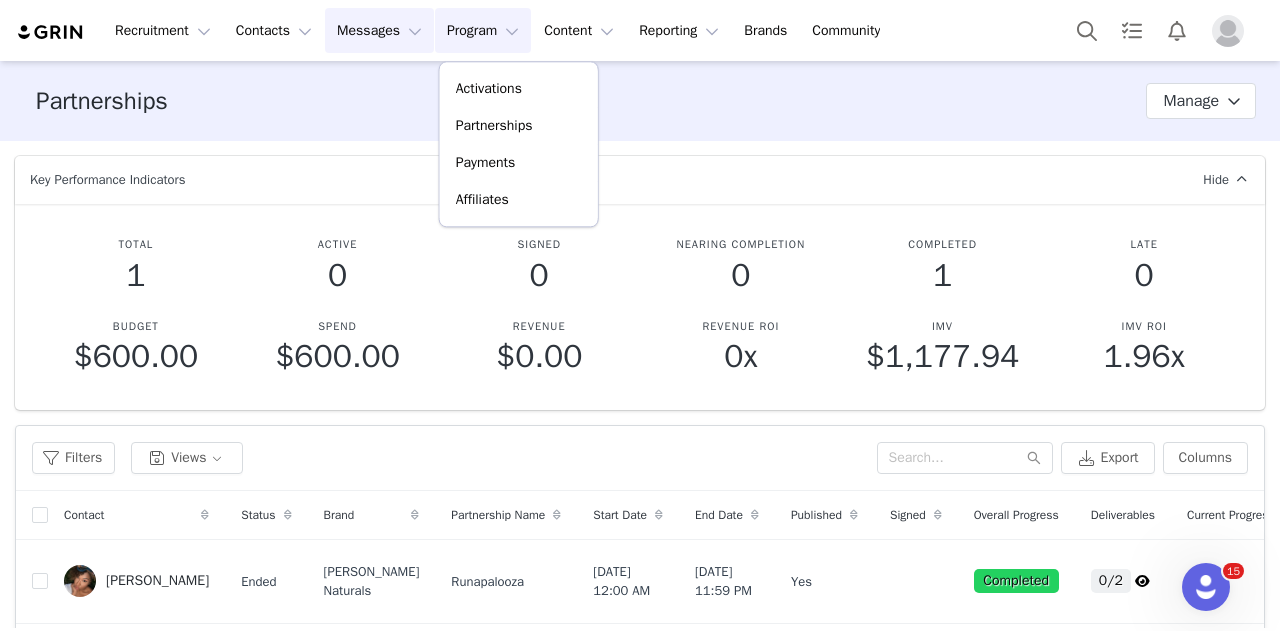 click on "Messages Messages" at bounding box center (379, 30) 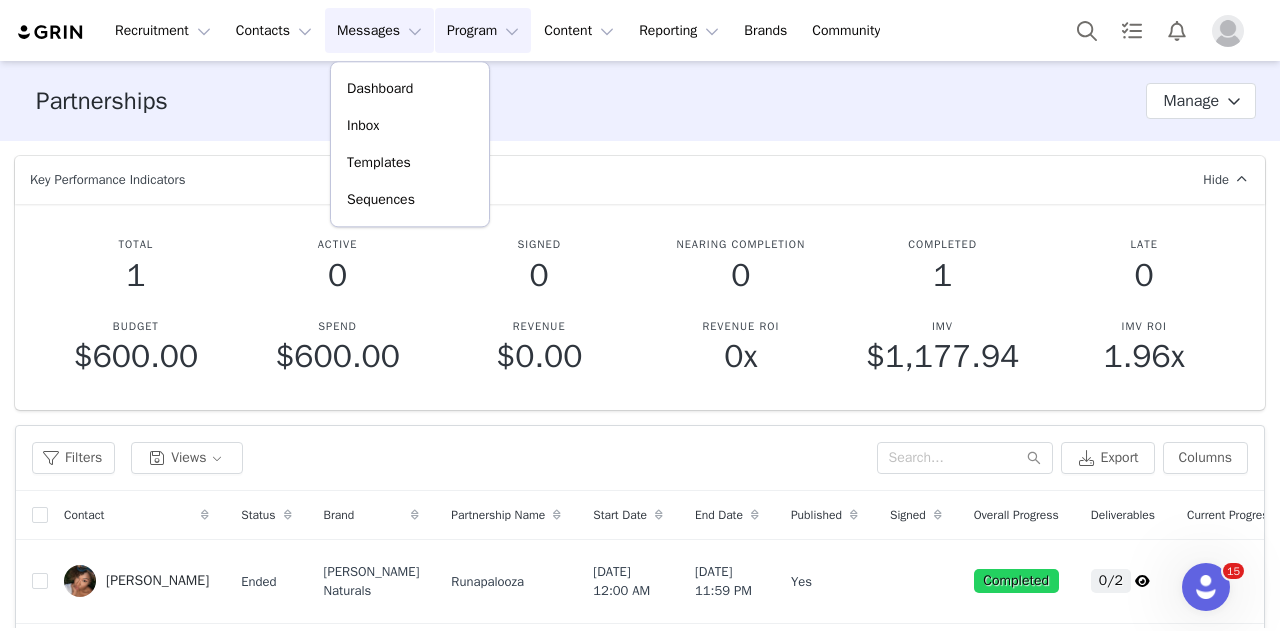 click on "Program Program" at bounding box center [483, 30] 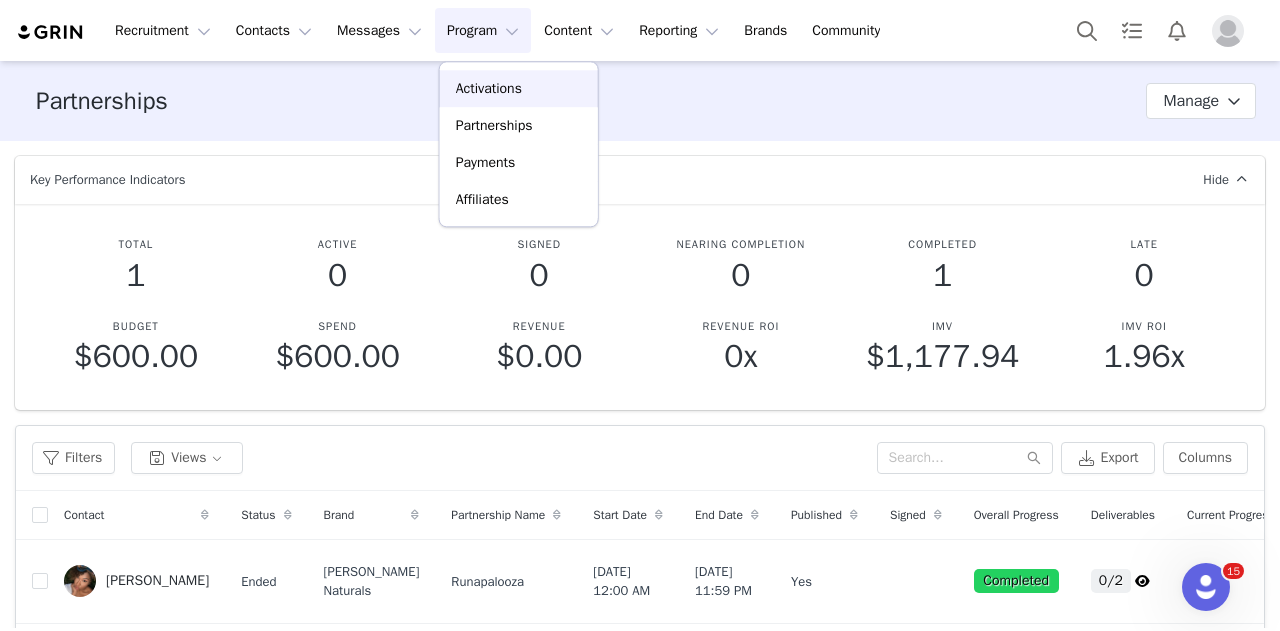 click on "Activations" at bounding box center (489, 88) 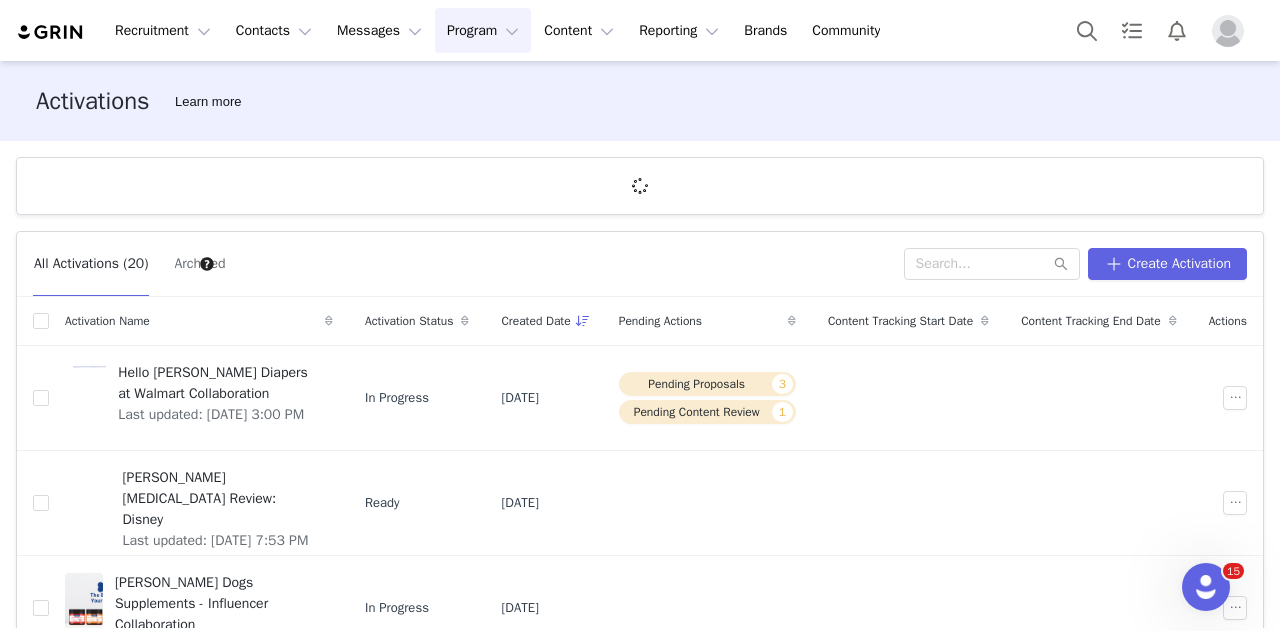click on "Program Program" at bounding box center (483, 30) 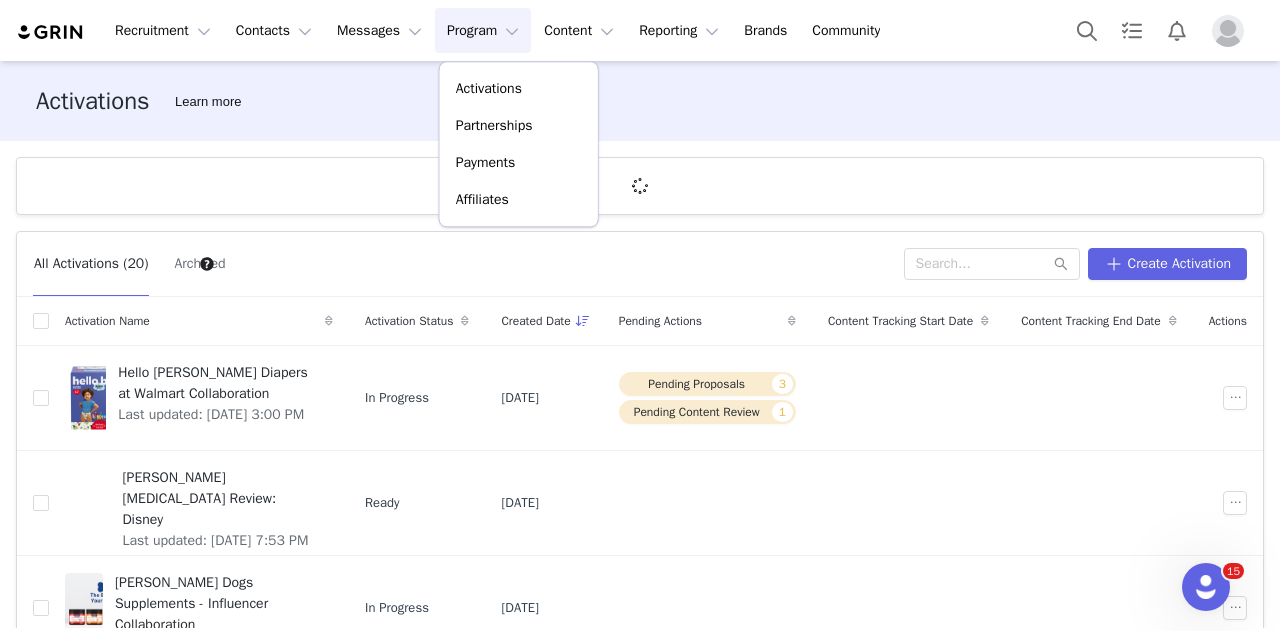 click on "Program Program" at bounding box center (483, 30) 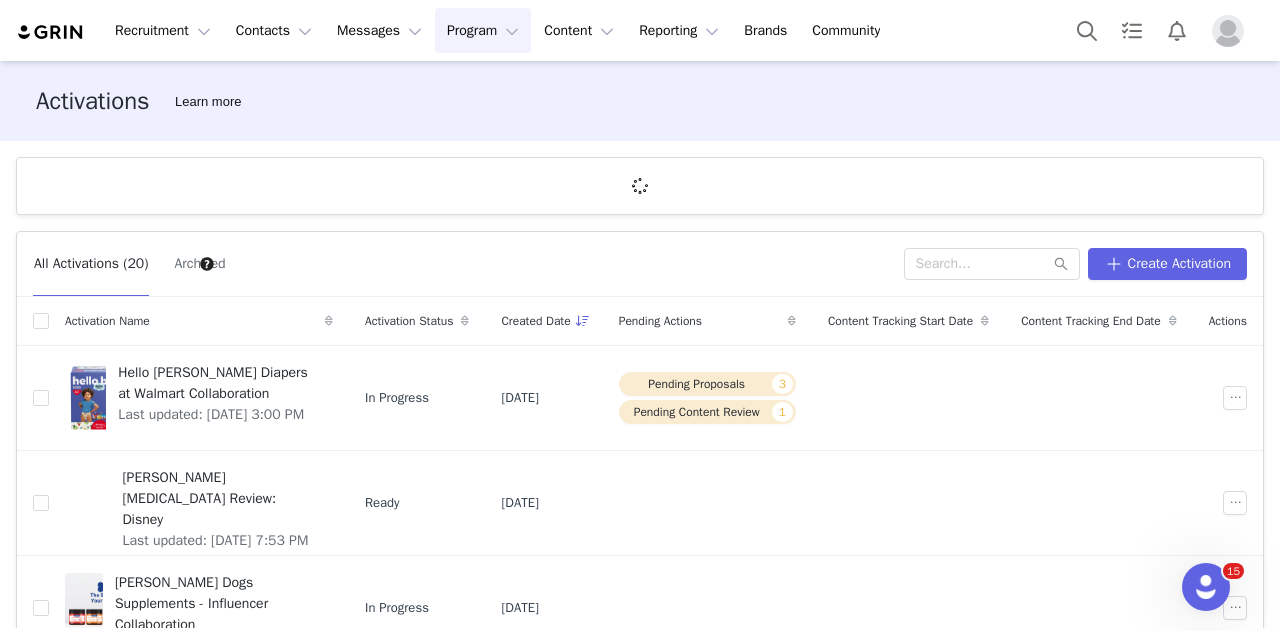 click on "Program Program" at bounding box center (483, 30) 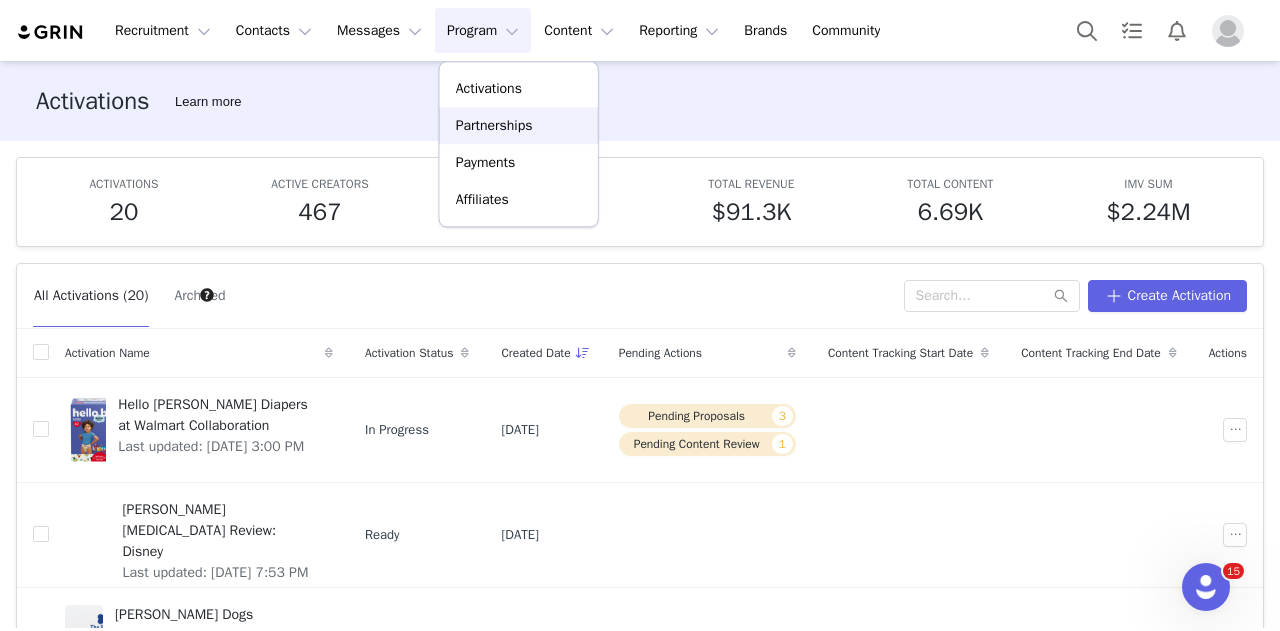 click on "Partnerships" at bounding box center [494, 125] 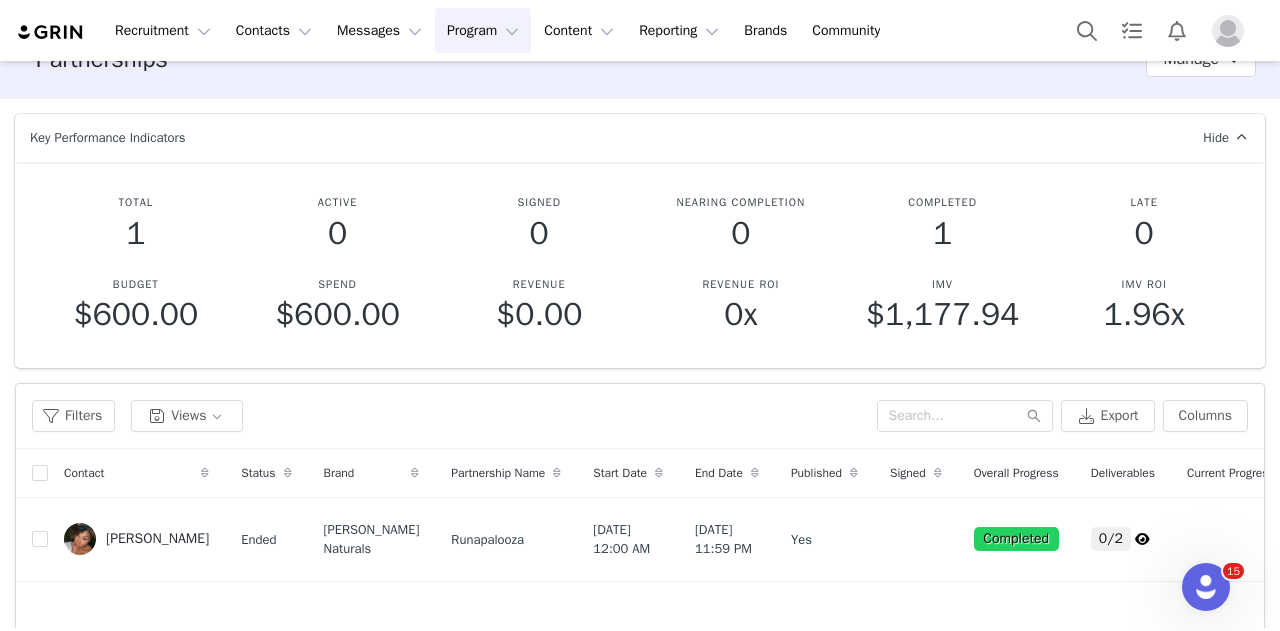scroll, scrollTop: 0, scrollLeft: 0, axis: both 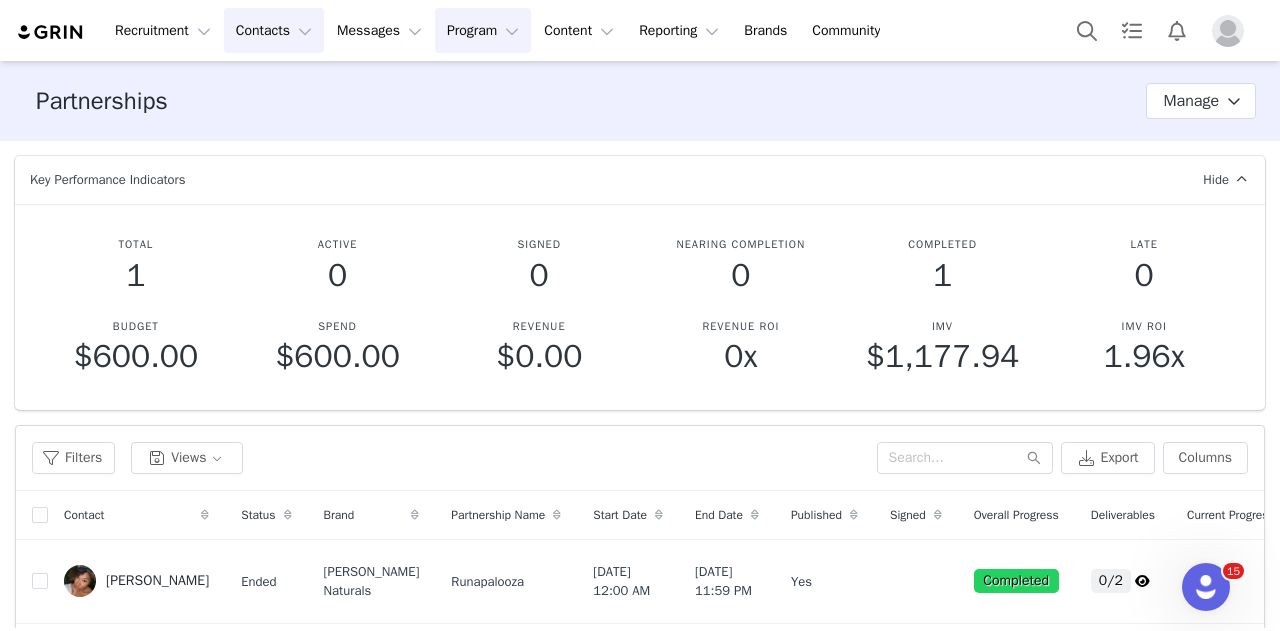 click on "Contacts Contacts" at bounding box center (274, 30) 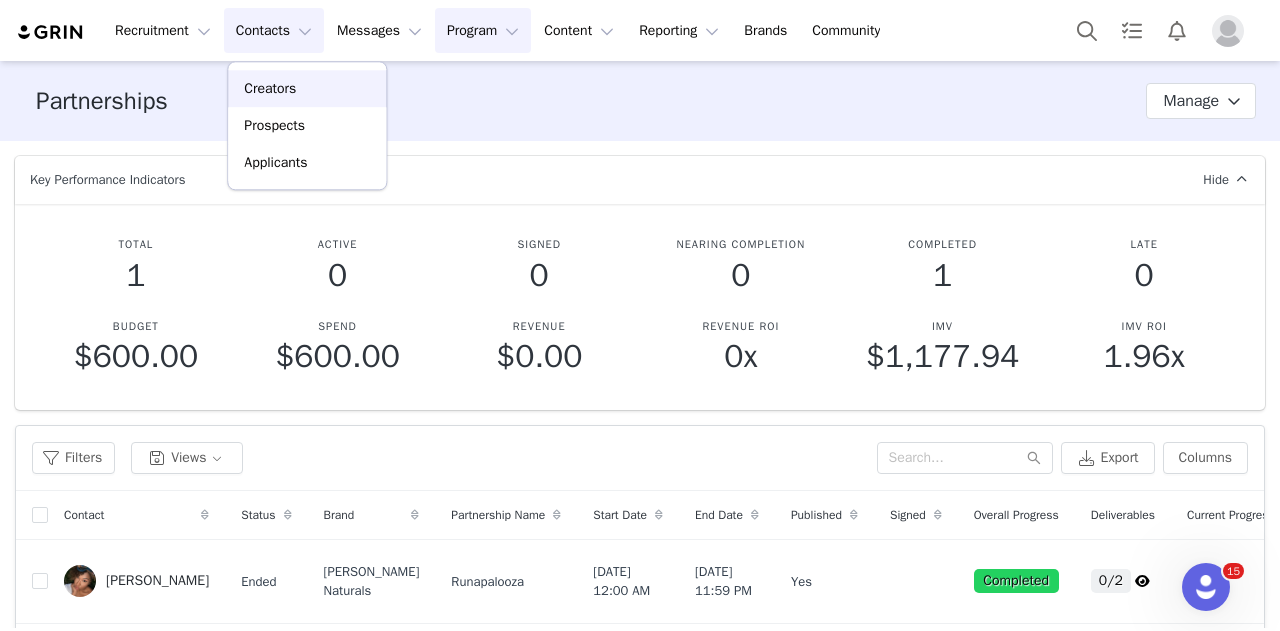 click on "Creators" at bounding box center (307, 88) 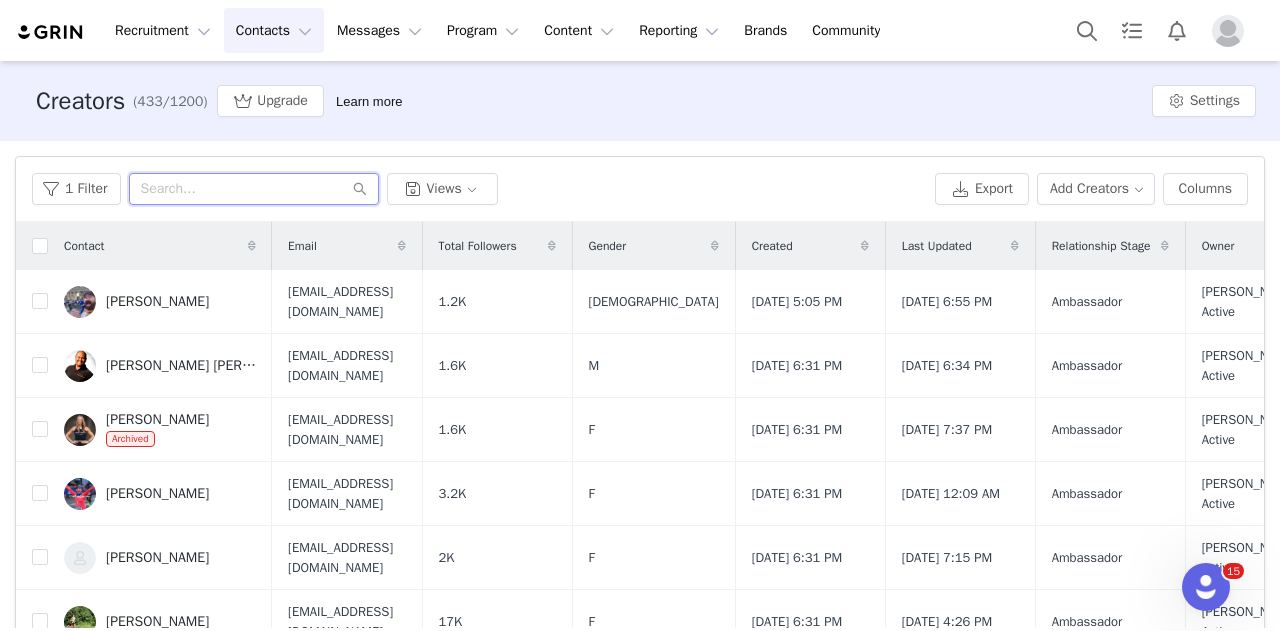 click at bounding box center [254, 189] 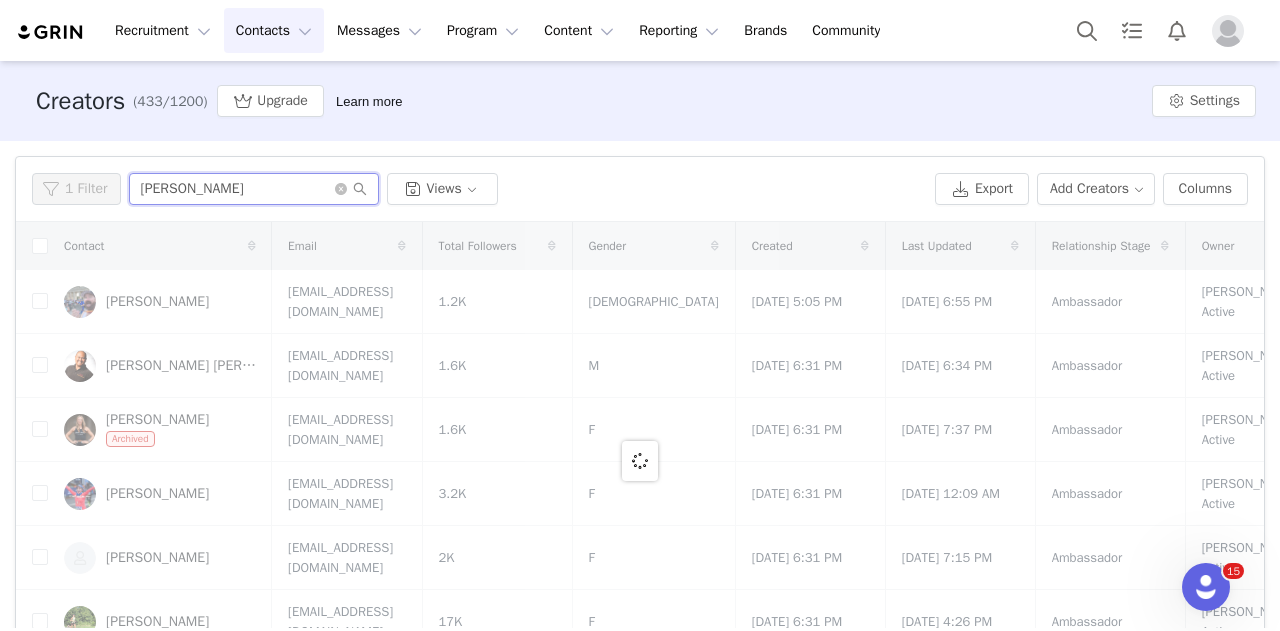type on "[PERSON_NAME]" 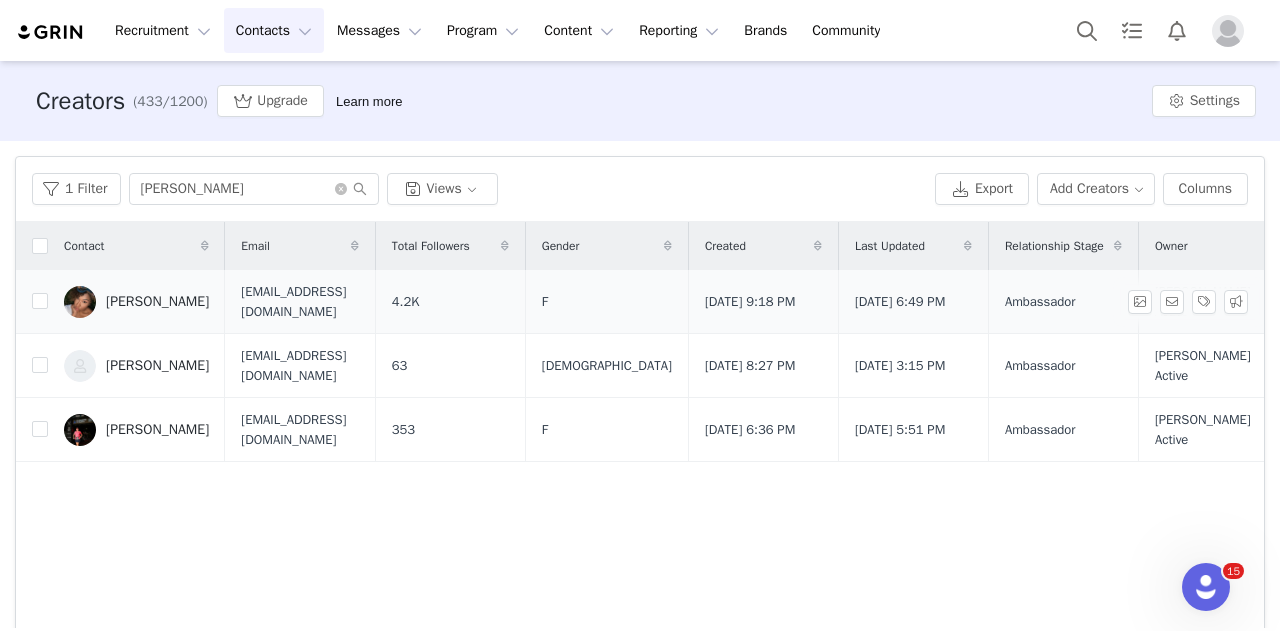 click at bounding box center [32, 302] 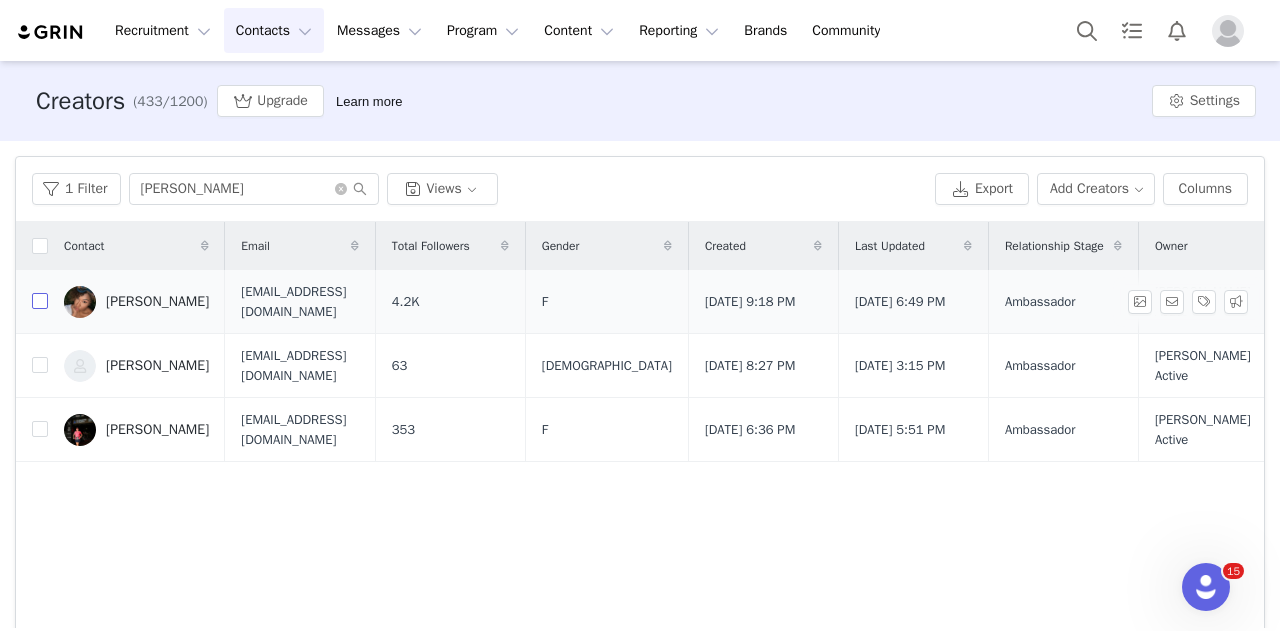click at bounding box center (40, 301) 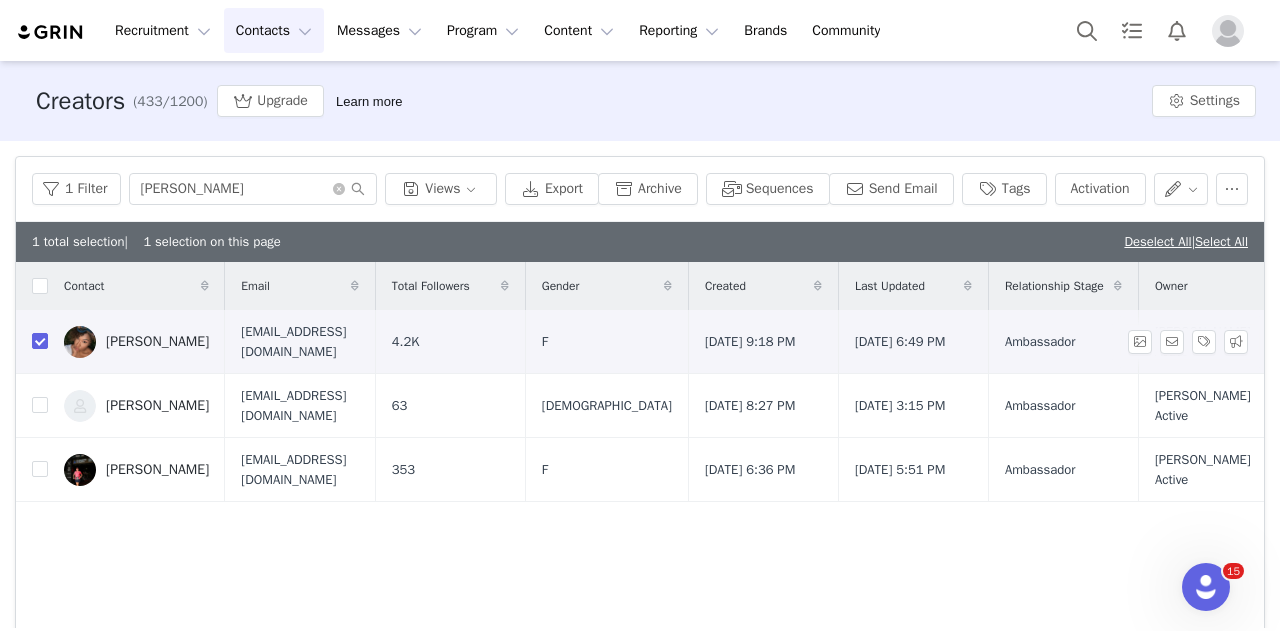 click on "[PERSON_NAME]" at bounding box center (157, 342) 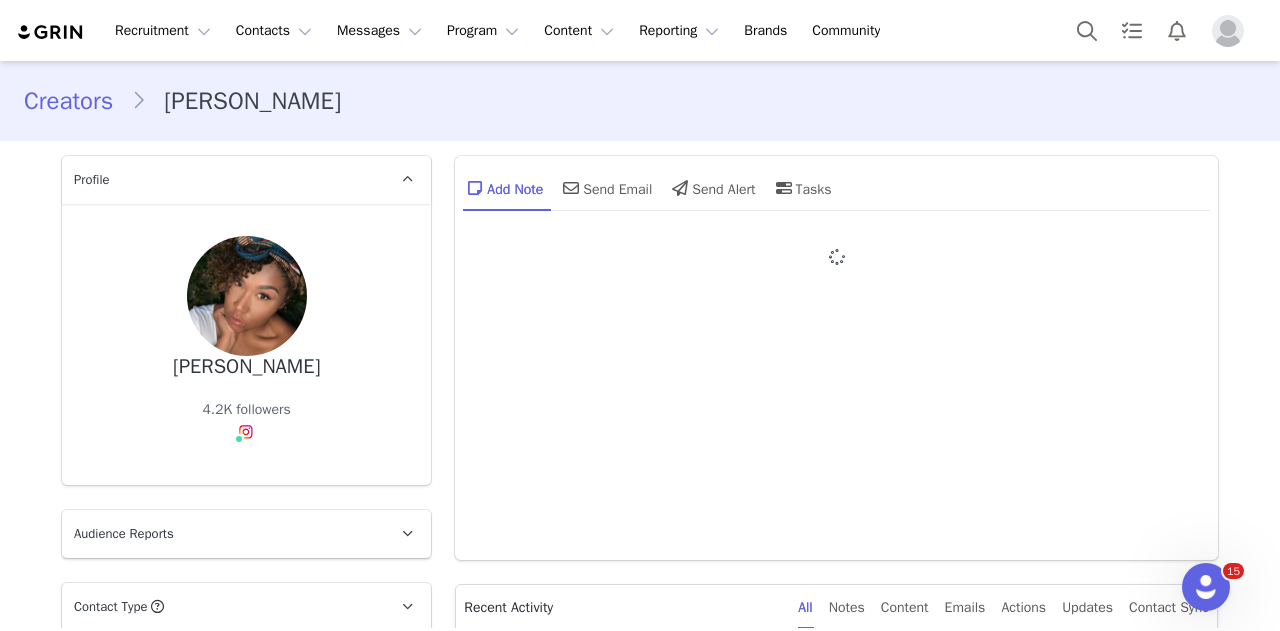 type on "+1 ([GEOGRAPHIC_DATA])" 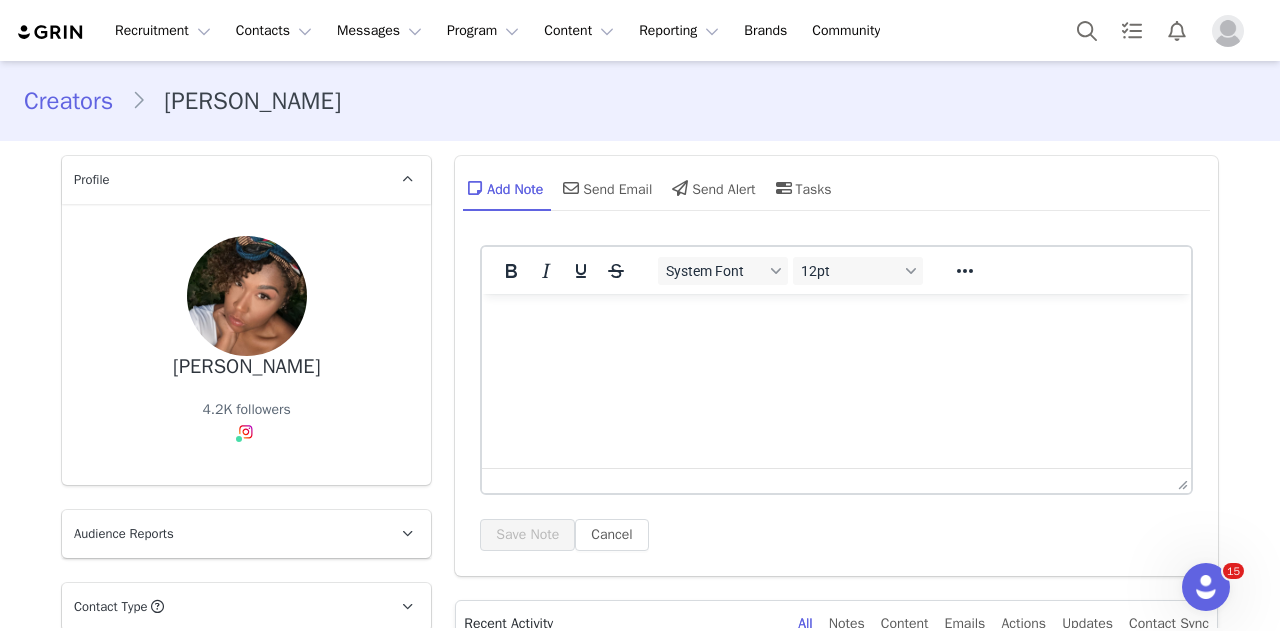 scroll, scrollTop: 0, scrollLeft: 0, axis: both 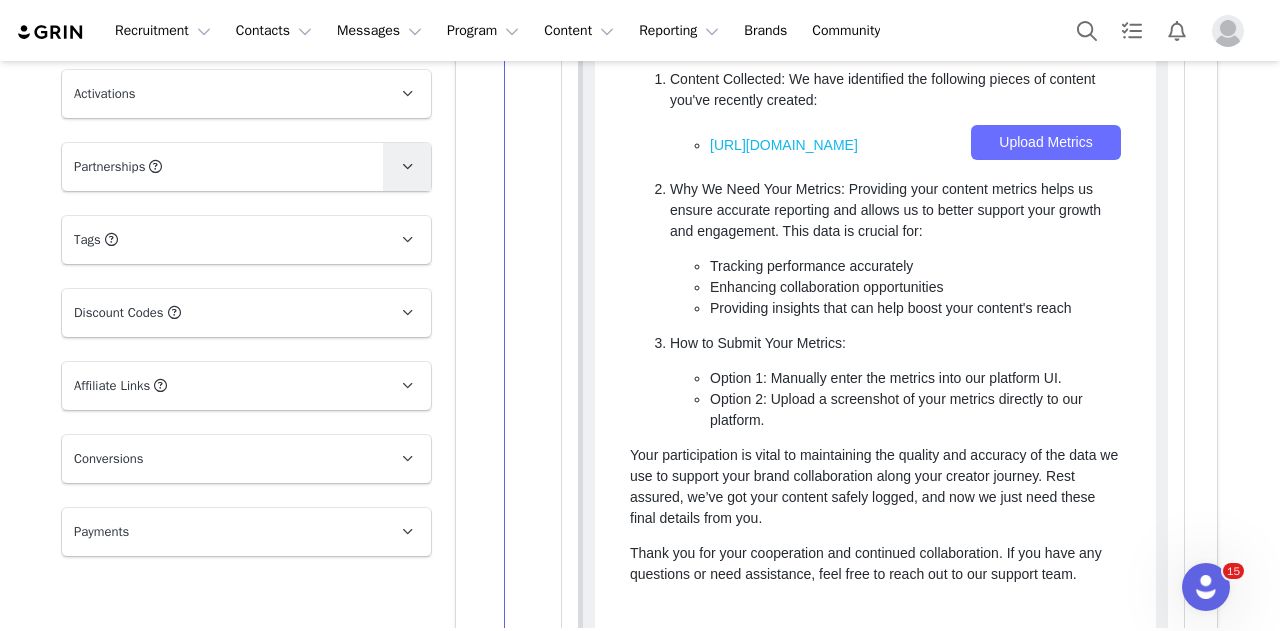 click at bounding box center (407, 166) 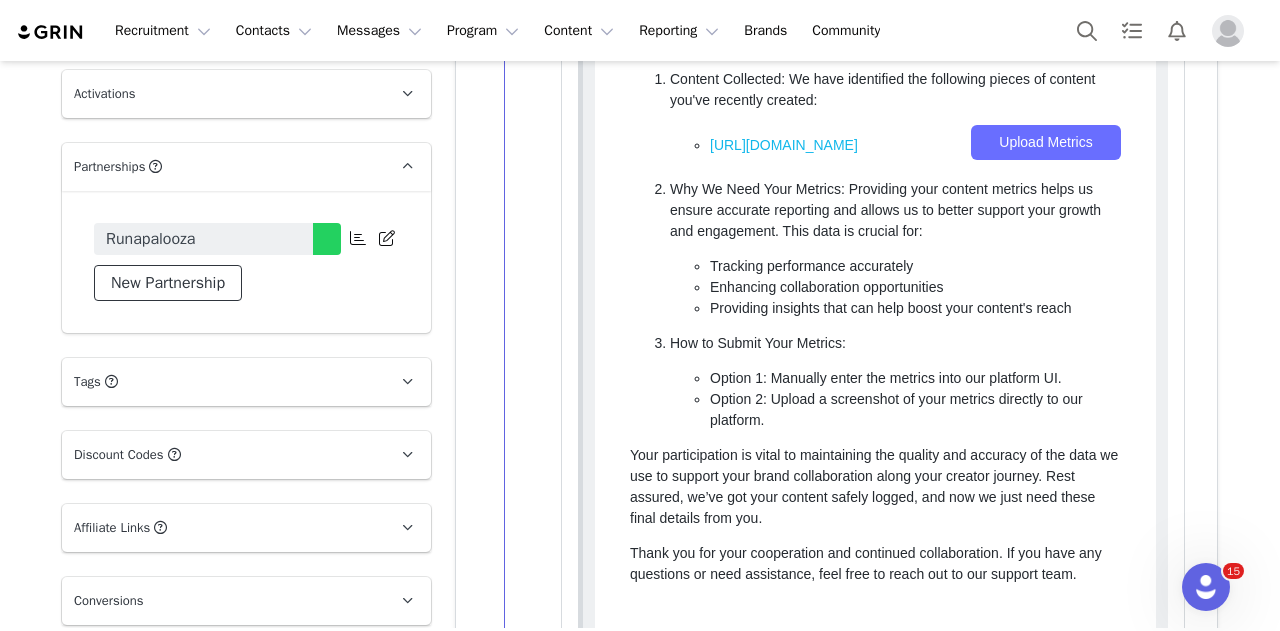 click on "New Partnership" at bounding box center [168, 283] 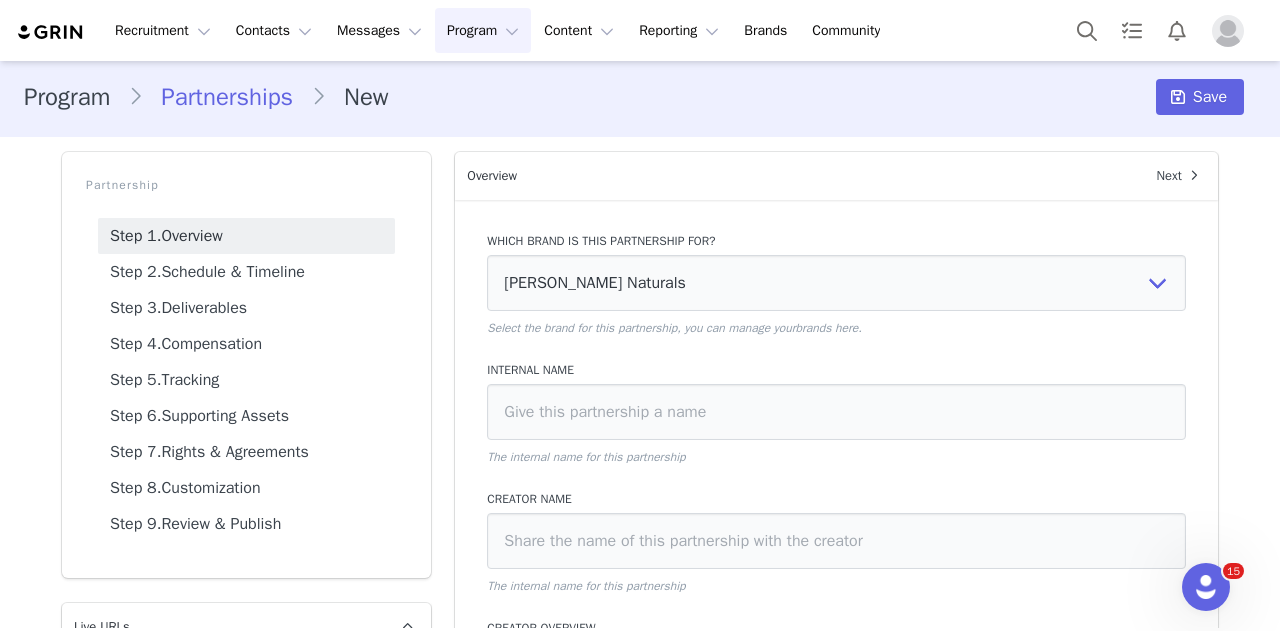 scroll, scrollTop: 0, scrollLeft: 0, axis: both 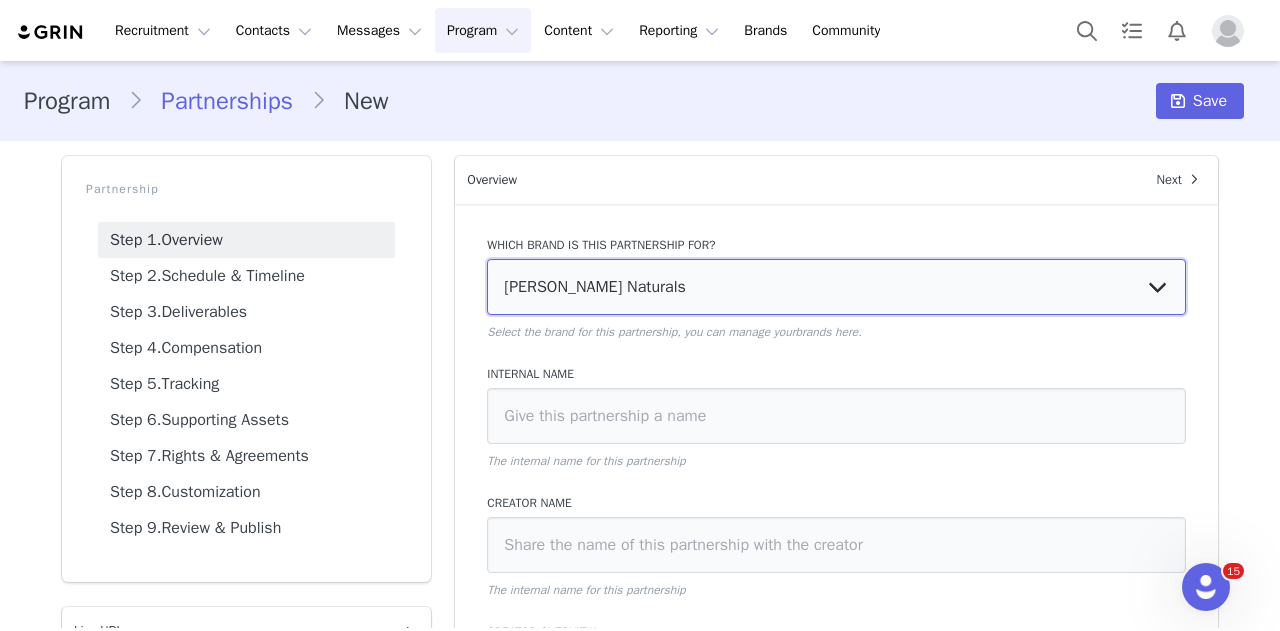click on "[PERSON_NAME] Naturals" at bounding box center (836, 287) 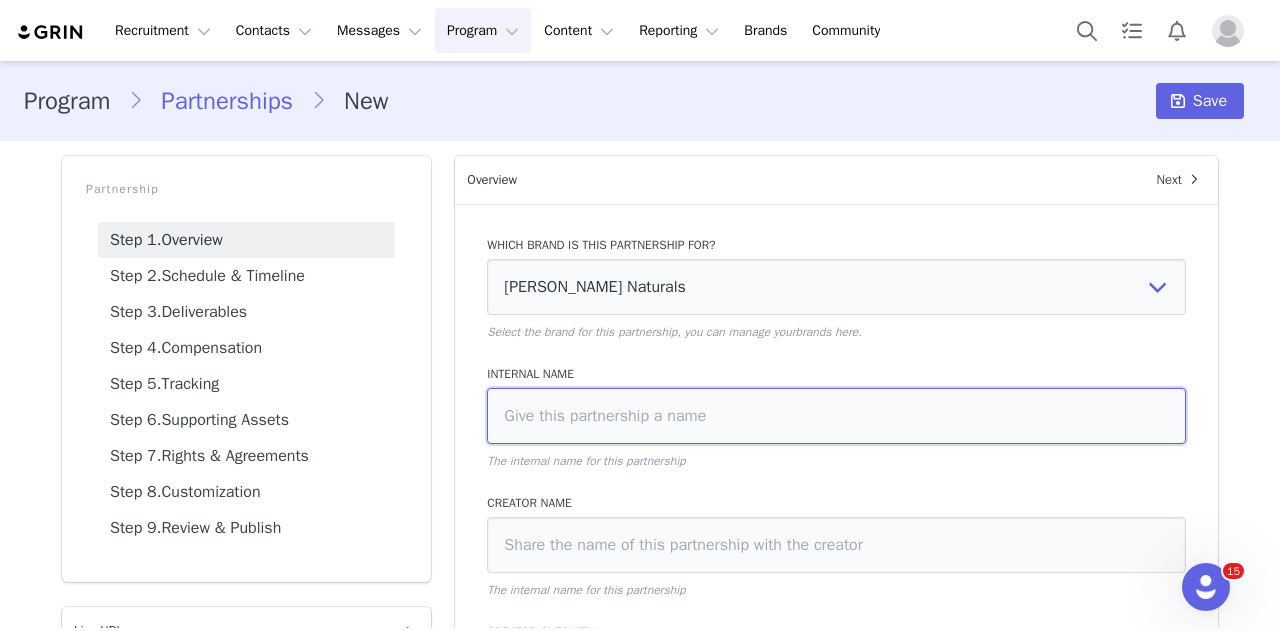 click at bounding box center (836, 416) 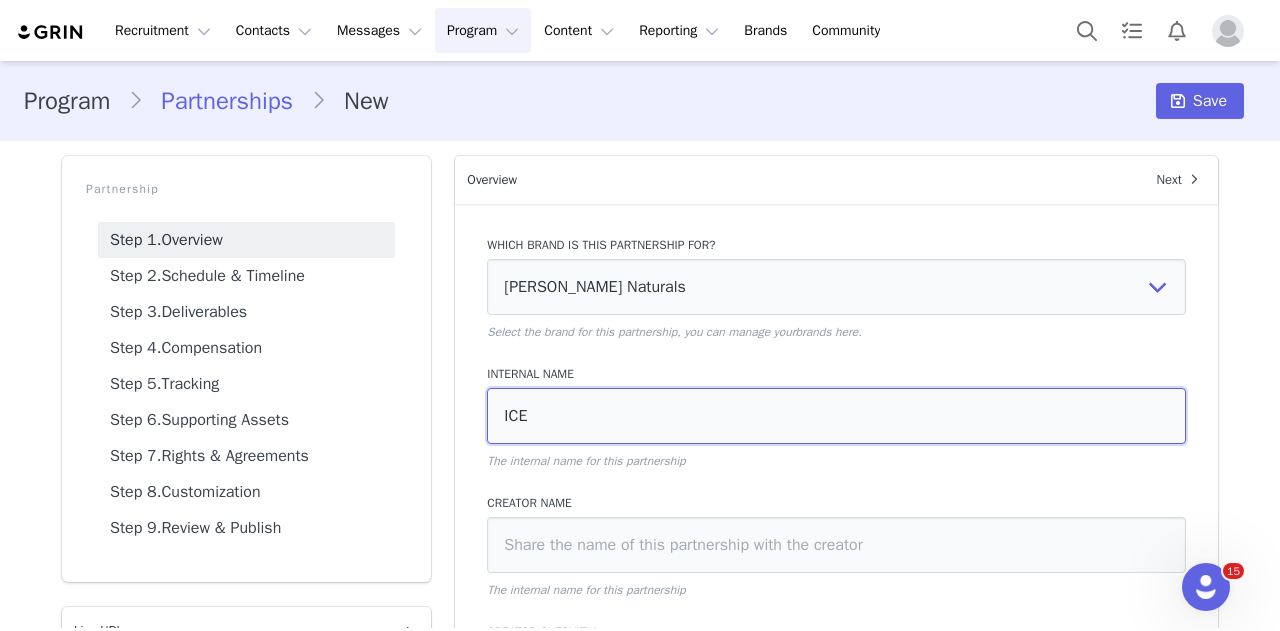 drag, startPoint x: 492, startPoint y: 419, endPoint x: 583, endPoint y: 410, distance: 91.44397 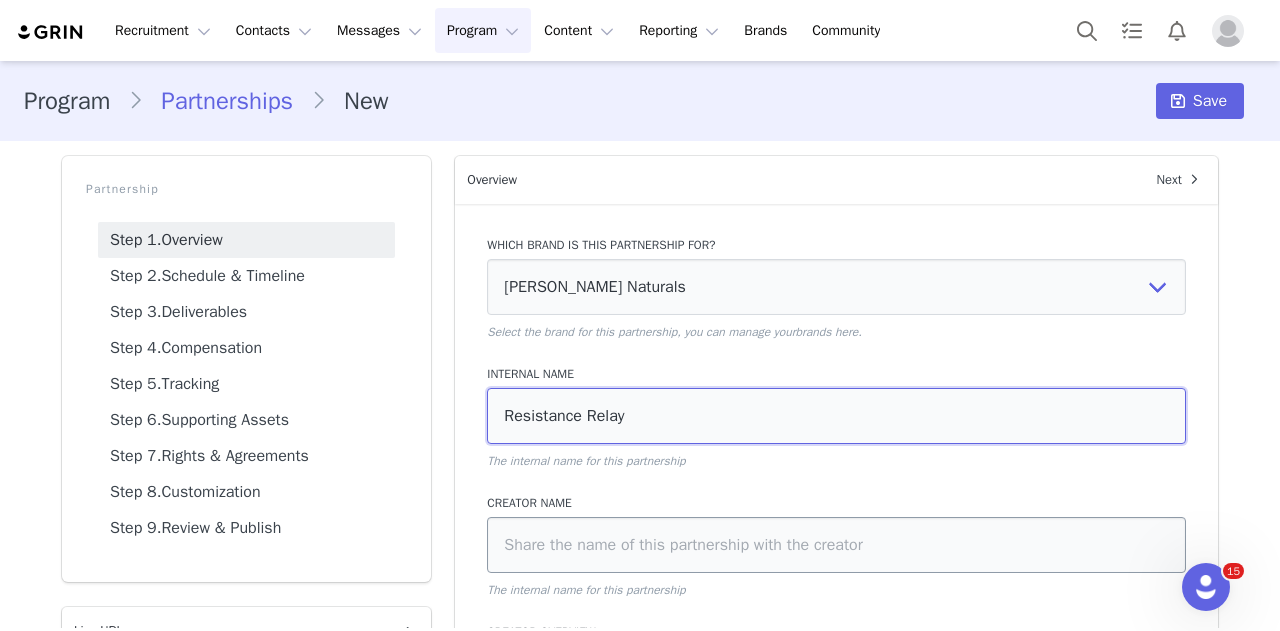 type on "Resistance Relay" 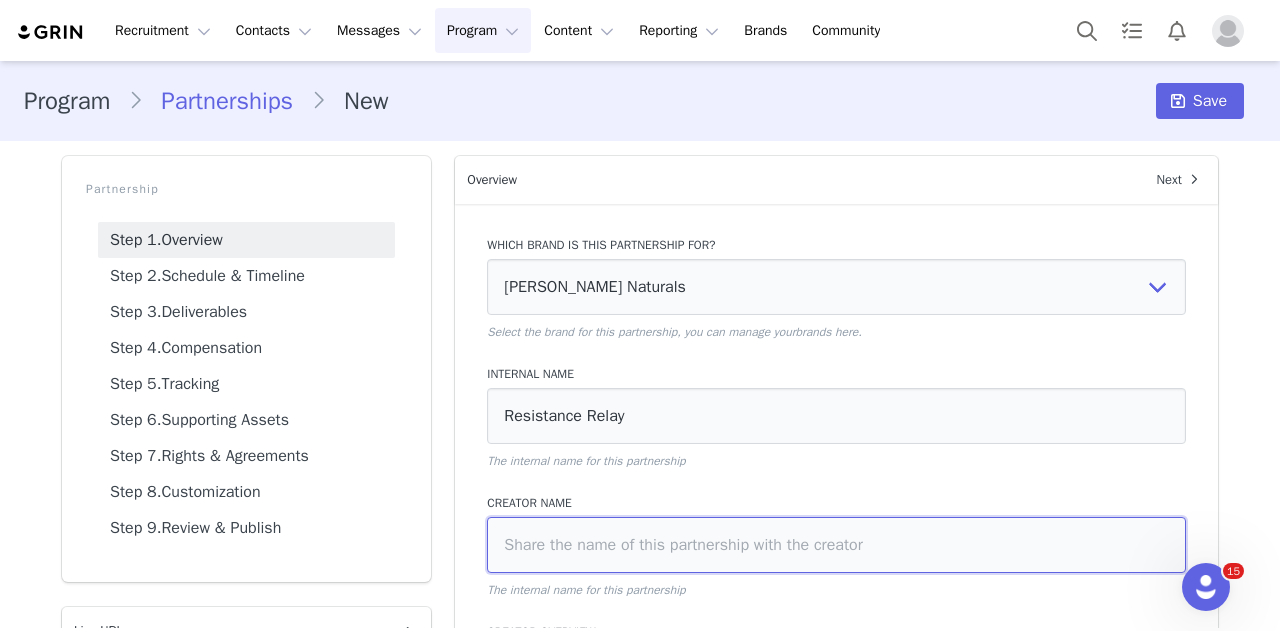 click at bounding box center [836, 545] 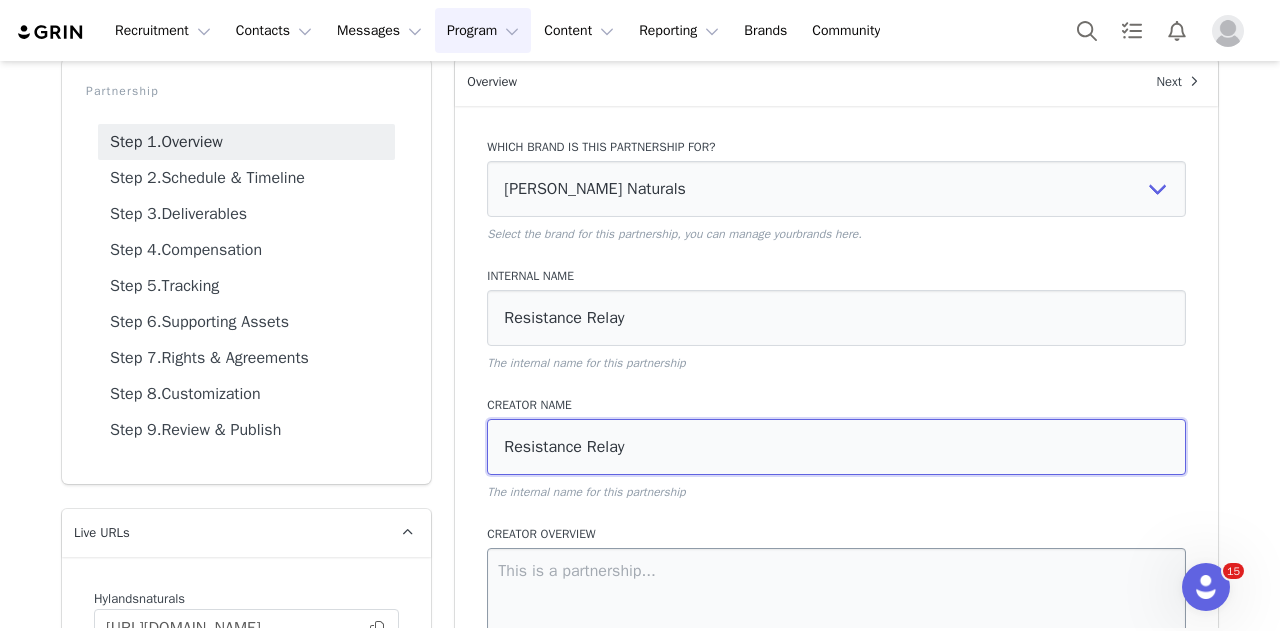 scroll, scrollTop: 300, scrollLeft: 0, axis: vertical 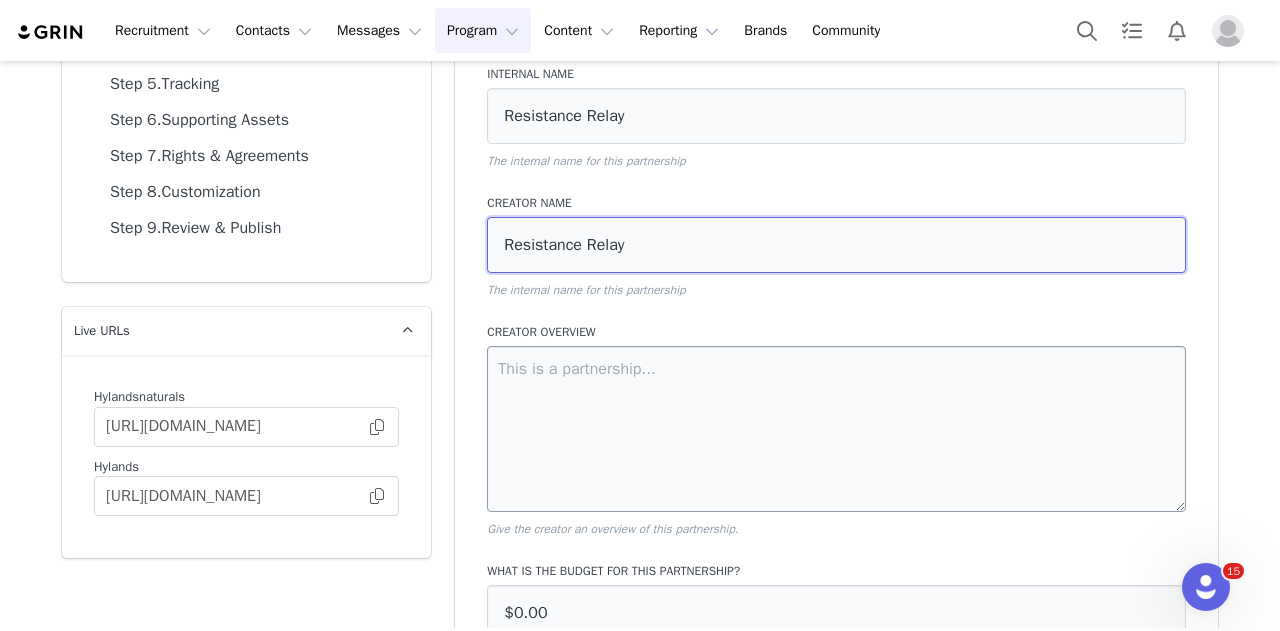 type on "Resistance Relay" 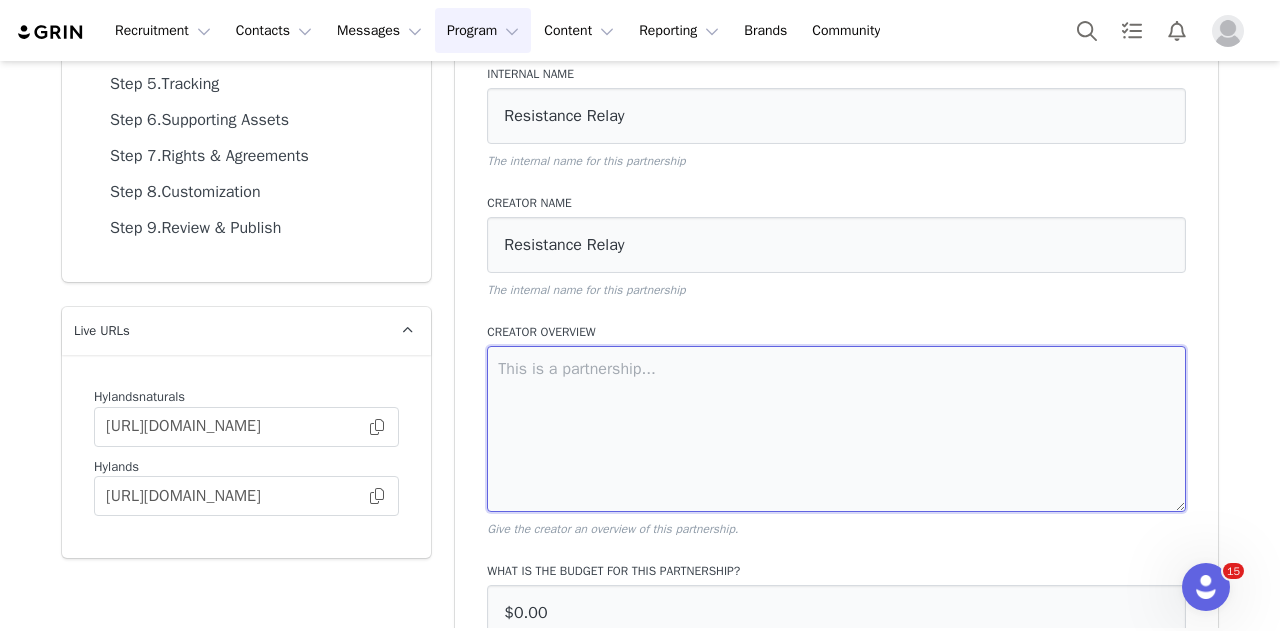 click at bounding box center [836, 429] 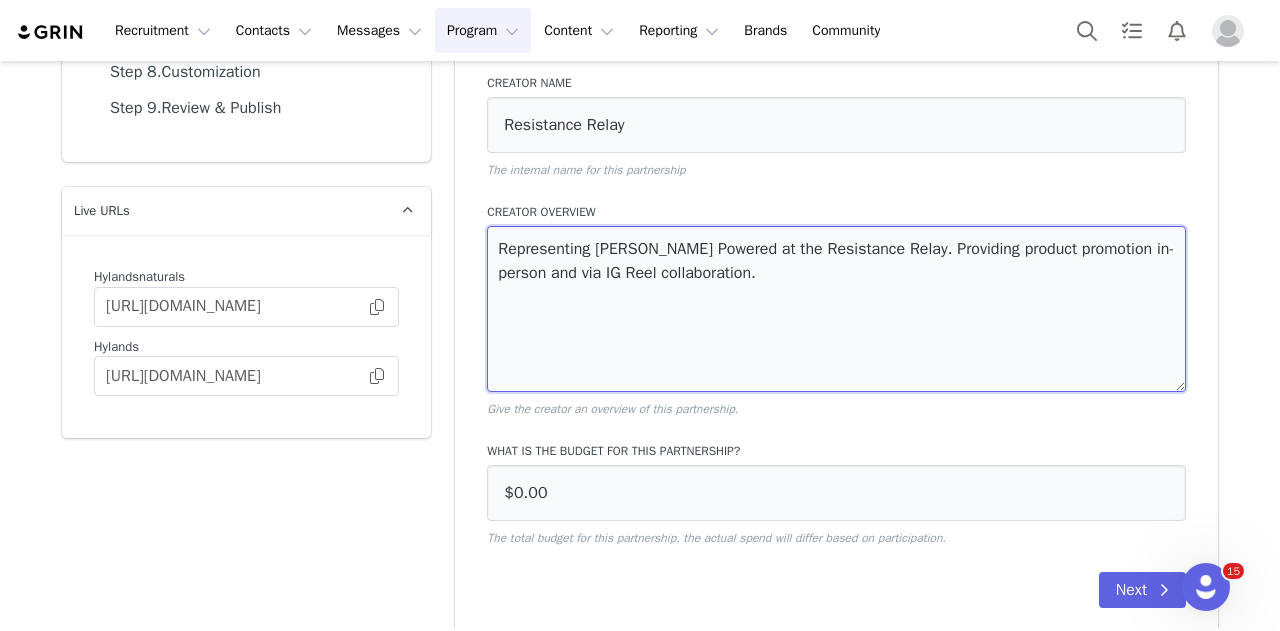 scroll, scrollTop: 446, scrollLeft: 0, axis: vertical 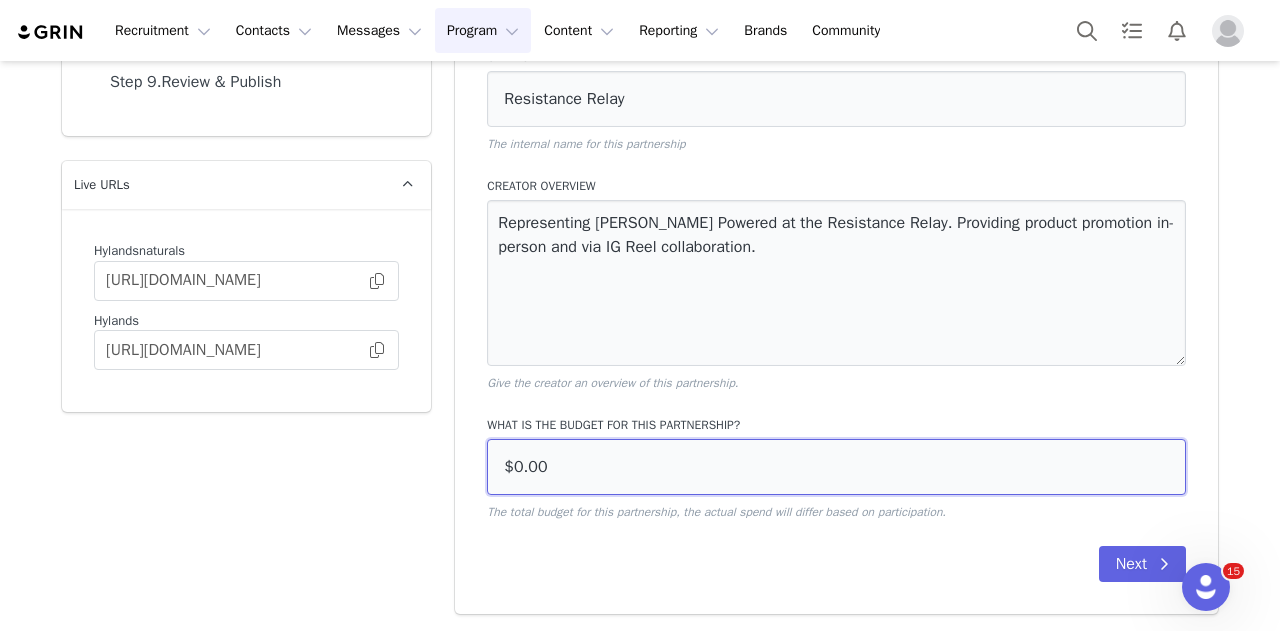 click on "$0.00" at bounding box center [836, 467] 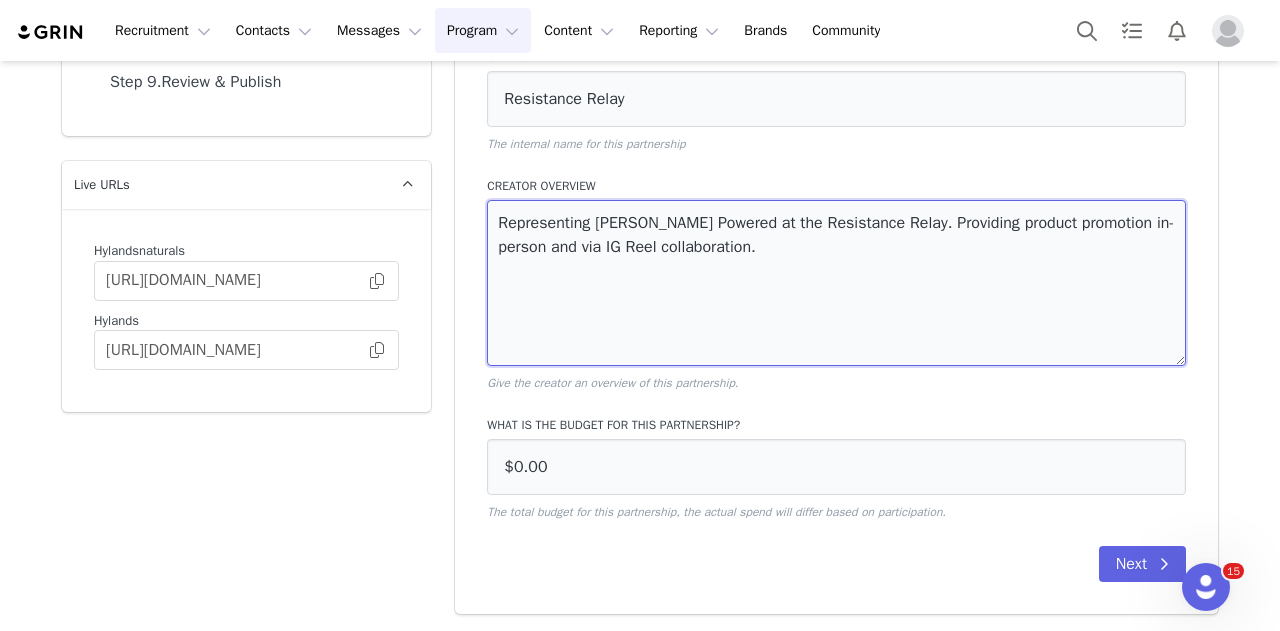 click on "Representing [PERSON_NAME] Powered at the Resistance Relay. Providing product promotion in-person and via IG Reel collaboration." at bounding box center (836, 283) 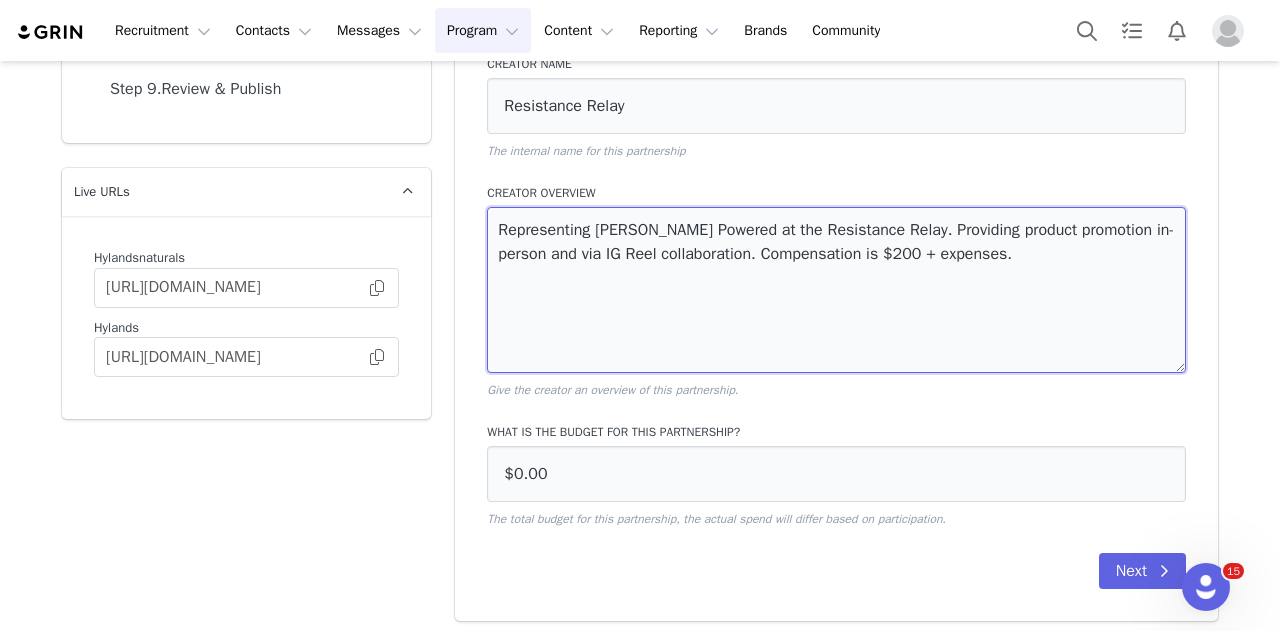 scroll, scrollTop: 446, scrollLeft: 0, axis: vertical 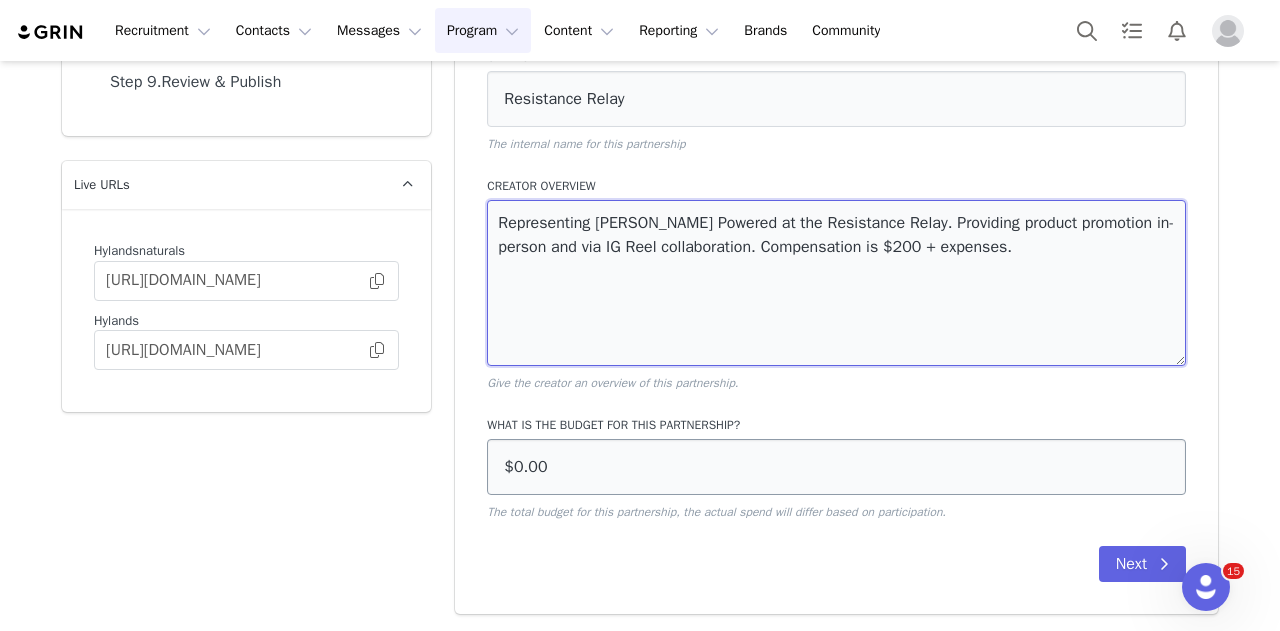 type on "Representing [PERSON_NAME] Powered at the Resistance Relay. Providing product promotion in-person and via IG Reel collaboration. Compensation is $200 + expenses." 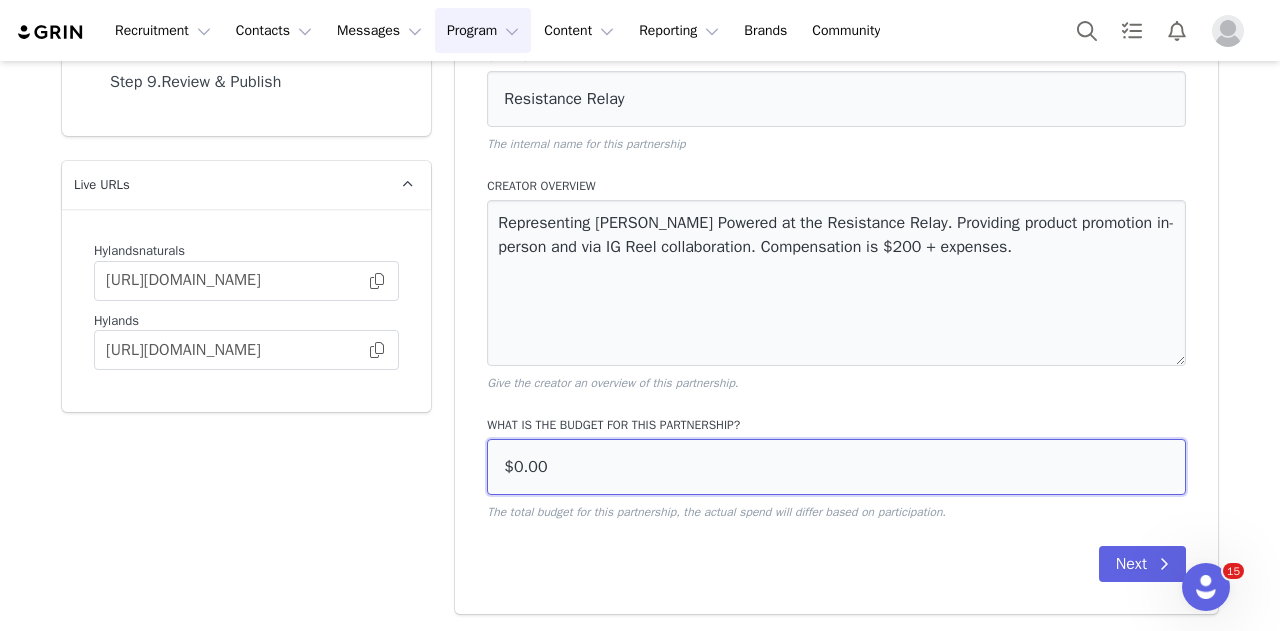 click on "$0.00" at bounding box center (836, 467) 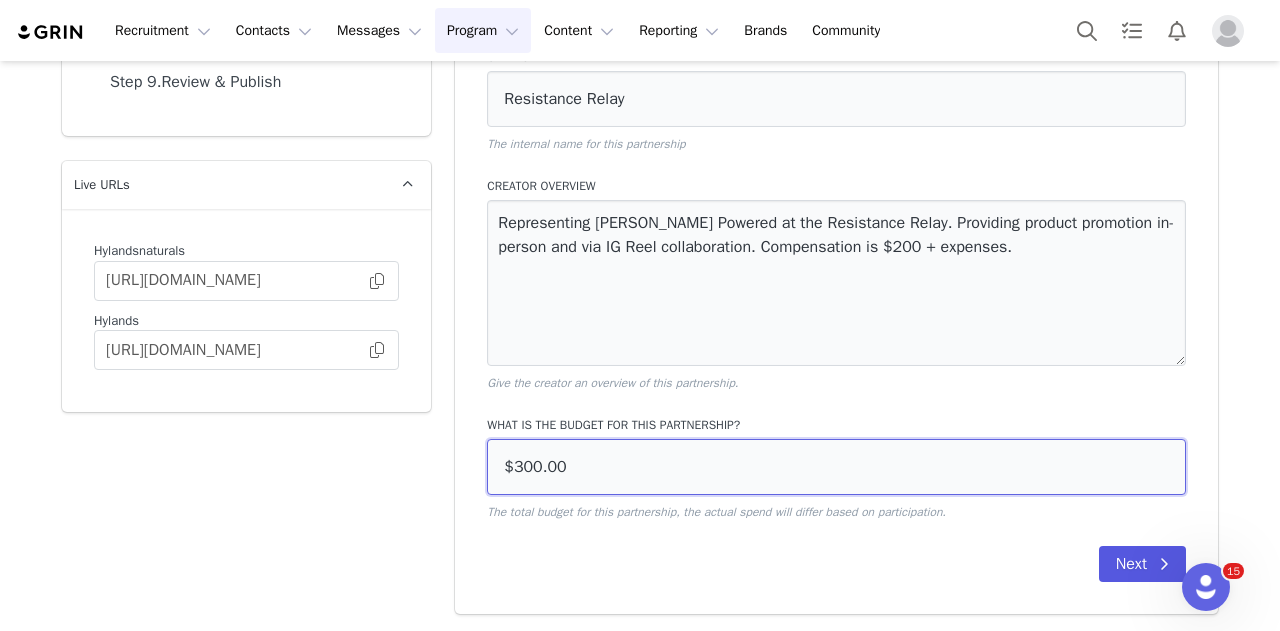 type on "$300.00" 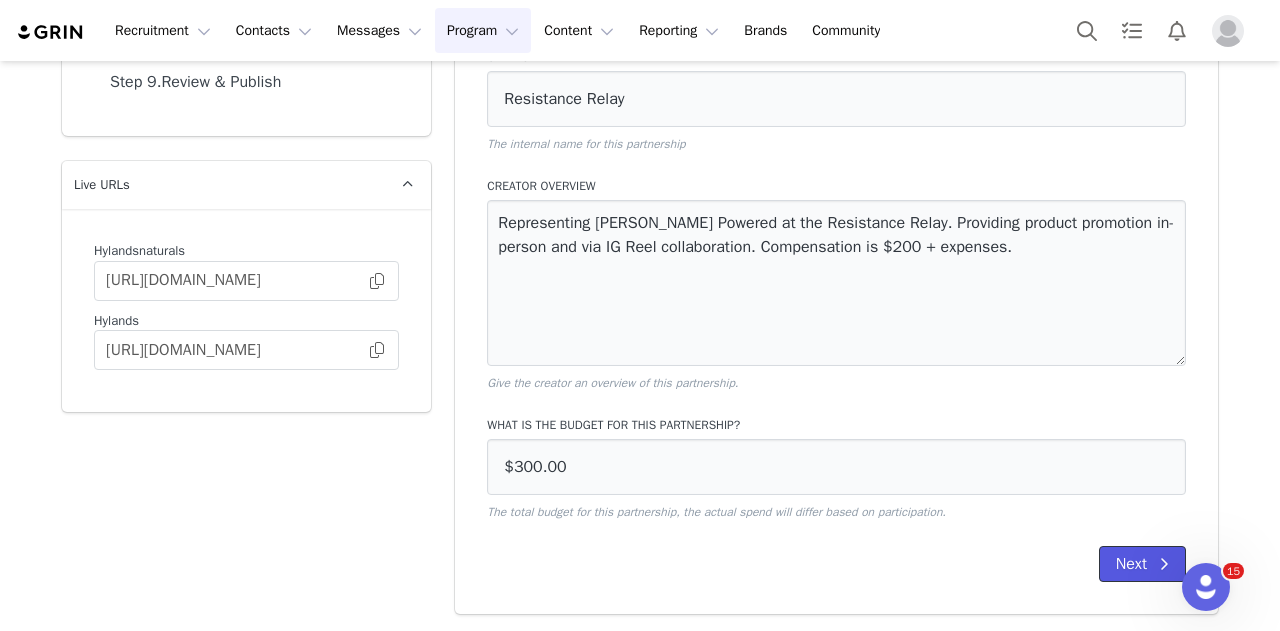 click at bounding box center (1164, 564) 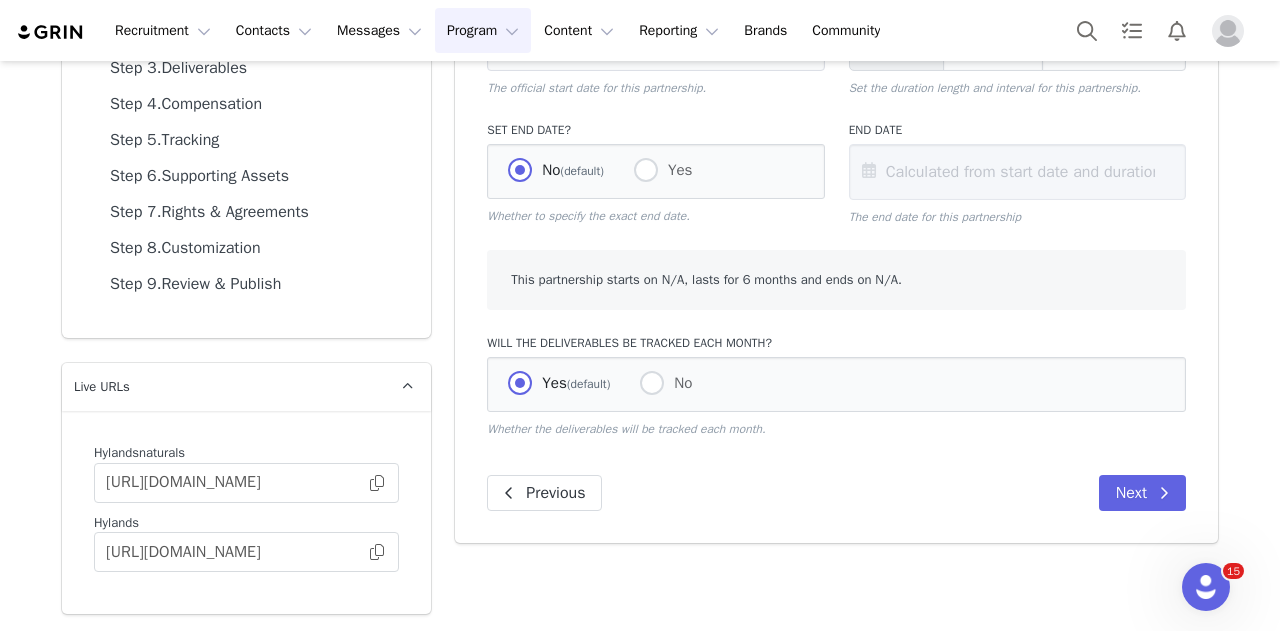 scroll, scrollTop: 0, scrollLeft: 0, axis: both 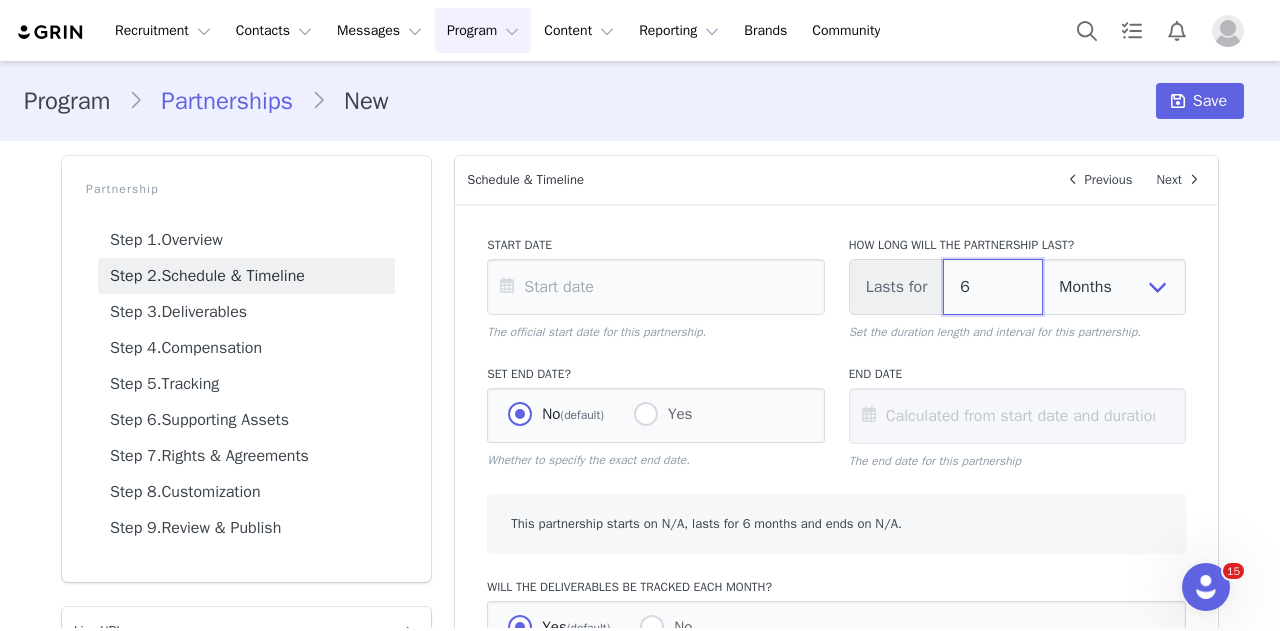 click on "6" at bounding box center (993, 287) 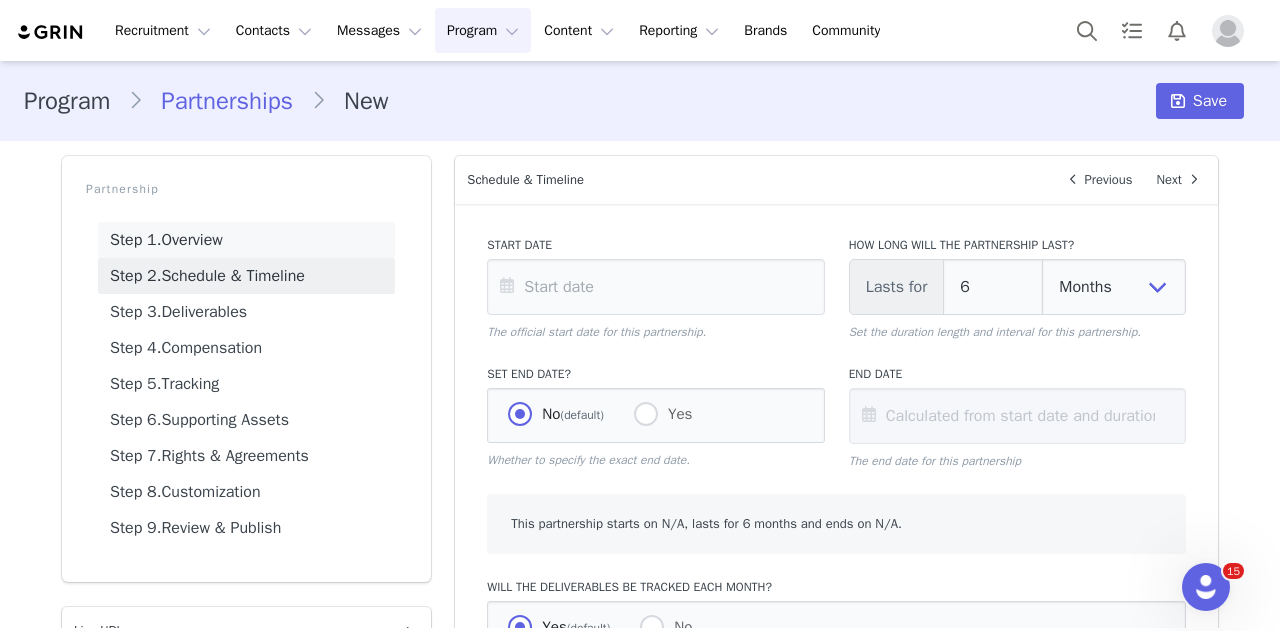 click on "Step 1.  Overview" at bounding box center [246, 240] 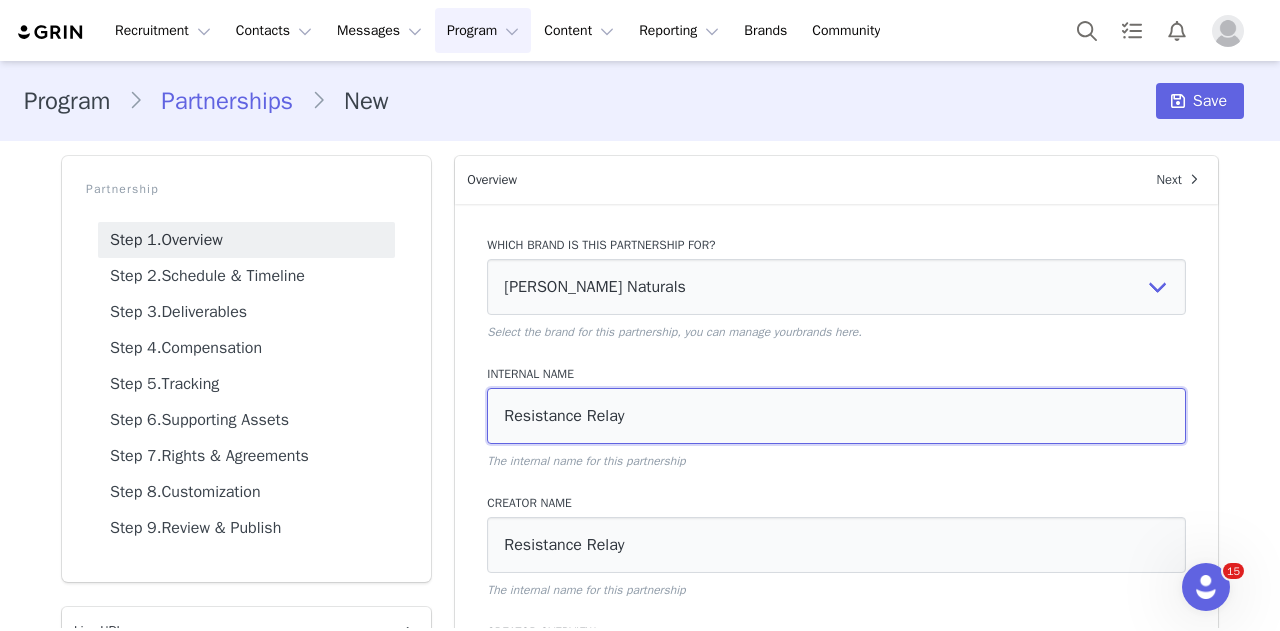click on "Resistance Relay" at bounding box center (836, 416) 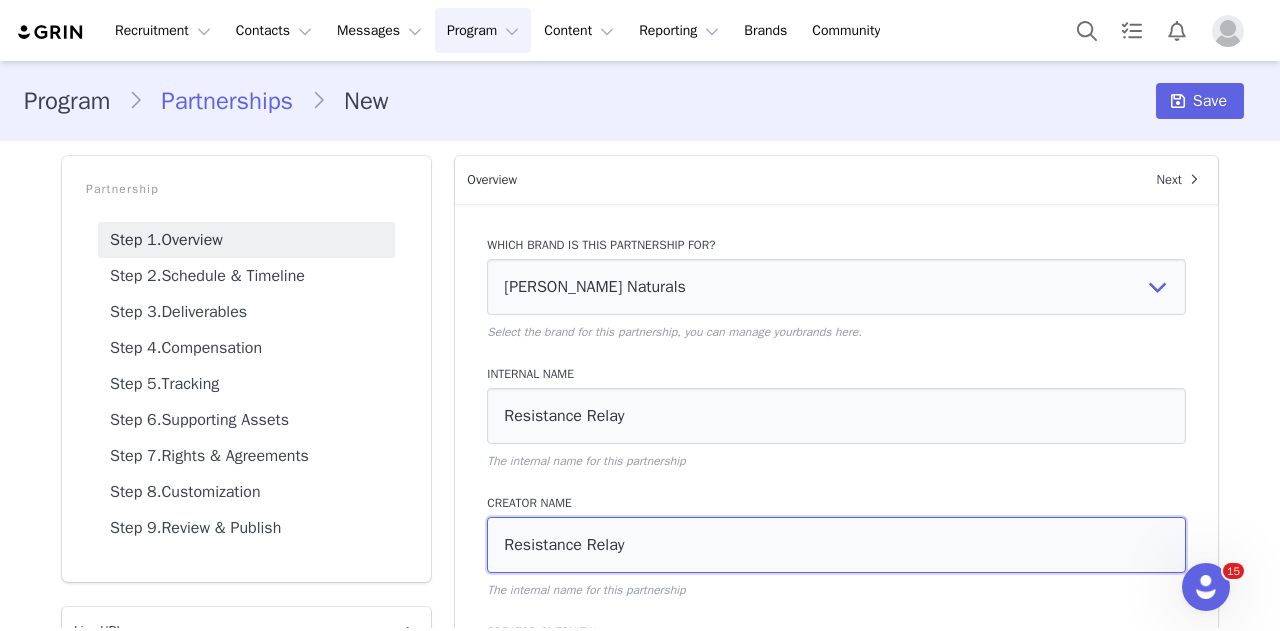 click on "Resistance Relay" at bounding box center (836, 545) 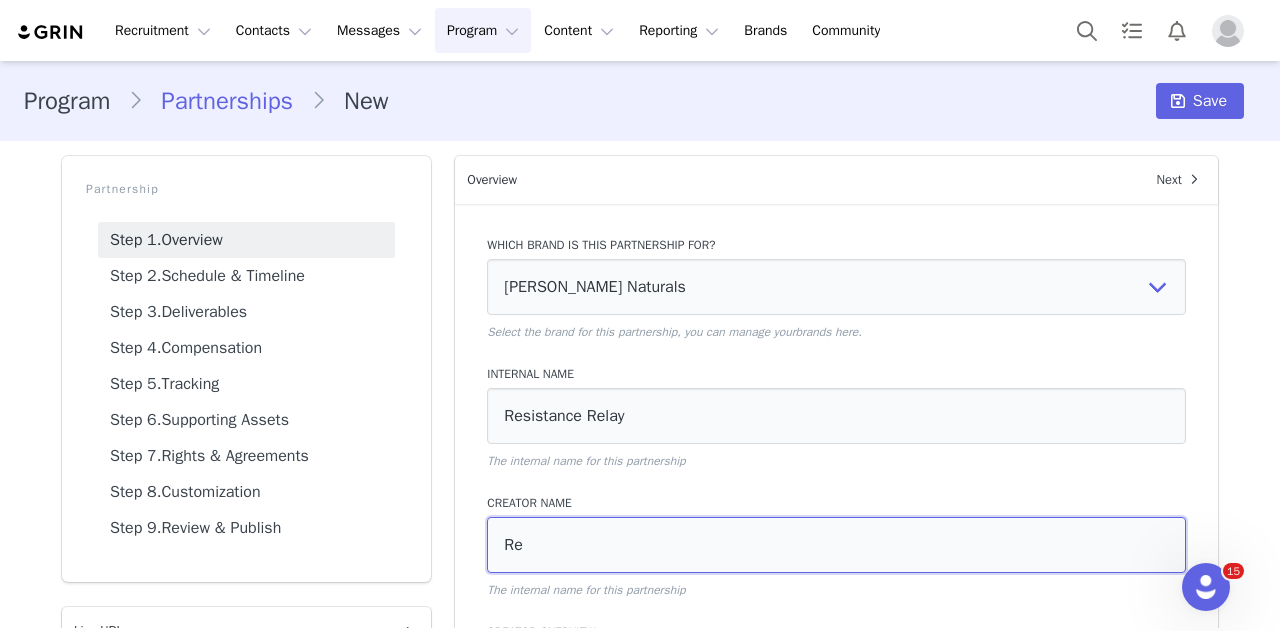 type on "R" 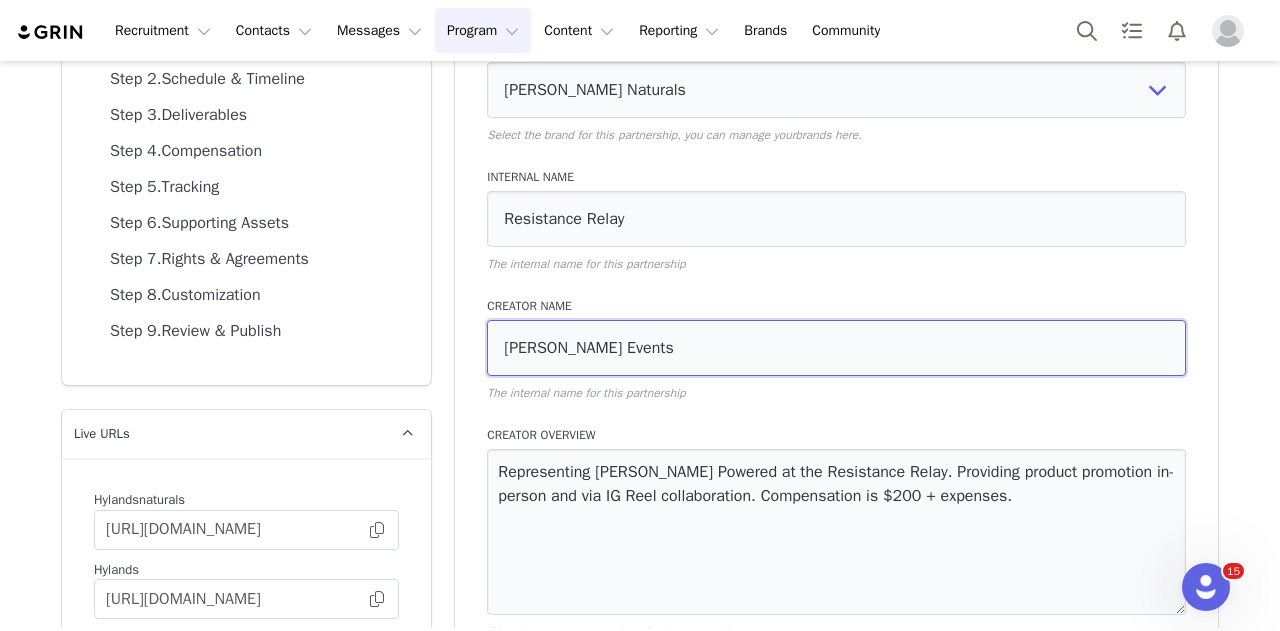 scroll, scrollTop: 300, scrollLeft: 0, axis: vertical 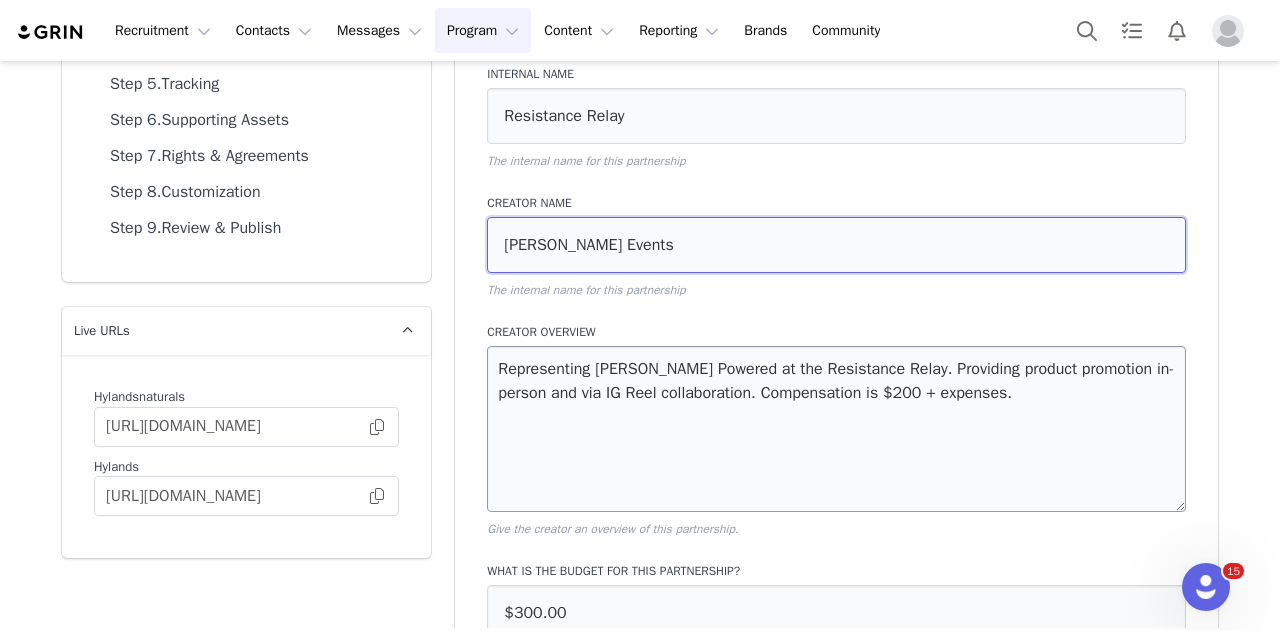 type on "[PERSON_NAME] Events" 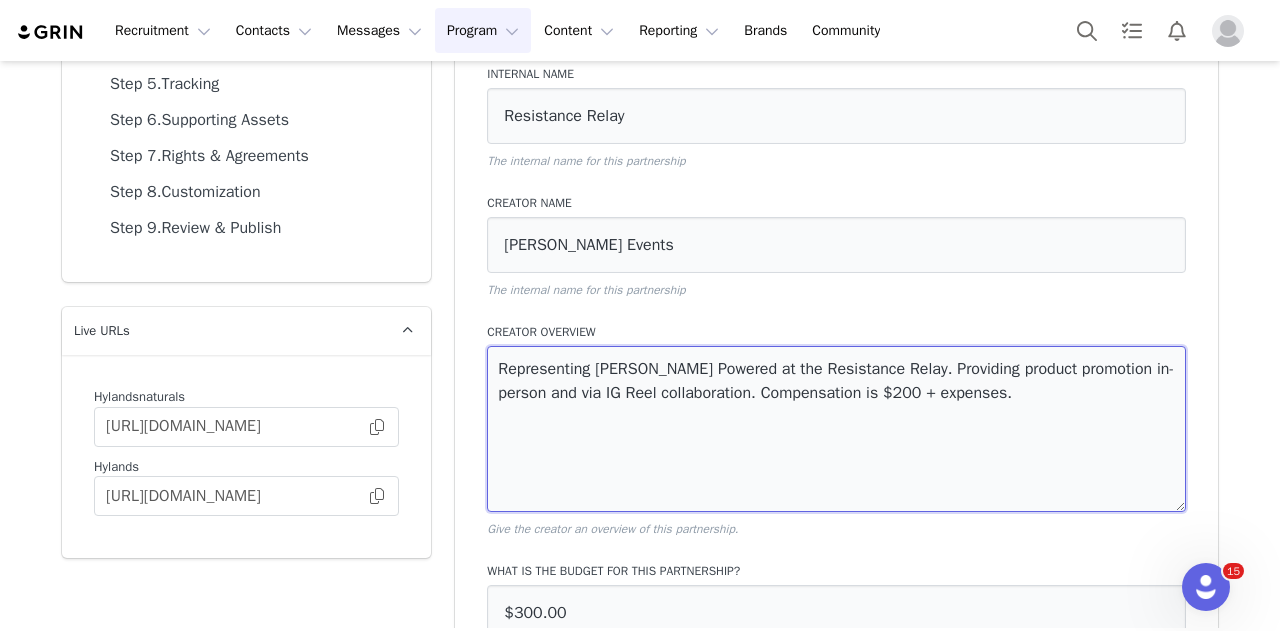 click on "Representing [PERSON_NAME] Powered at the Resistance Relay. Providing product promotion in-person and via IG Reel collaboration. Compensation is $200 + expenses." at bounding box center [836, 429] 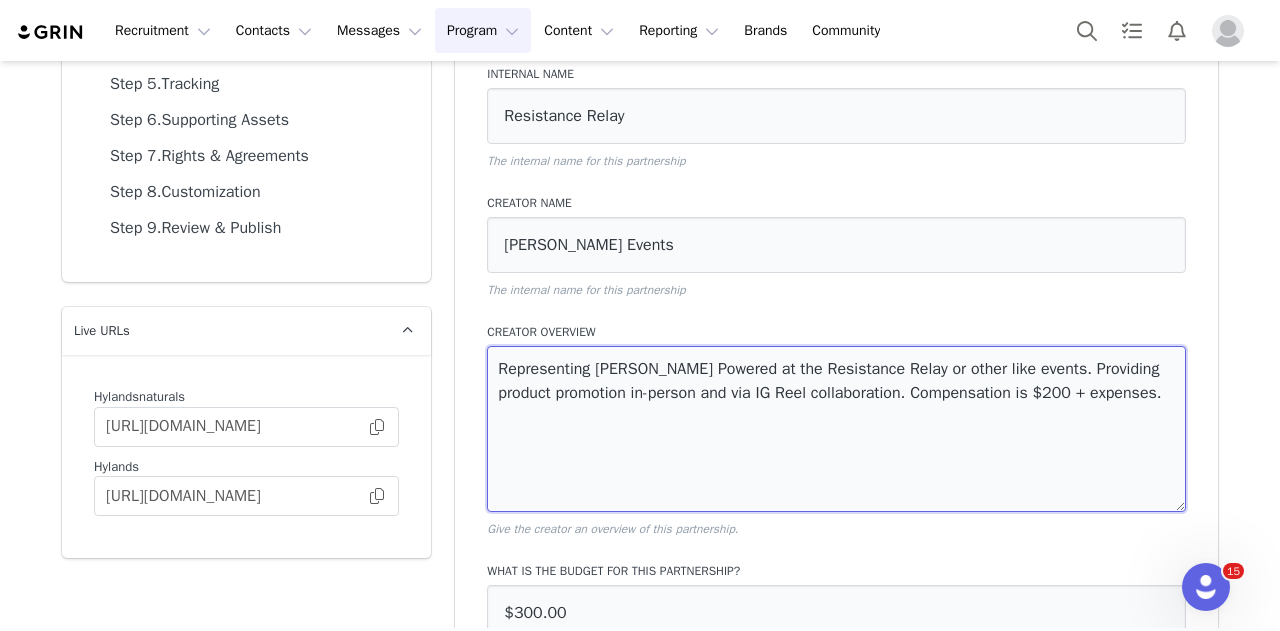 click on "Representing [PERSON_NAME] Powered at the Resistance Relay or other like events. Providing product promotion in-person and via IG Reel collaboration. Compensation is $200 + expenses." at bounding box center (836, 429) 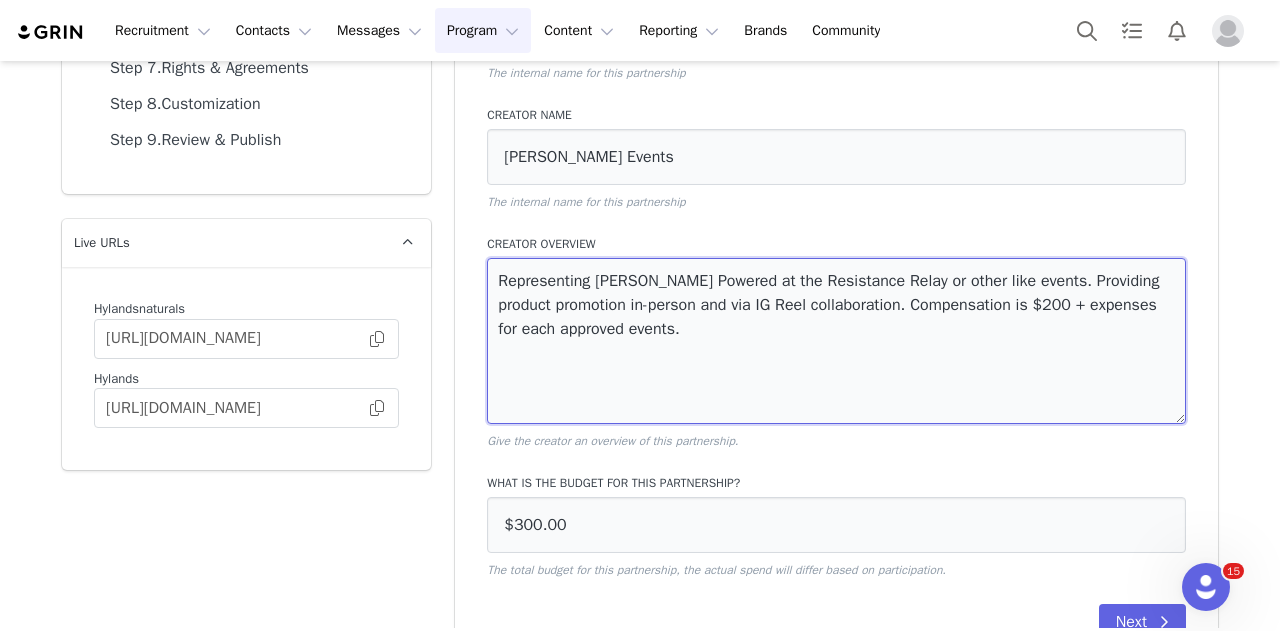 scroll, scrollTop: 446, scrollLeft: 0, axis: vertical 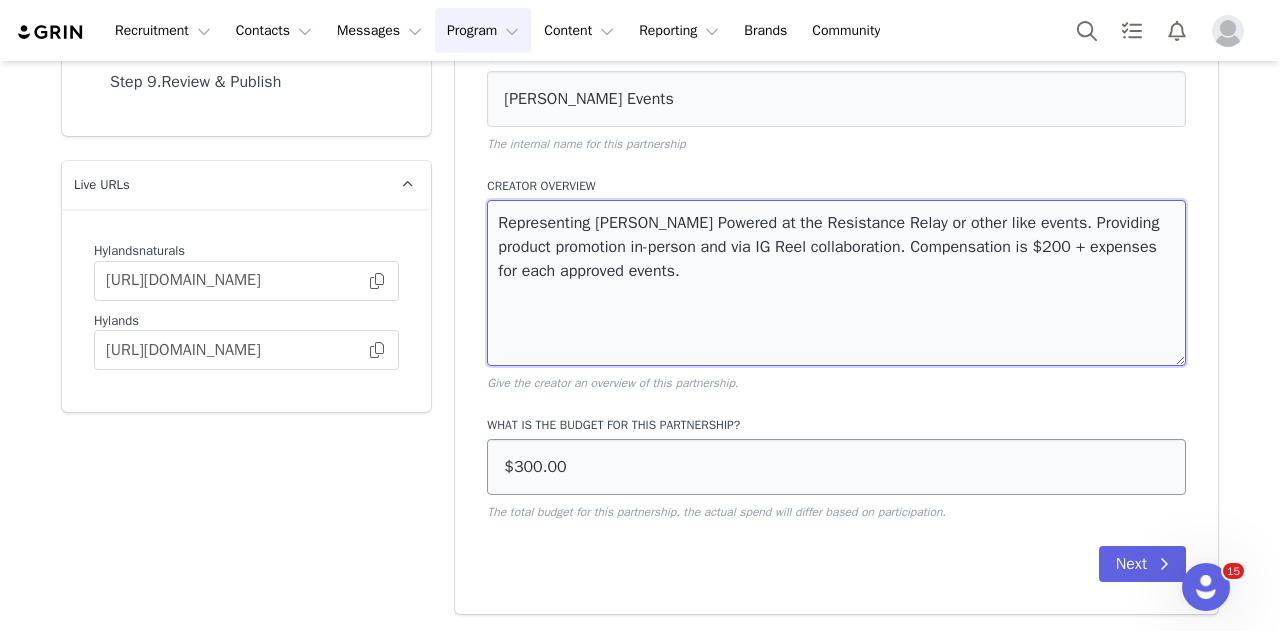 type on "Representing [PERSON_NAME] Powered at the Resistance Relay or other like events. Providing product promotion in-person and via IG Reel collaboration. Compensation is $200 + expenses for each approved events." 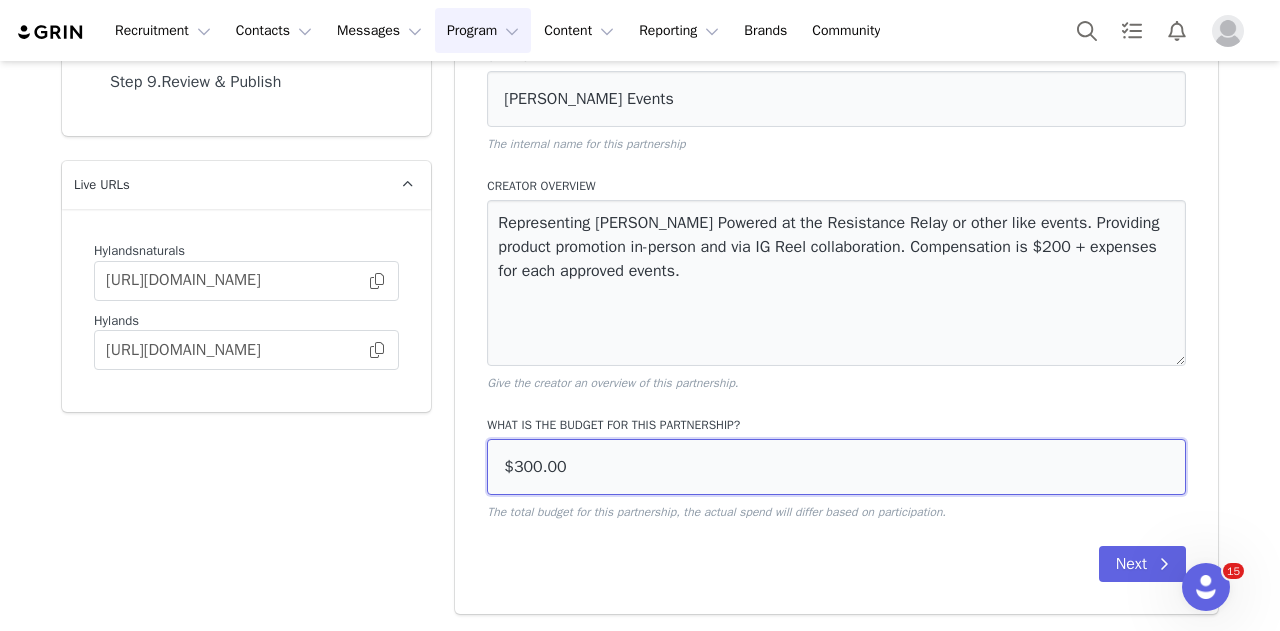 click on "$300.00" at bounding box center (836, 467) 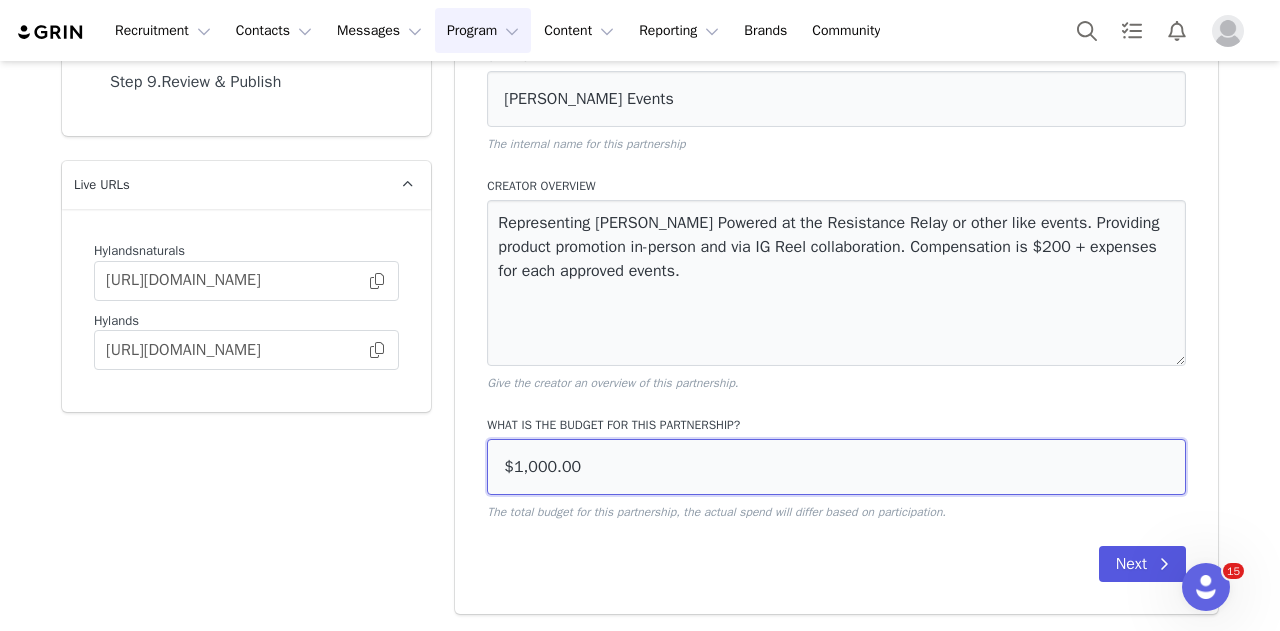 type on "$1,000.00" 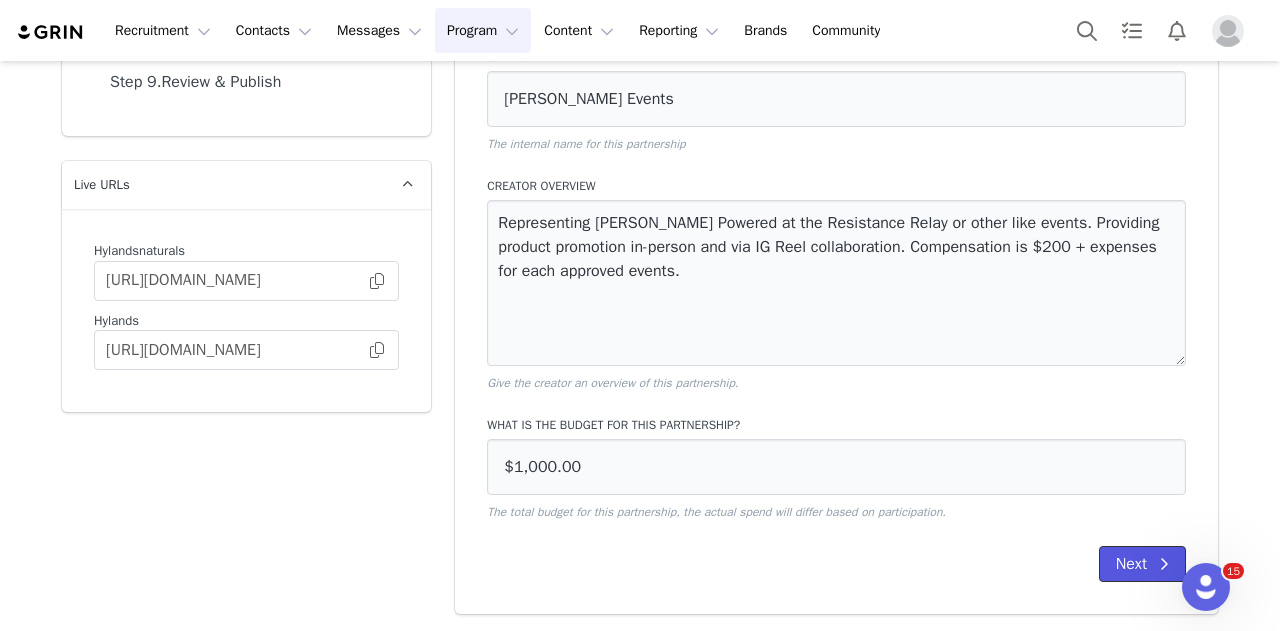 click on "Next" at bounding box center [1142, 564] 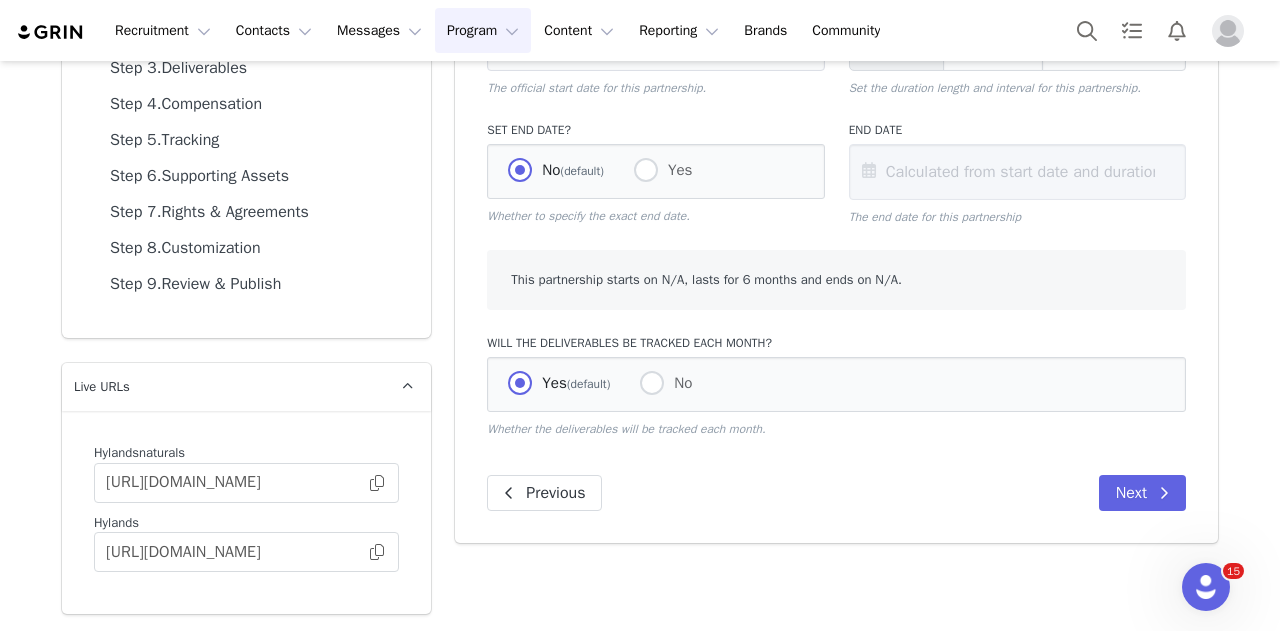 scroll, scrollTop: 0, scrollLeft: 0, axis: both 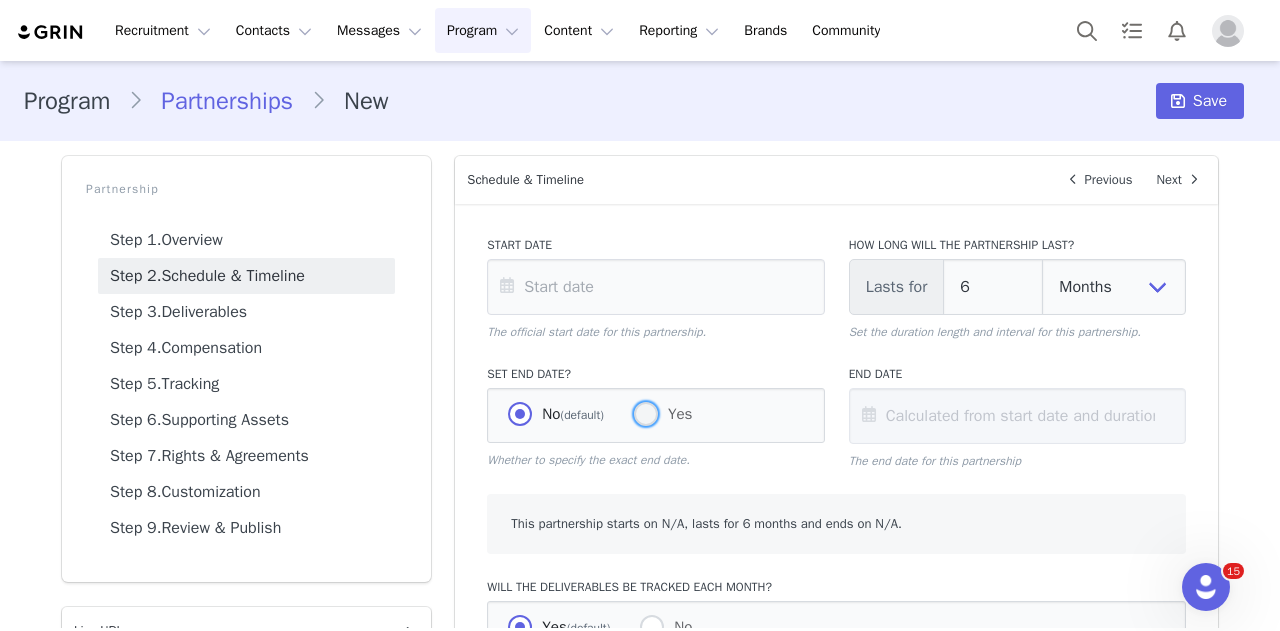 click at bounding box center [646, 414] 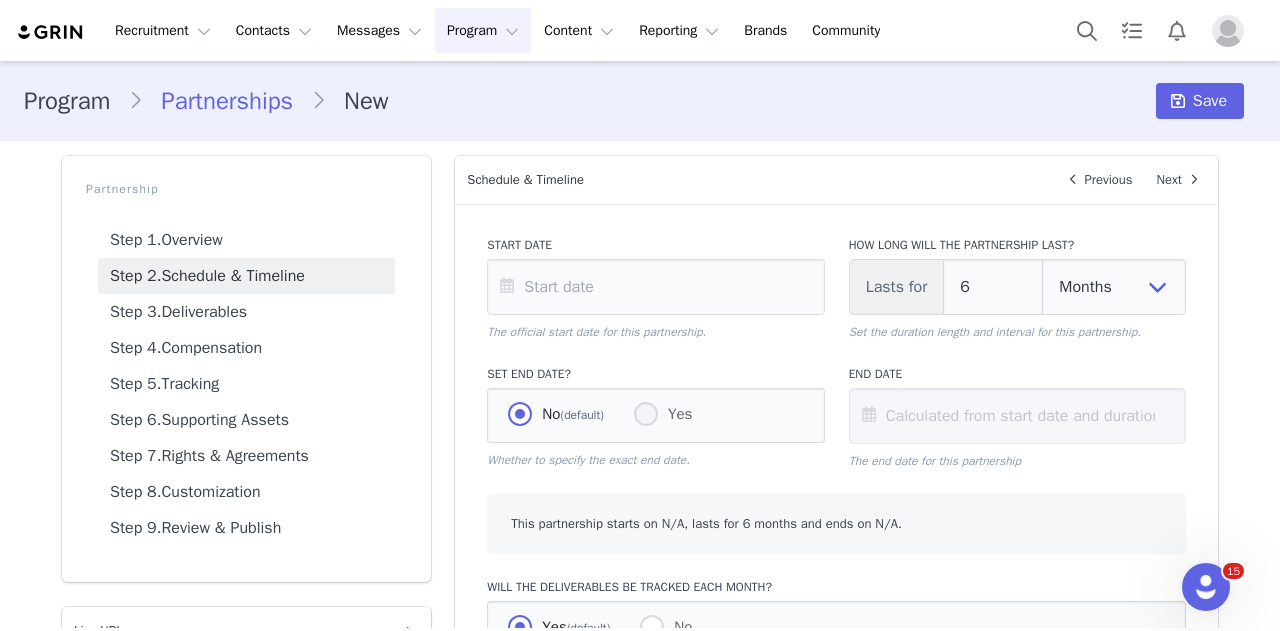click on "Yes" at bounding box center (646, 415) 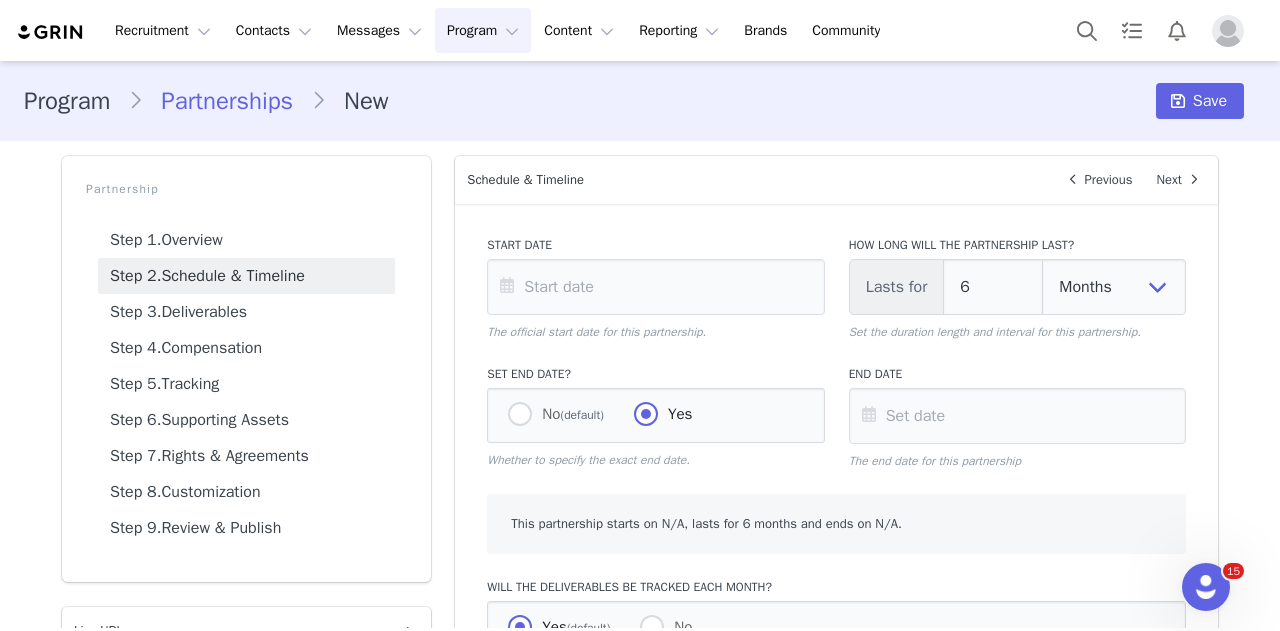 click at bounding box center (869, 416) 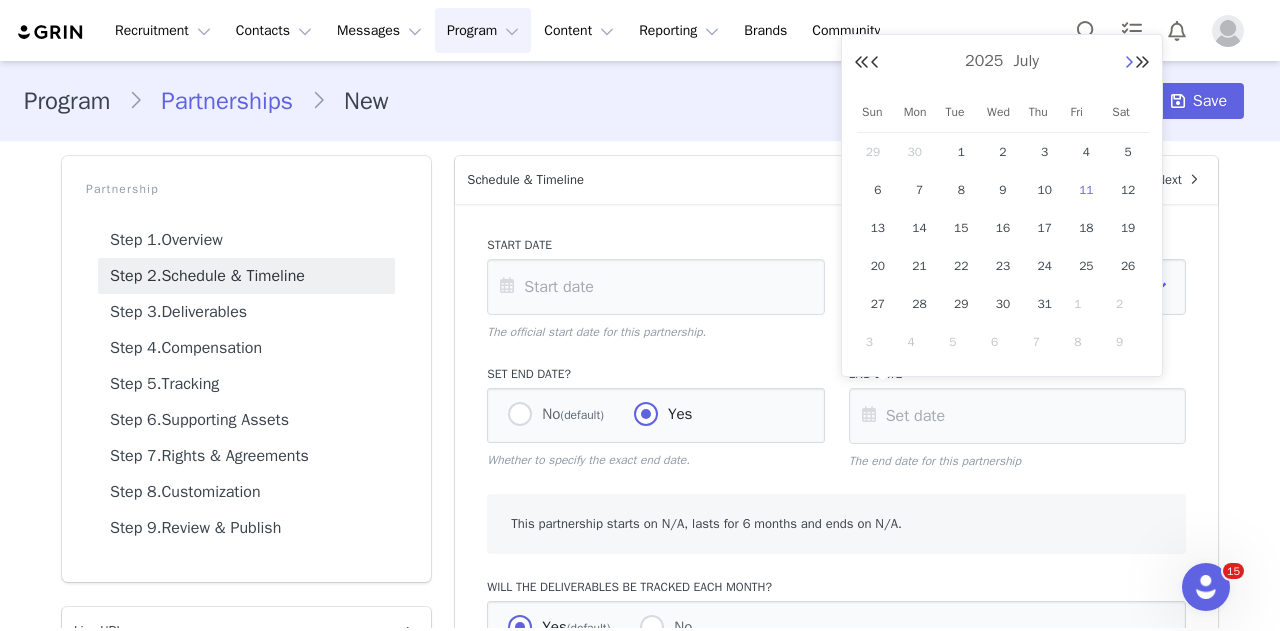 click at bounding box center [1129, 63] 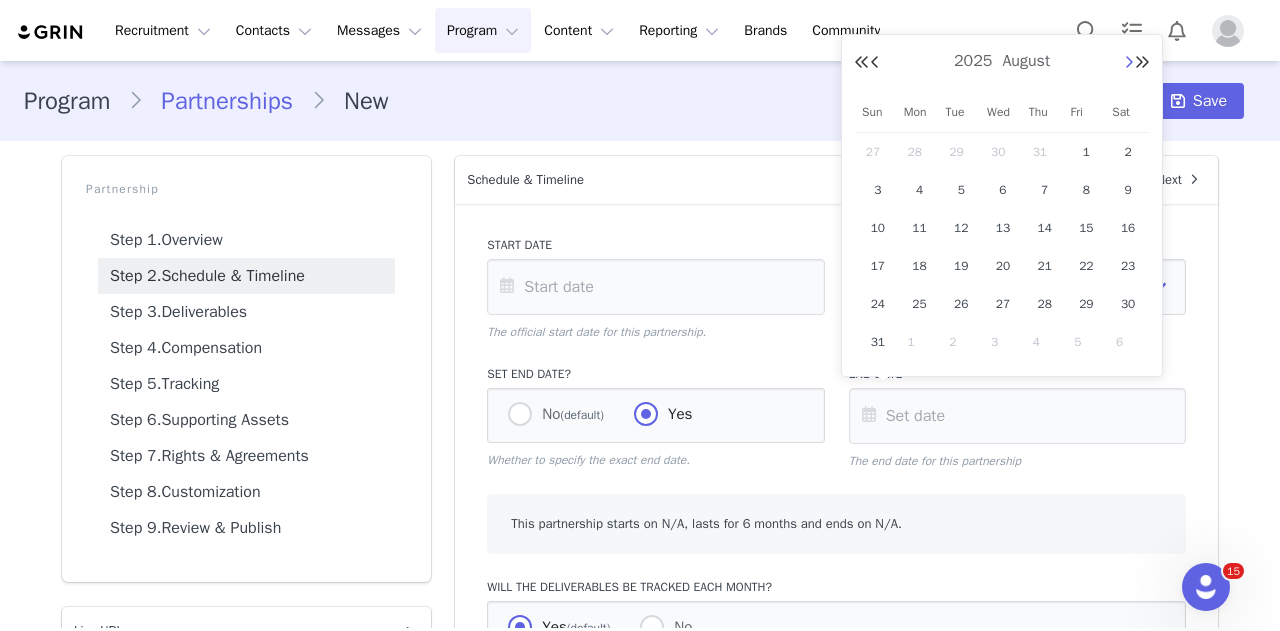 click at bounding box center [1129, 63] 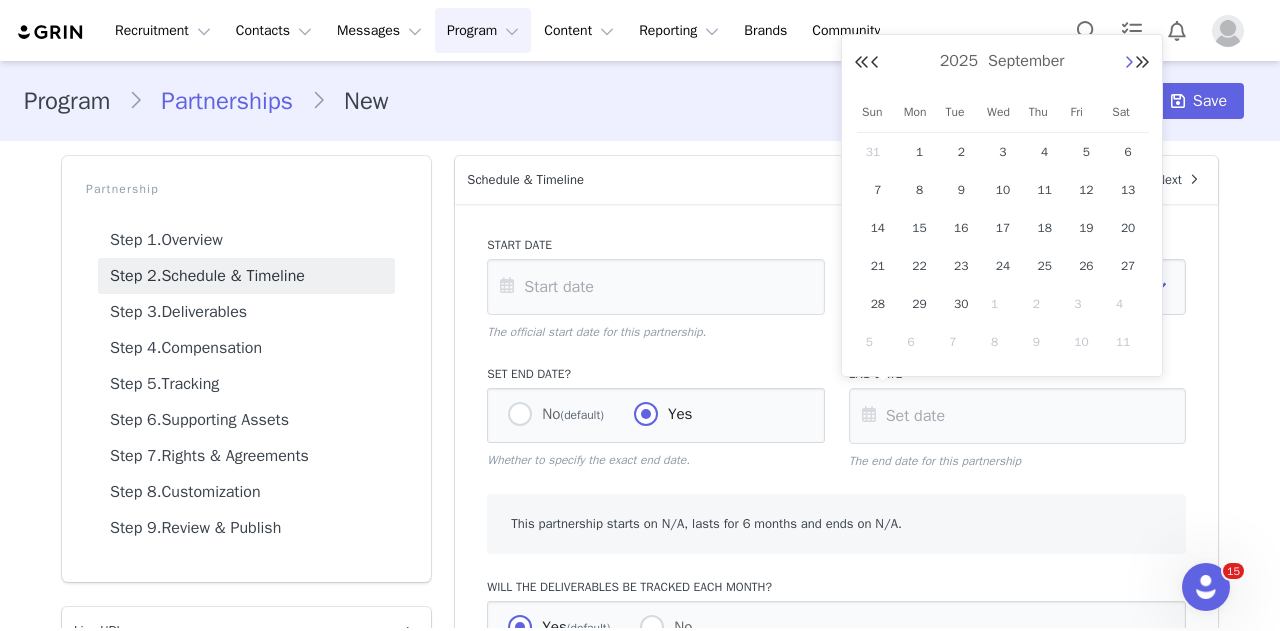 click at bounding box center (1129, 63) 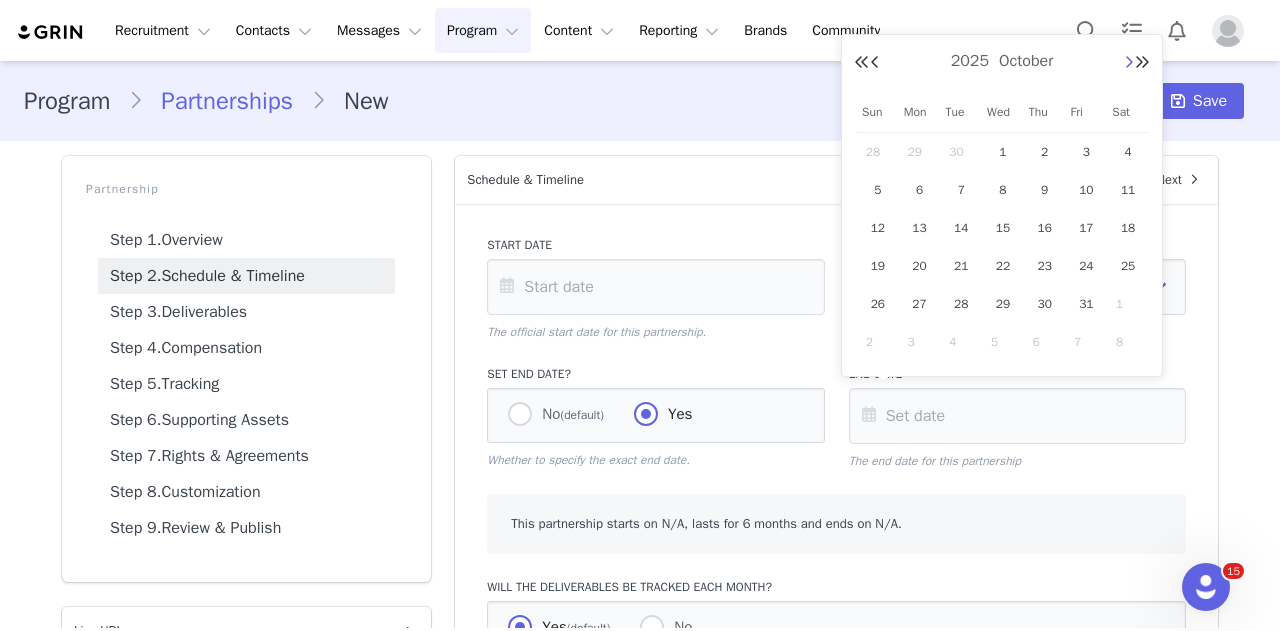 click at bounding box center (1129, 63) 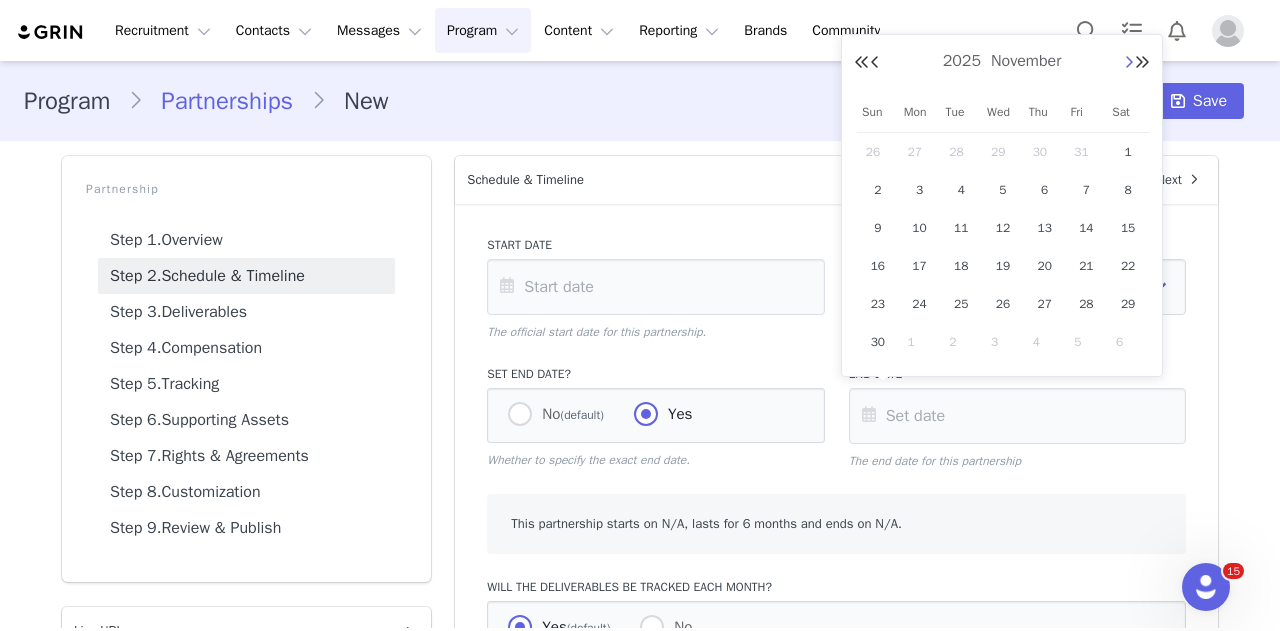 click at bounding box center [1129, 63] 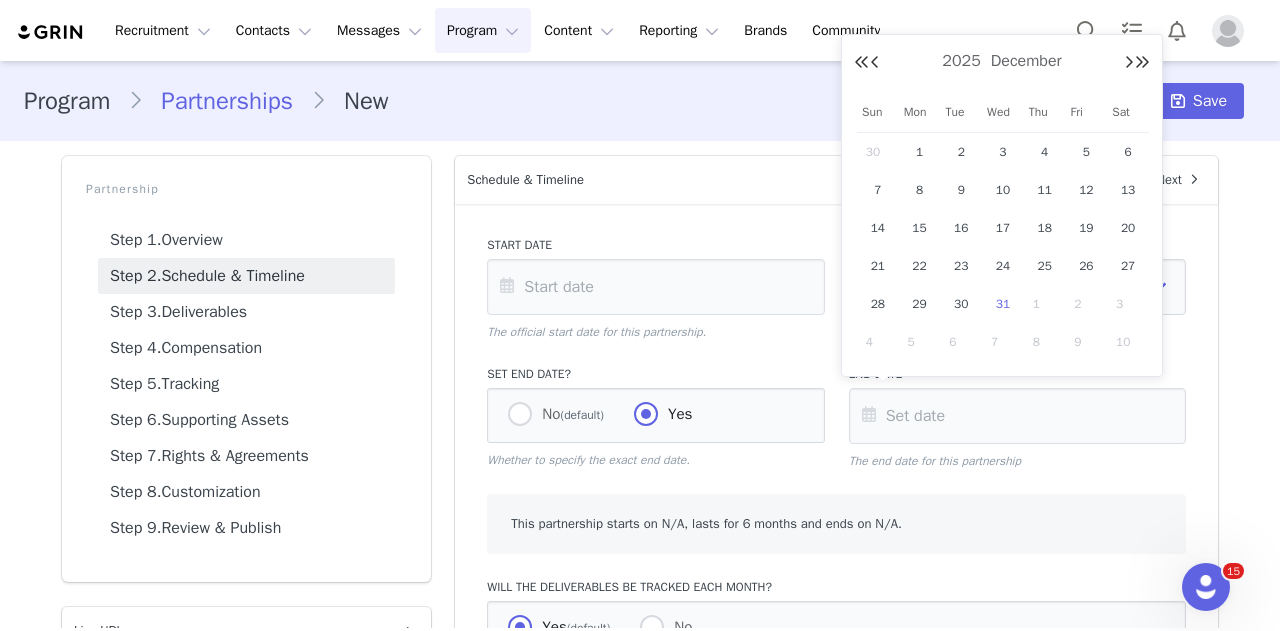 click on "31" at bounding box center [1003, 304] 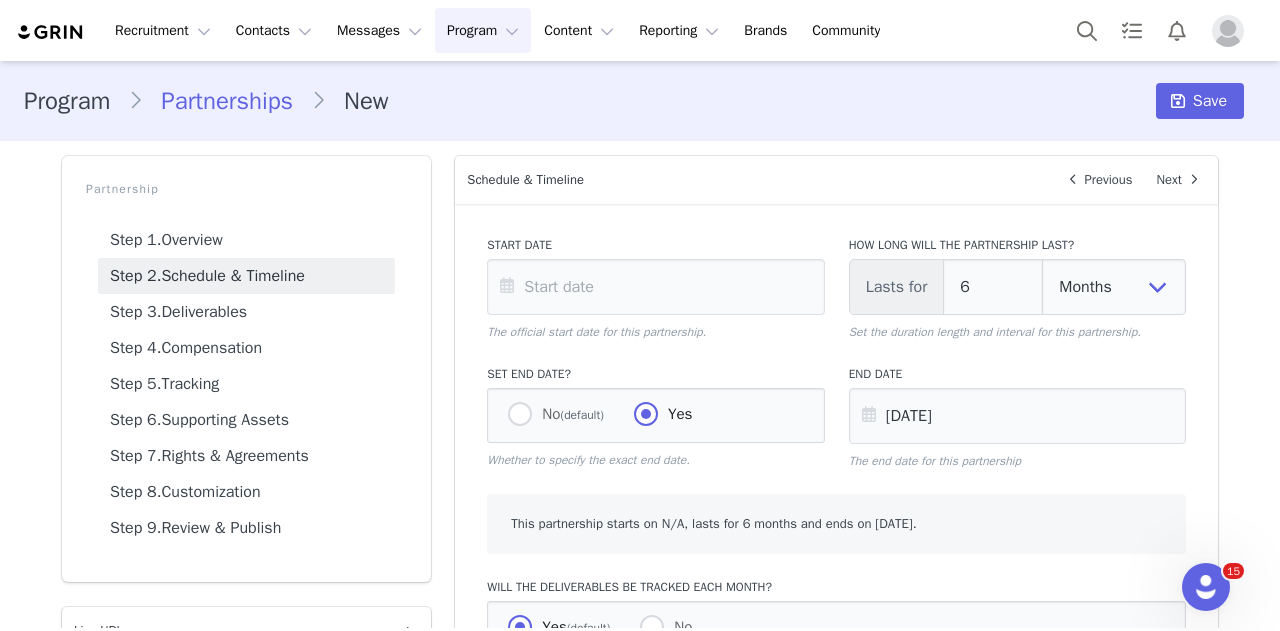 scroll, scrollTop: 200, scrollLeft: 0, axis: vertical 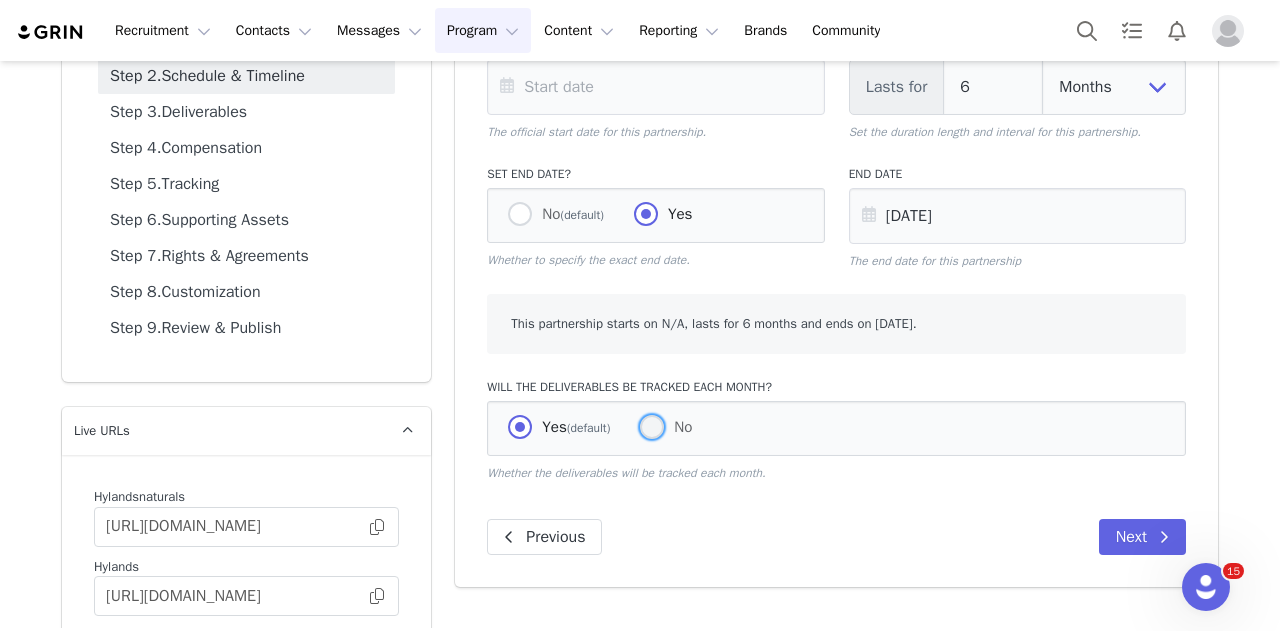 click at bounding box center [652, 427] 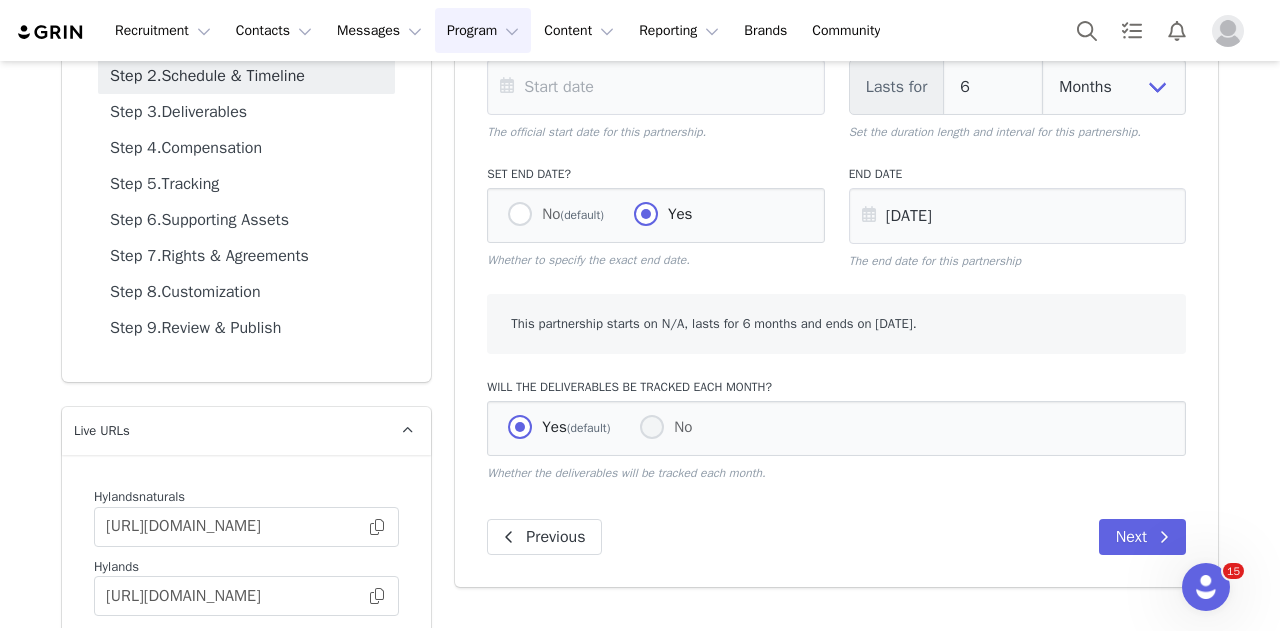 click on "No" at bounding box center (652, 428) 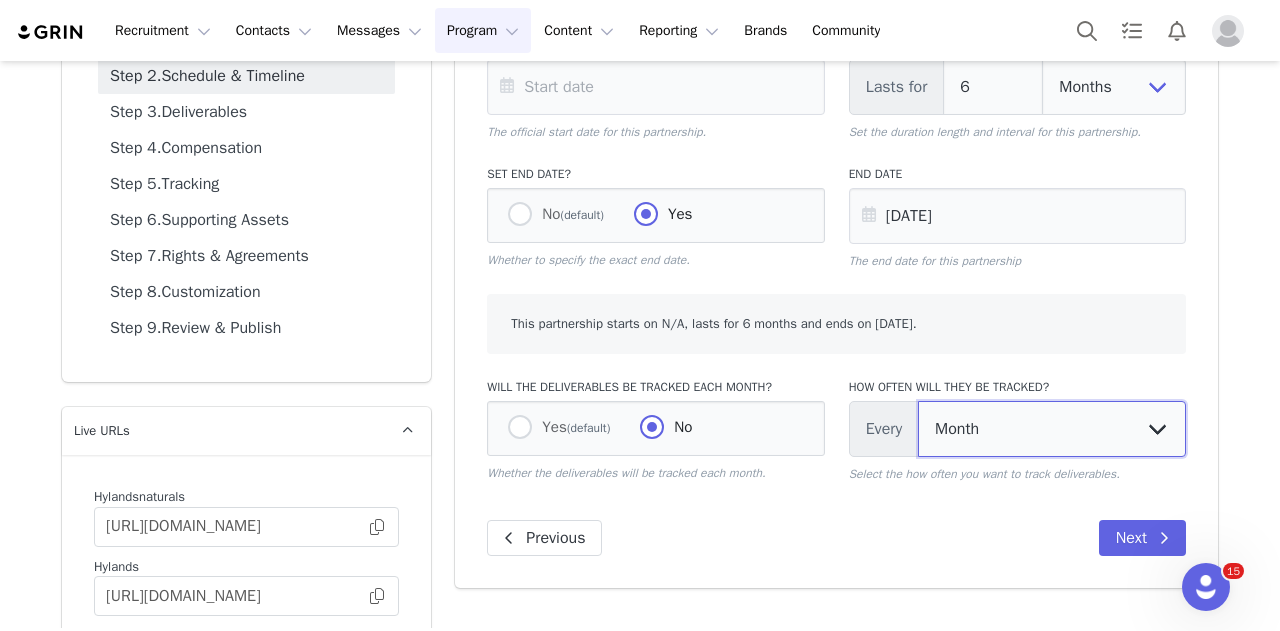 click on "Day Week Month Year" at bounding box center [1052, 429] 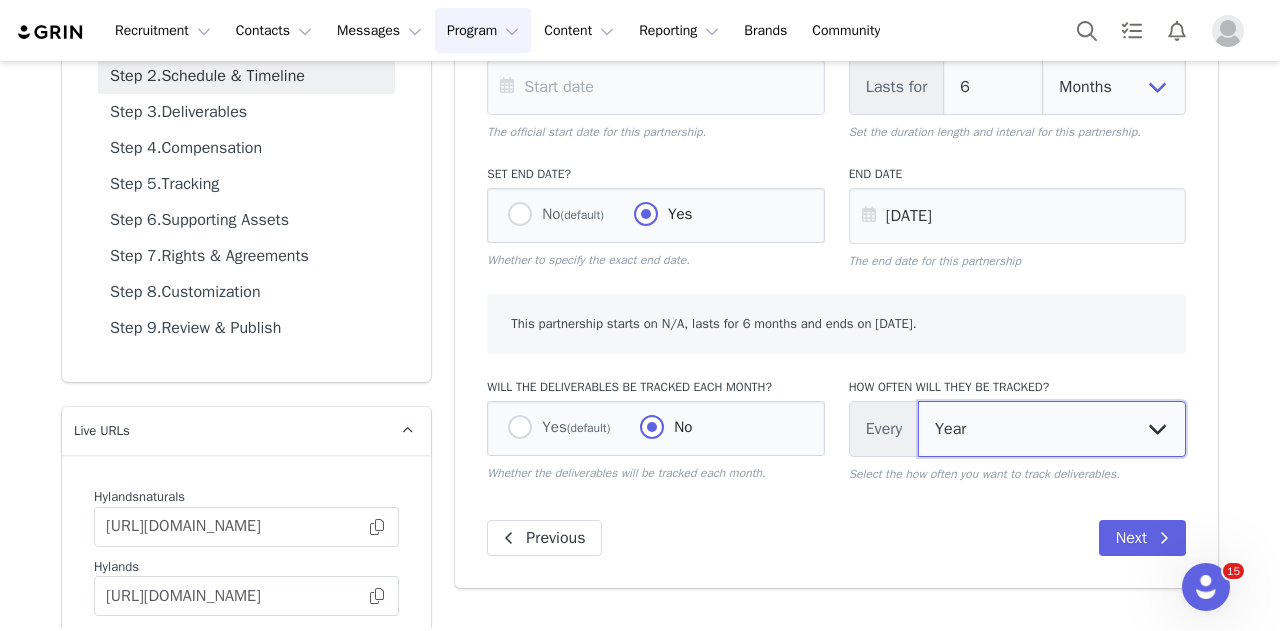 click on "Day Week Month Year" at bounding box center [1052, 429] 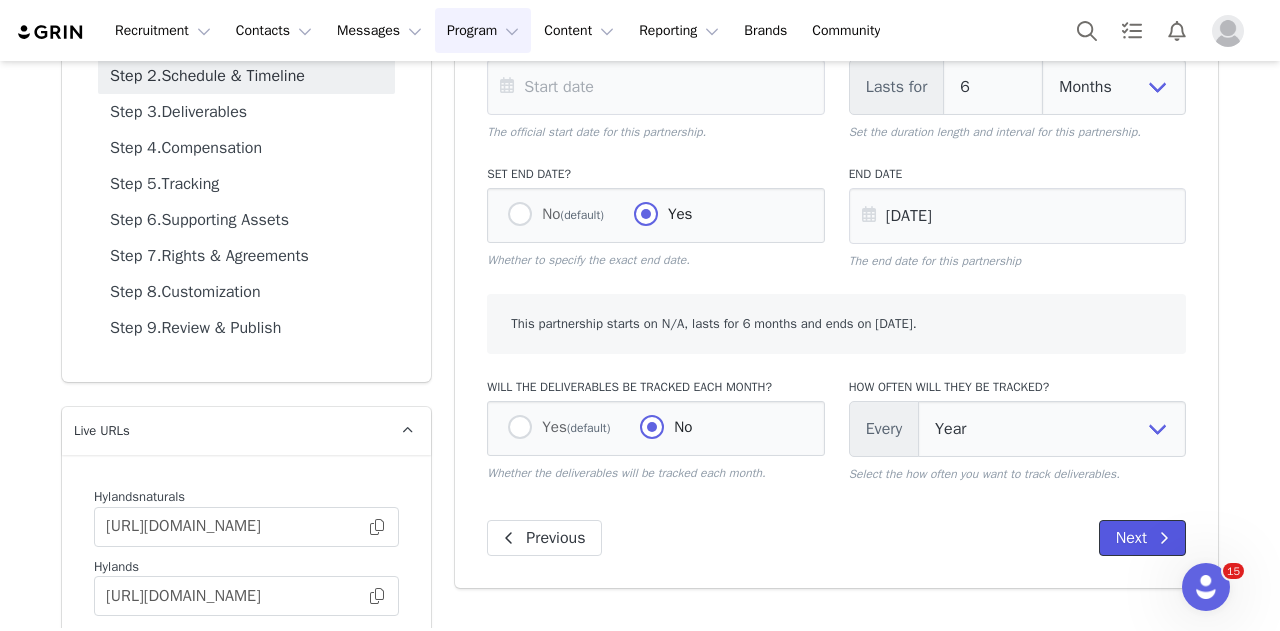 click on "Next" at bounding box center [1142, 538] 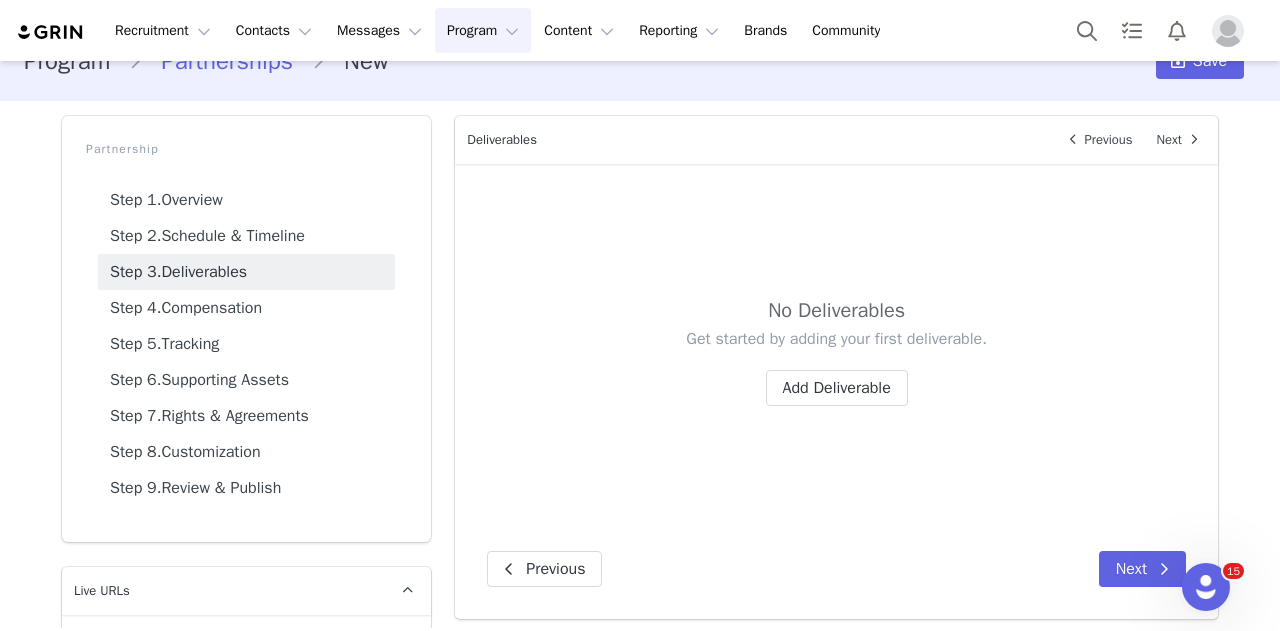 scroll, scrollTop: 0, scrollLeft: 0, axis: both 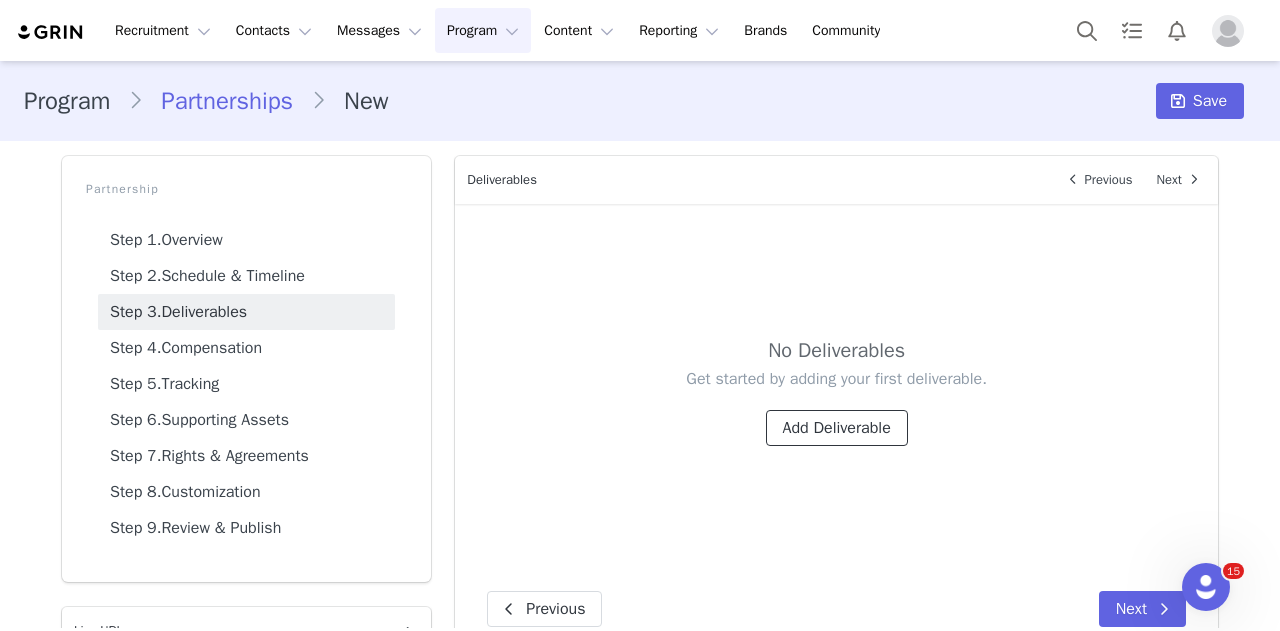 click on "Add Deliverable" at bounding box center [837, 428] 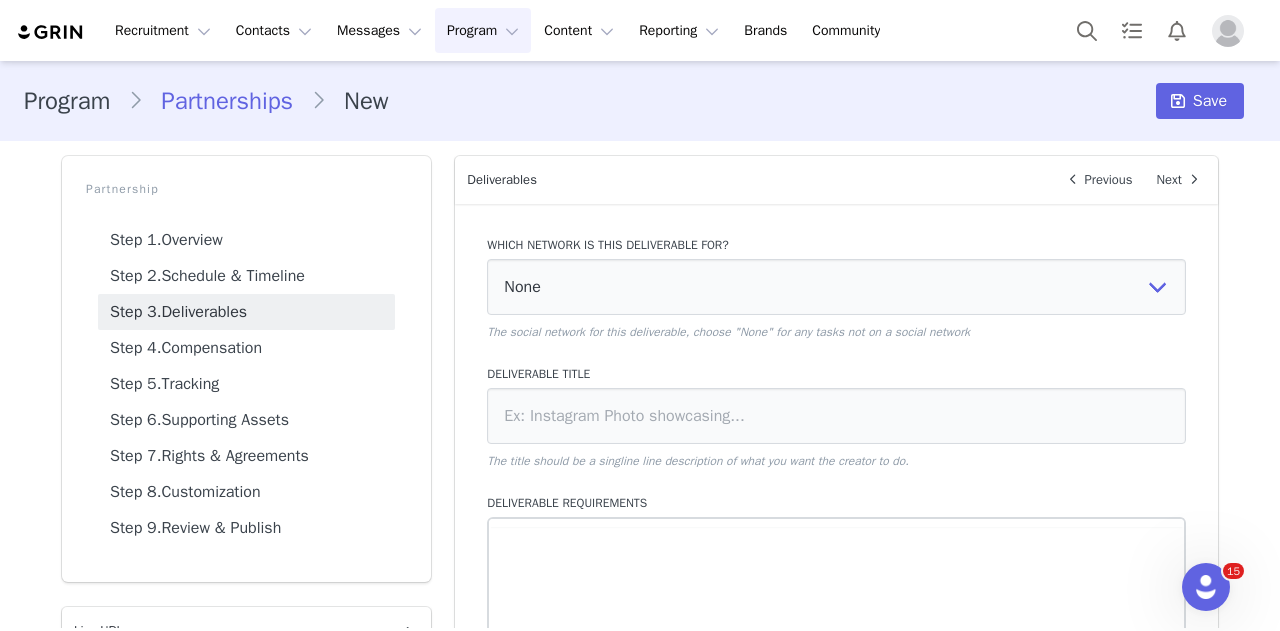 scroll, scrollTop: 0, scrollLeft: 0, axis: both 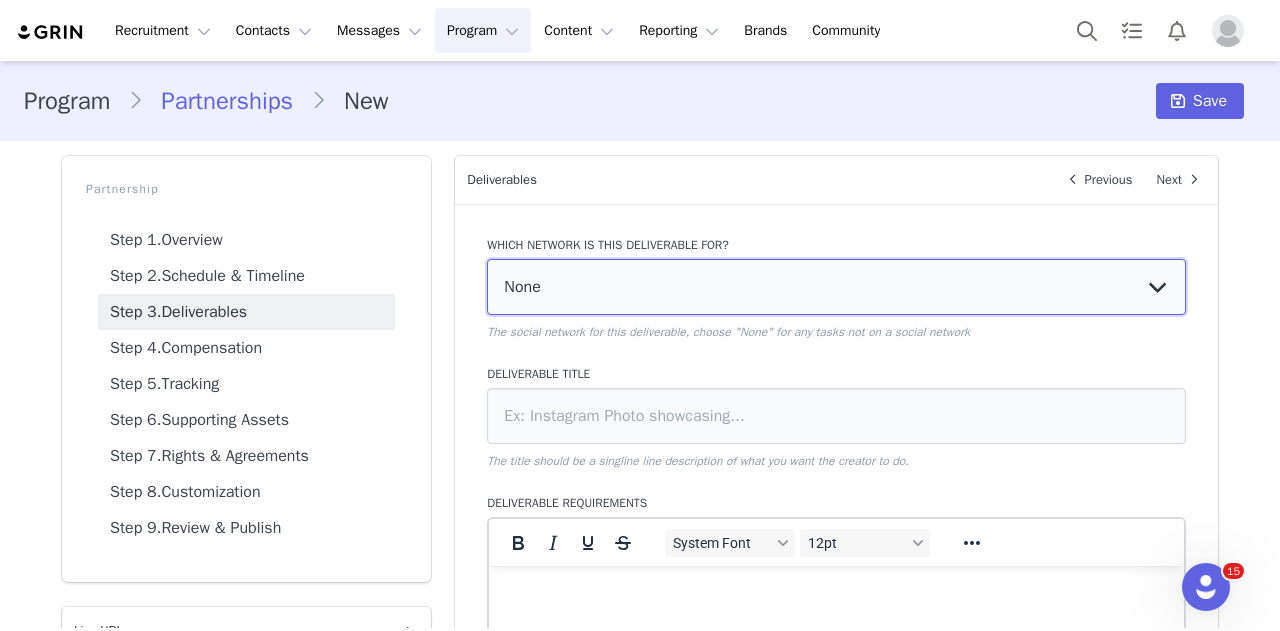 click on "None  YouTube   Twitter   Instagram   Facebook   Twitch   TikTok   Pinterest" at bounding box center [836, 287] 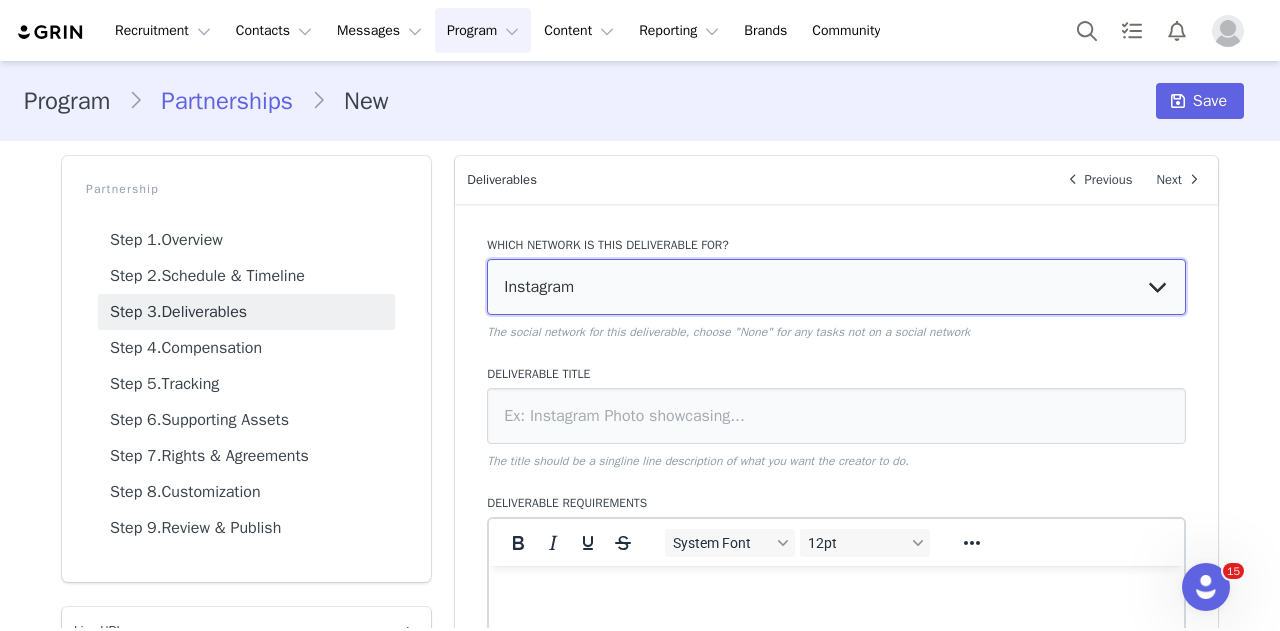 click on "None  YouTube   Twitter   Instagram   Facebook   Twitch   TikTok   Pinterest" at bounding box center (836, 287) 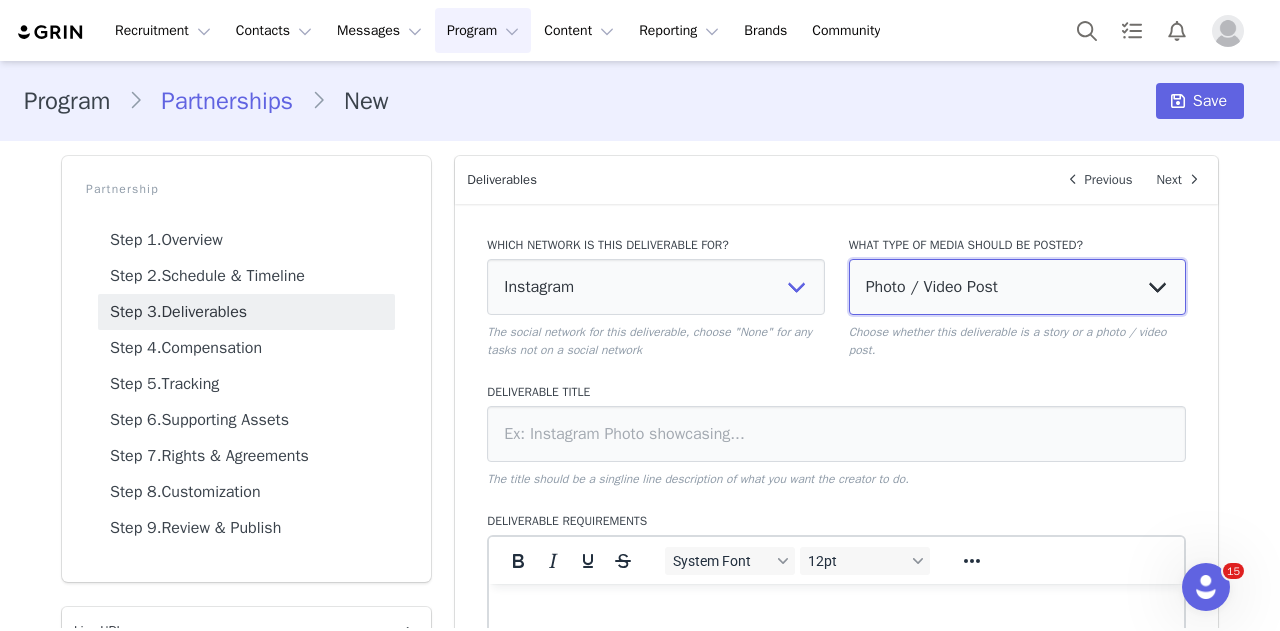 click on "Photo / Video Post   Story   Text in Bio   Highlight Reel" at bounding box center (1017, 287) 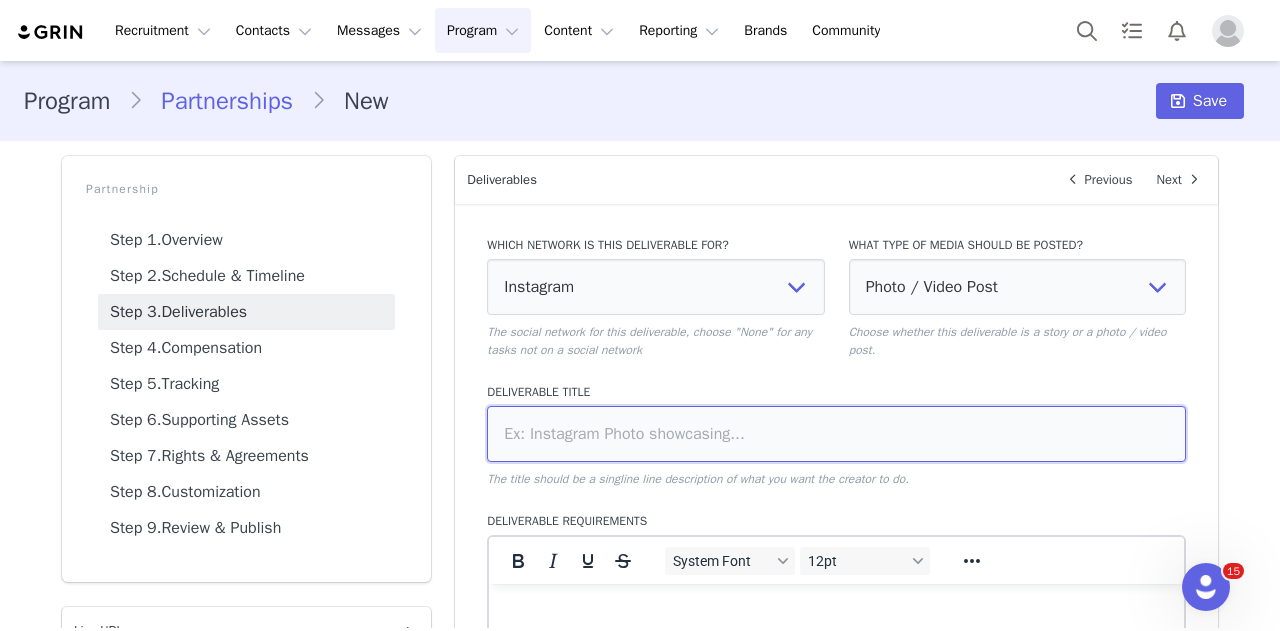click at bounding box center (836, 434) 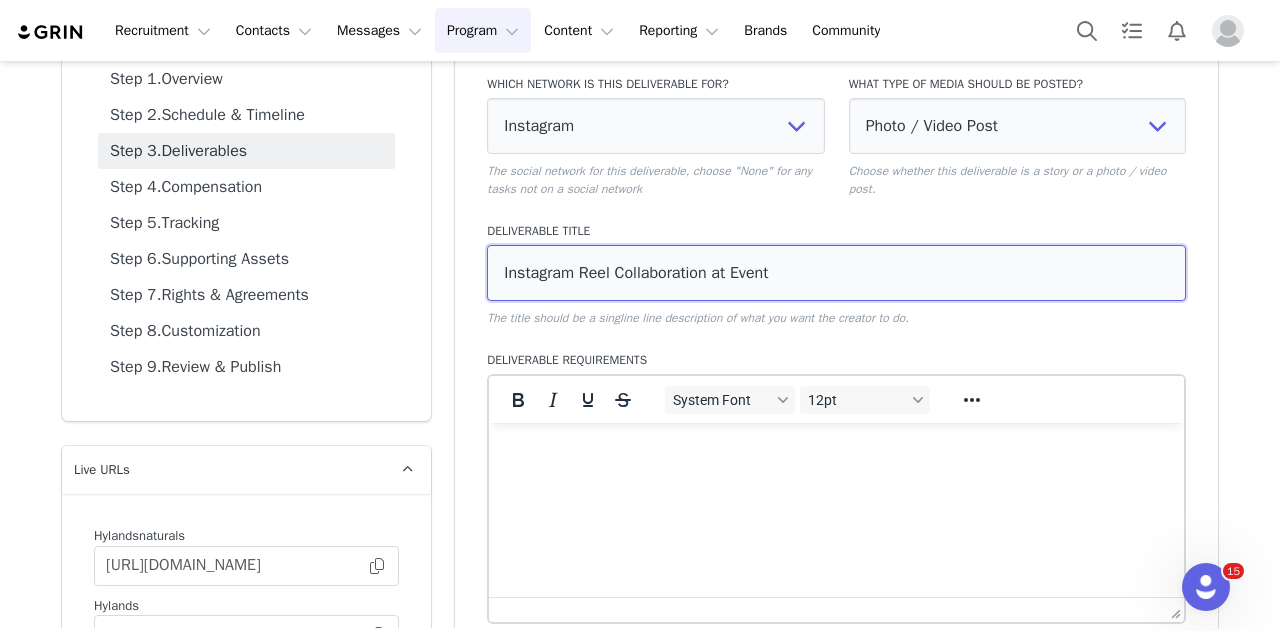 scroll, scrollTop: 200, scrollLeft: 0, axis: vertical 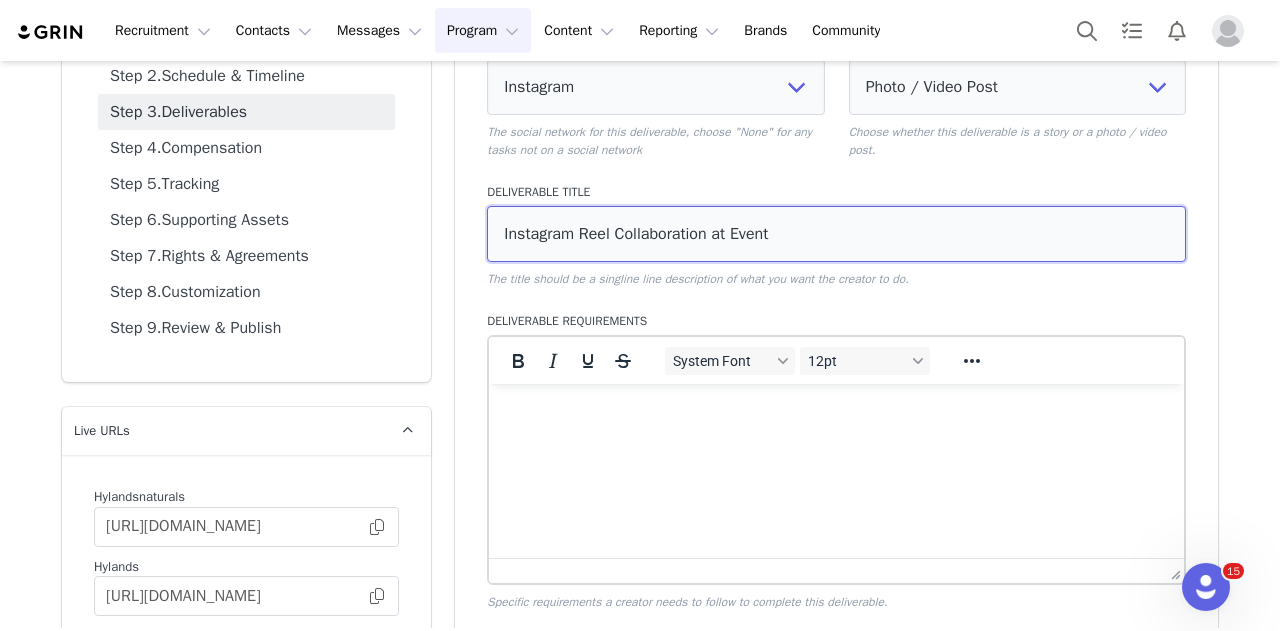 type on "Instagram Reel Collaboration at Event" 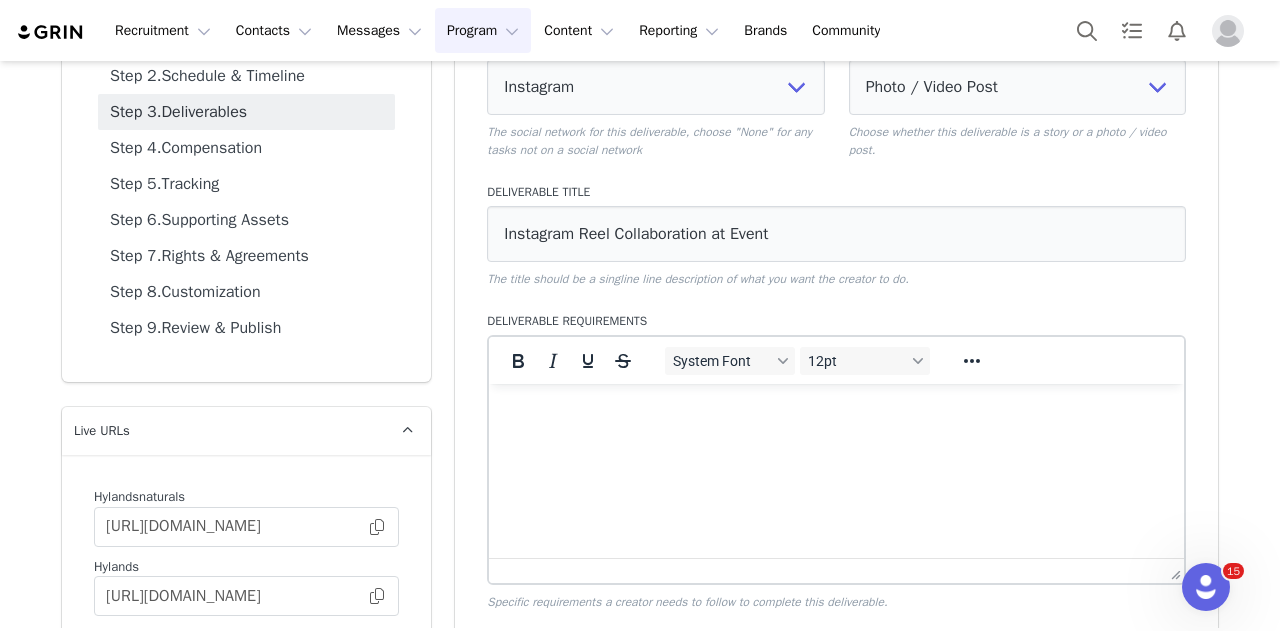 click at bounding box center [836, 411] 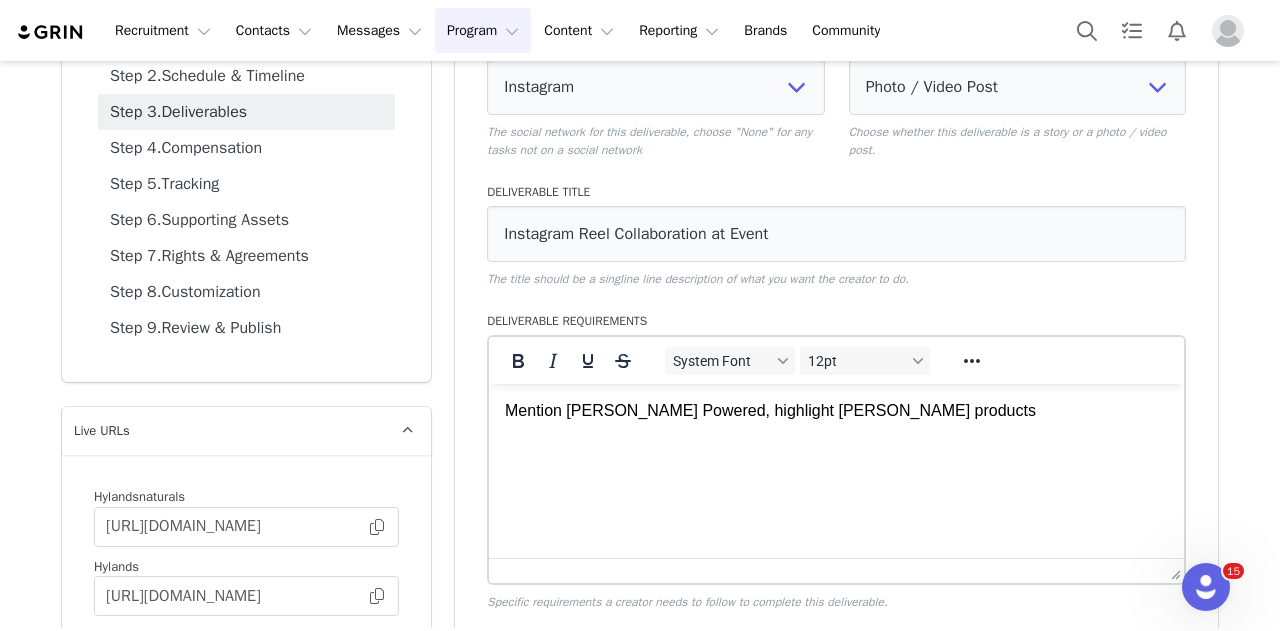 scroll, scrollTop: 500, scrollLeft: 0, axis: vertical 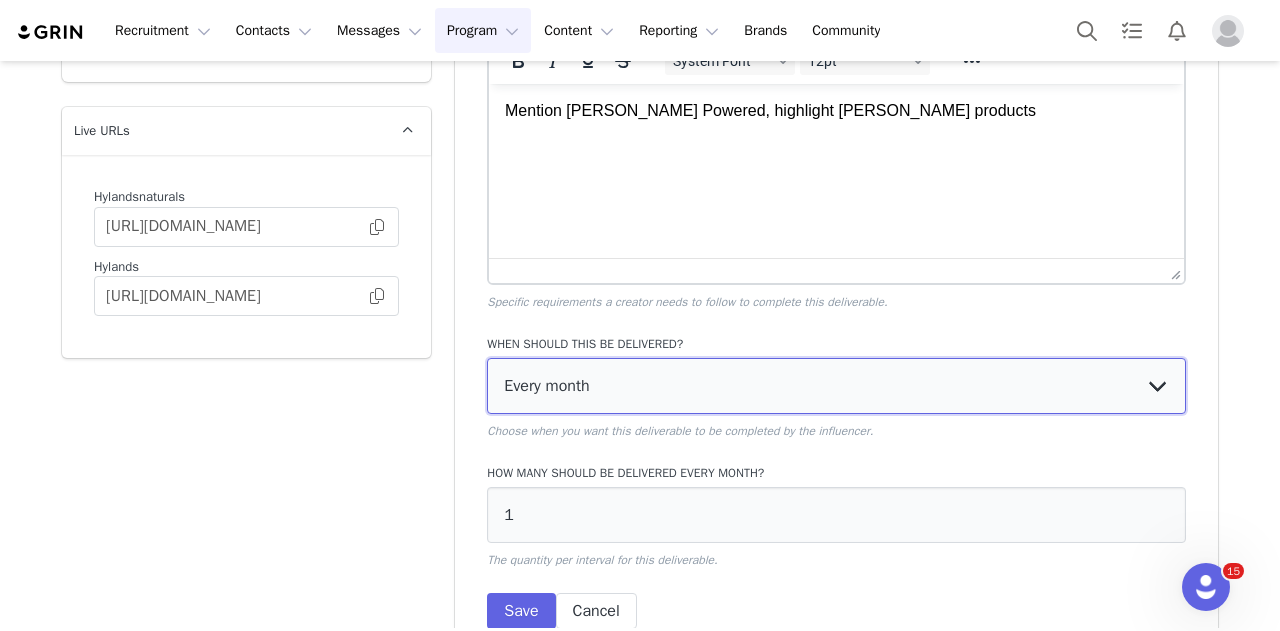click on "Every month Every other month In specific months Throughout partnership" at bounding box center (836, 386) 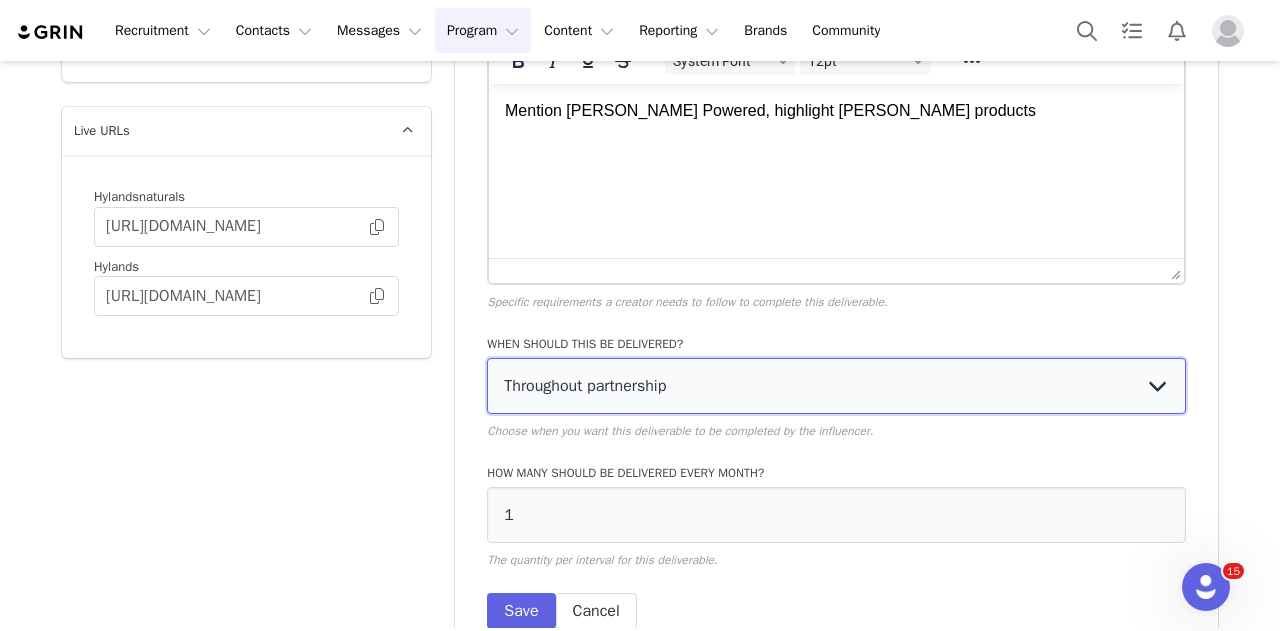 click on "Every month Every other month In specific months Throughout partnership" at bounding box center (836, 386) 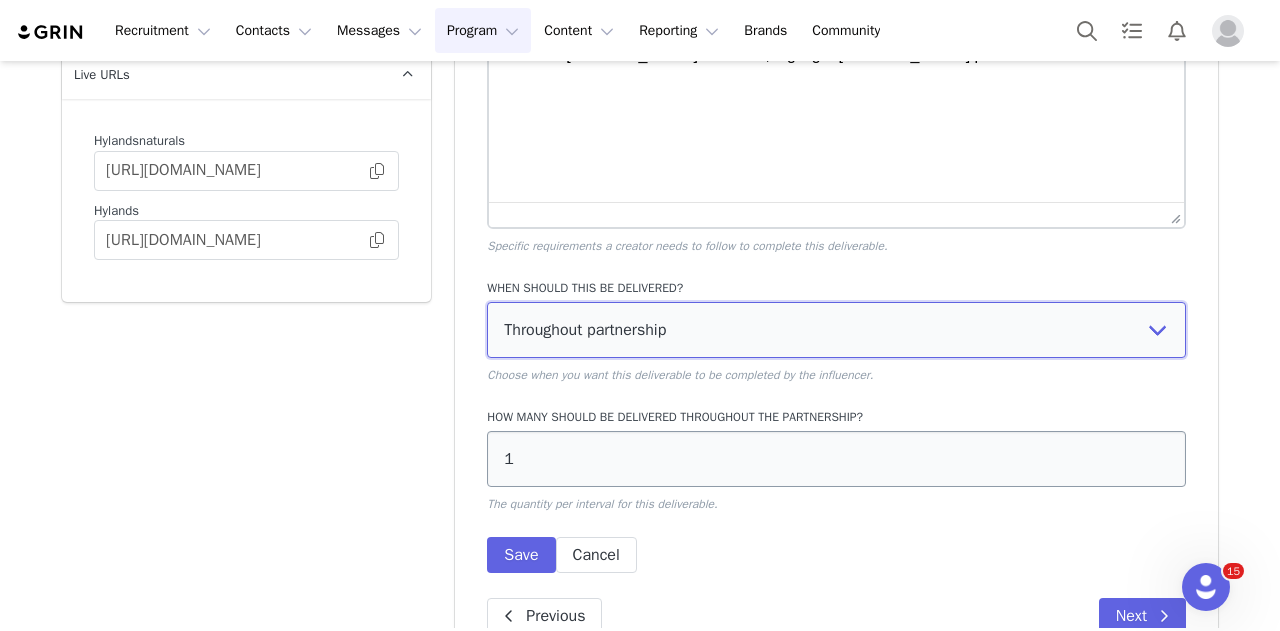 scroll, scrollTop: 600, scrollLeft: 0, axis: vertical 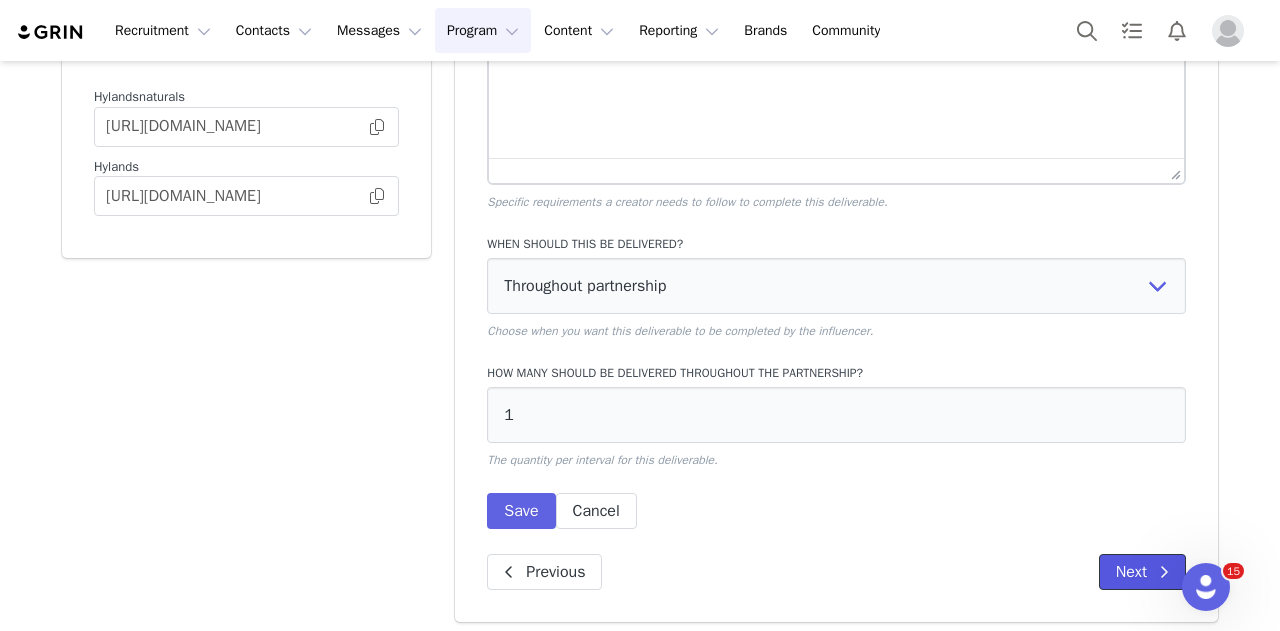 click on "Next" at bounding box center (1142, 572) 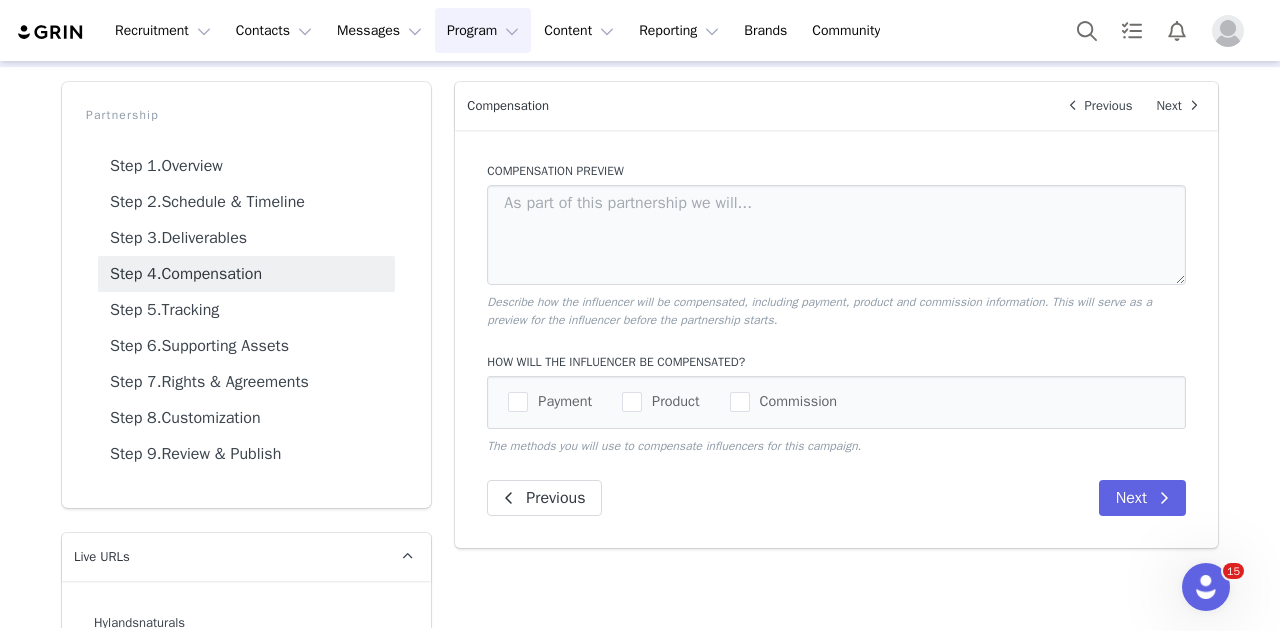 scroll, scrollTop: 0, scrollLeft: 0, axis: both 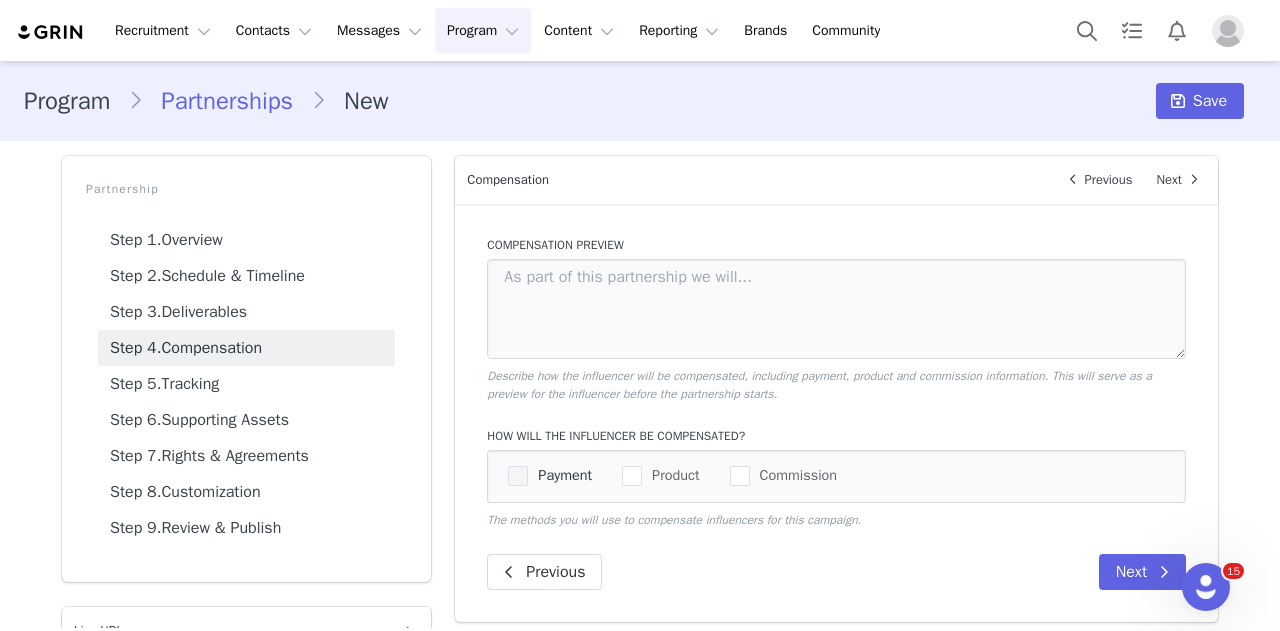 click on "Payment" at bounding box center (560, 475) 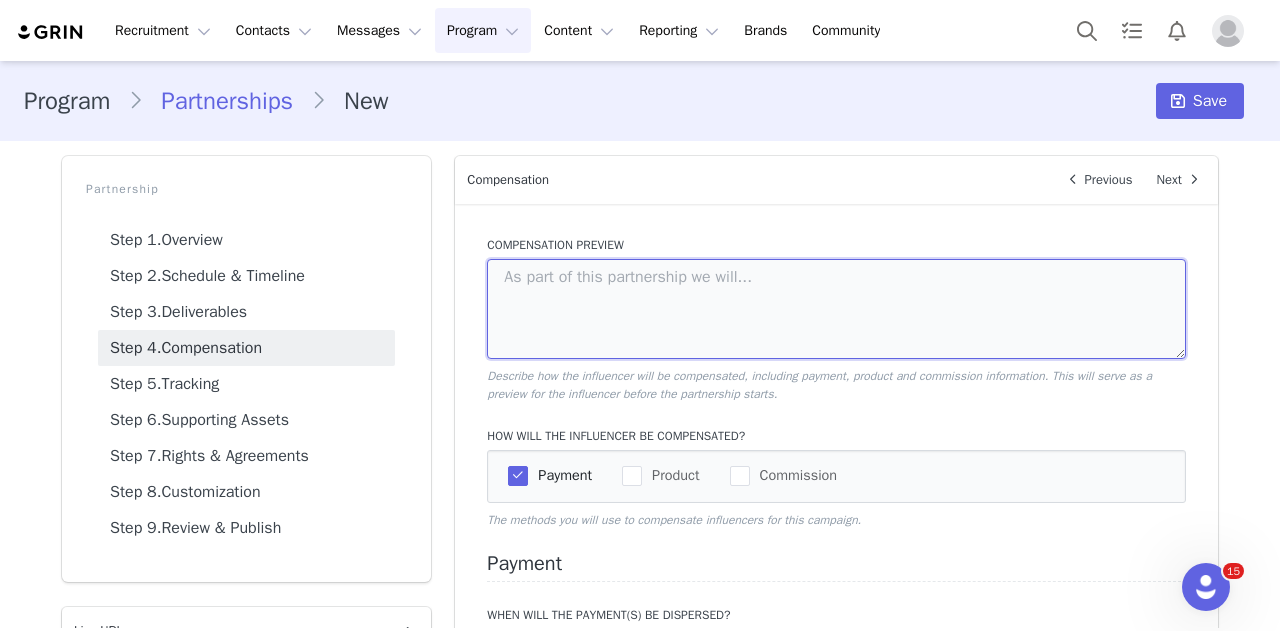 click at bounding box center [836, 309] 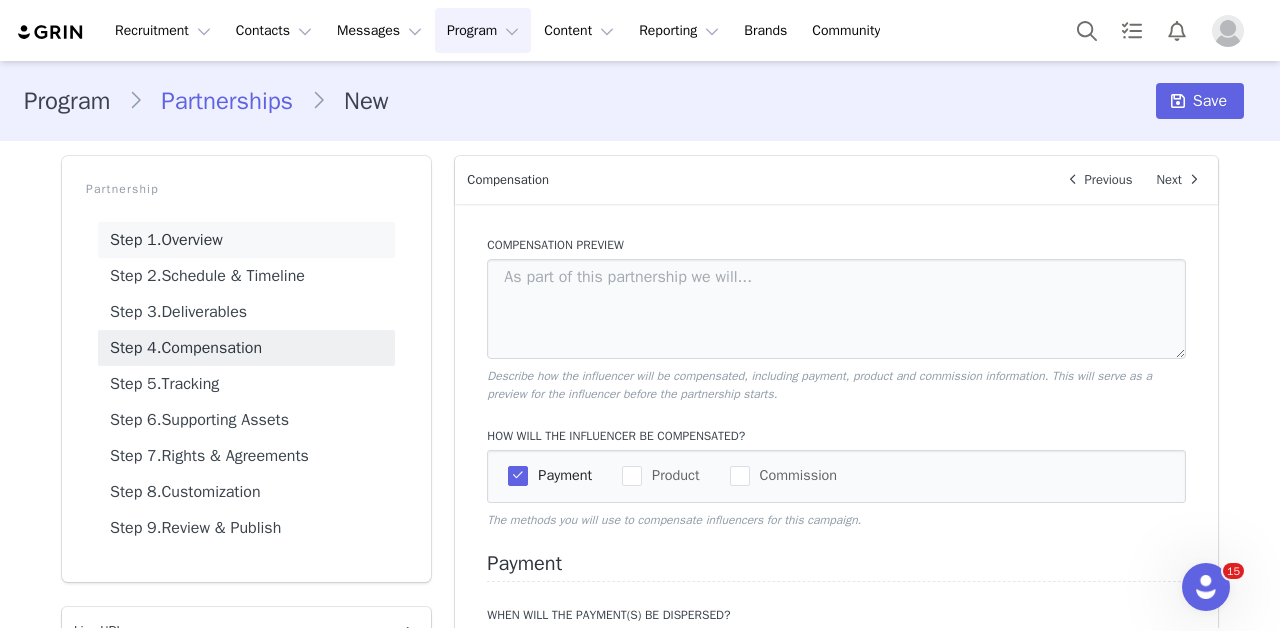 click on "Step 1.  Overview" at bounding box center (246, 240) 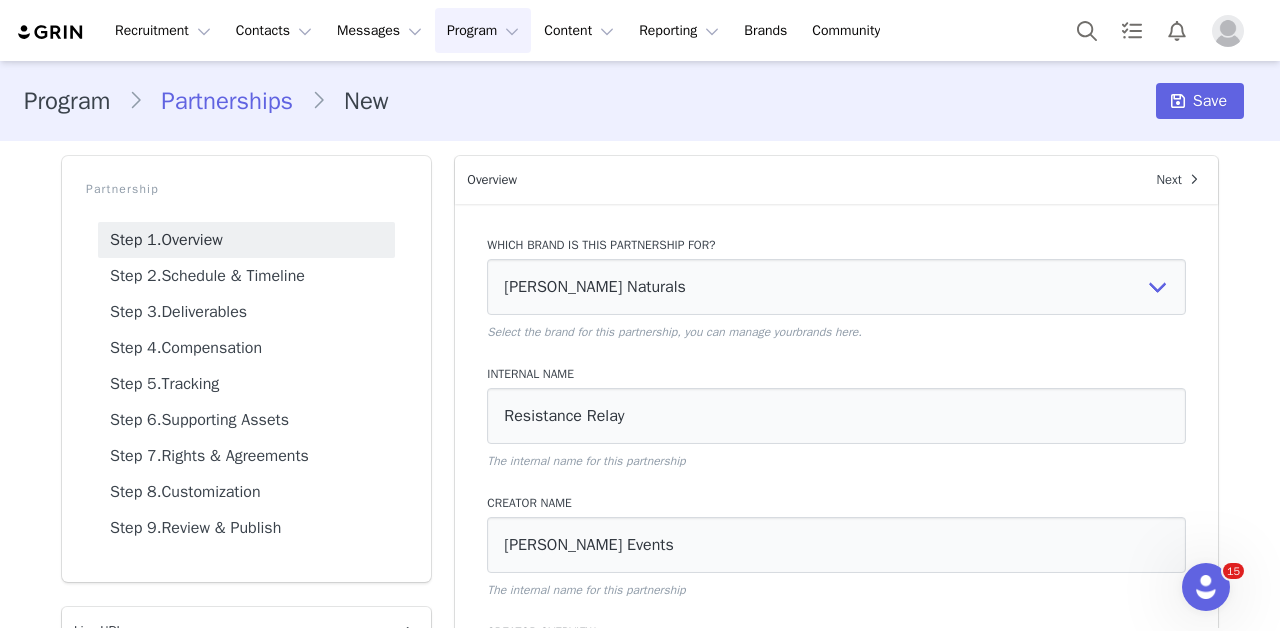 scroll, scrollTop: 300, scrollLeft: 0, axis: vertical 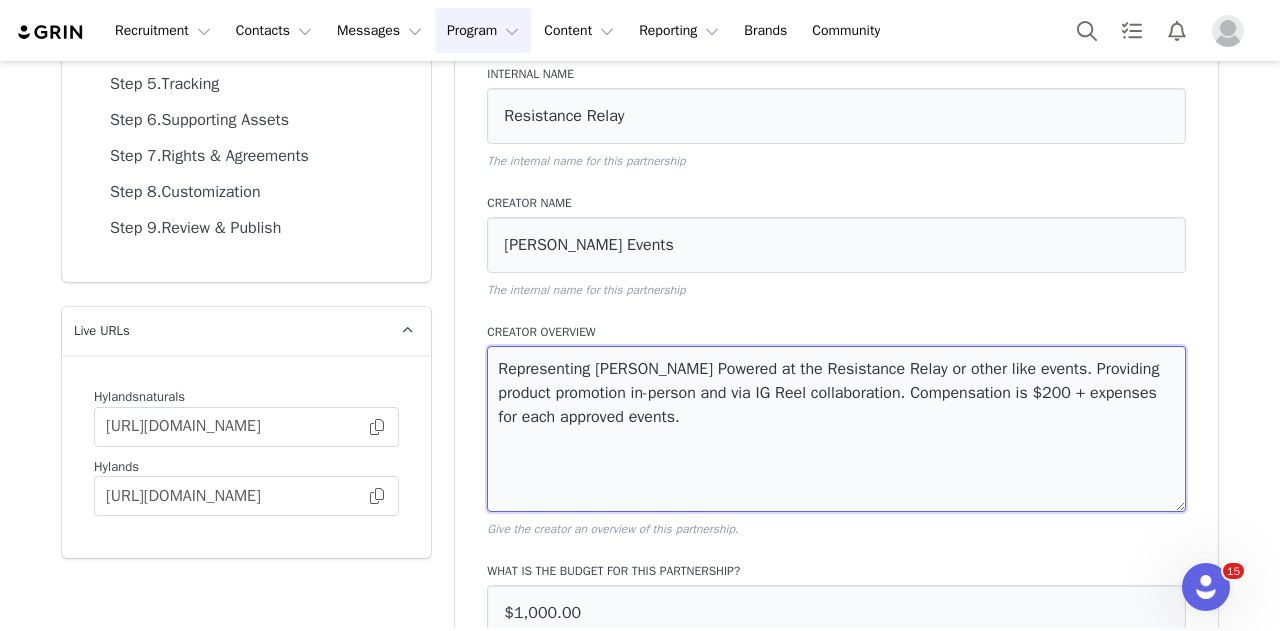 drag, startPoint x: 854, startPoint y: 390, endPoint x: 870, endPoint y: 422, distance: 35.77709 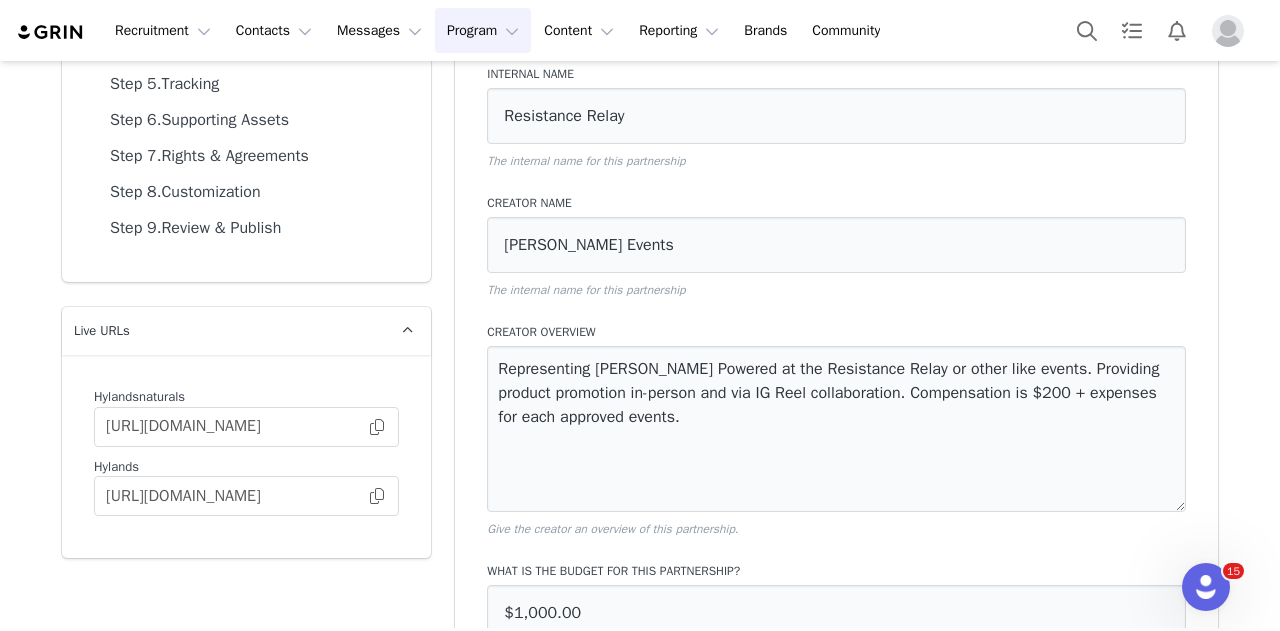 click on "Partnership Step 1.  Overview  Step 2.  Schedule & Timeline  Step 3.  Deliverables  Step 4.  Compensation  Step 5.  Tracking  Step 6.  Supporting Assets  Step 7.  Rights & Agreements  Step 8.  Customization  Step 9.  Review & Publish" at bounding box center [246, 69] 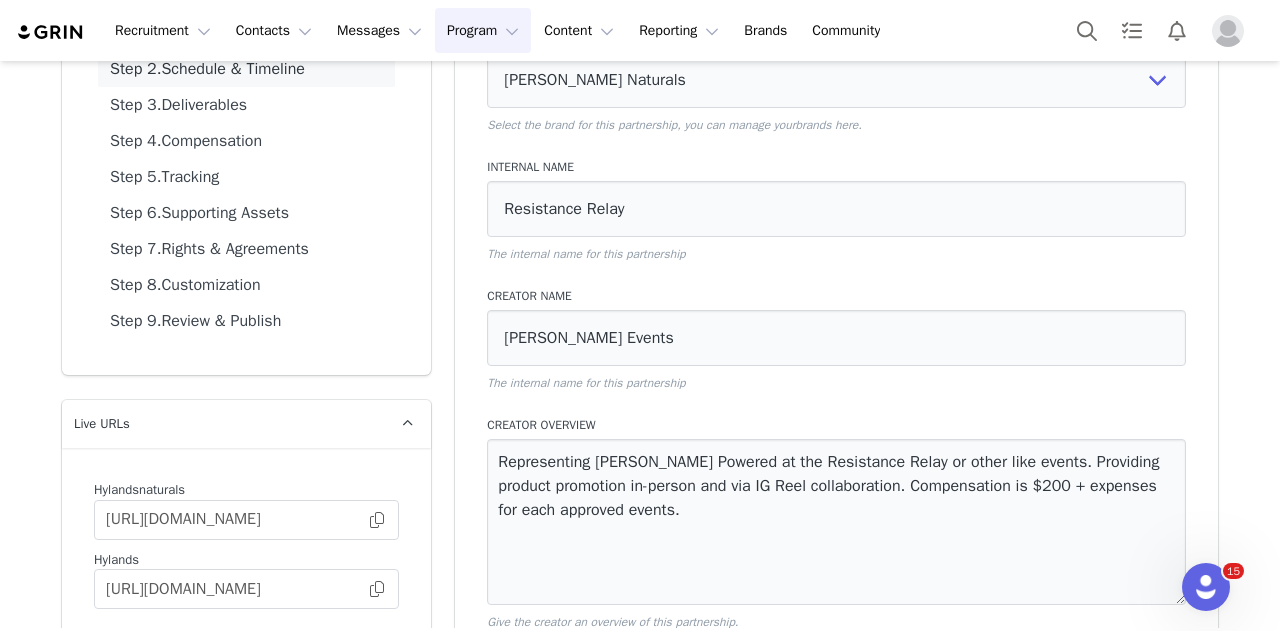scroll, scrollTop: 100, scrollLeft: 0, axis: vertical 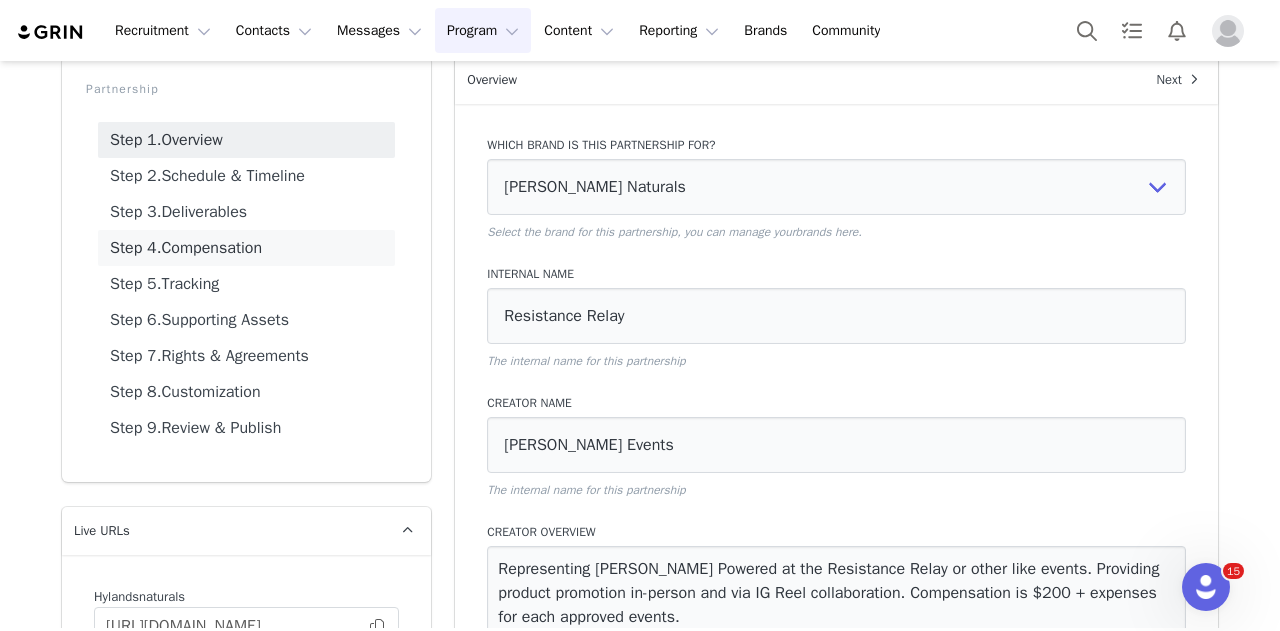 click on "Step 4.  Compensation" at bounding box center [246, 248] 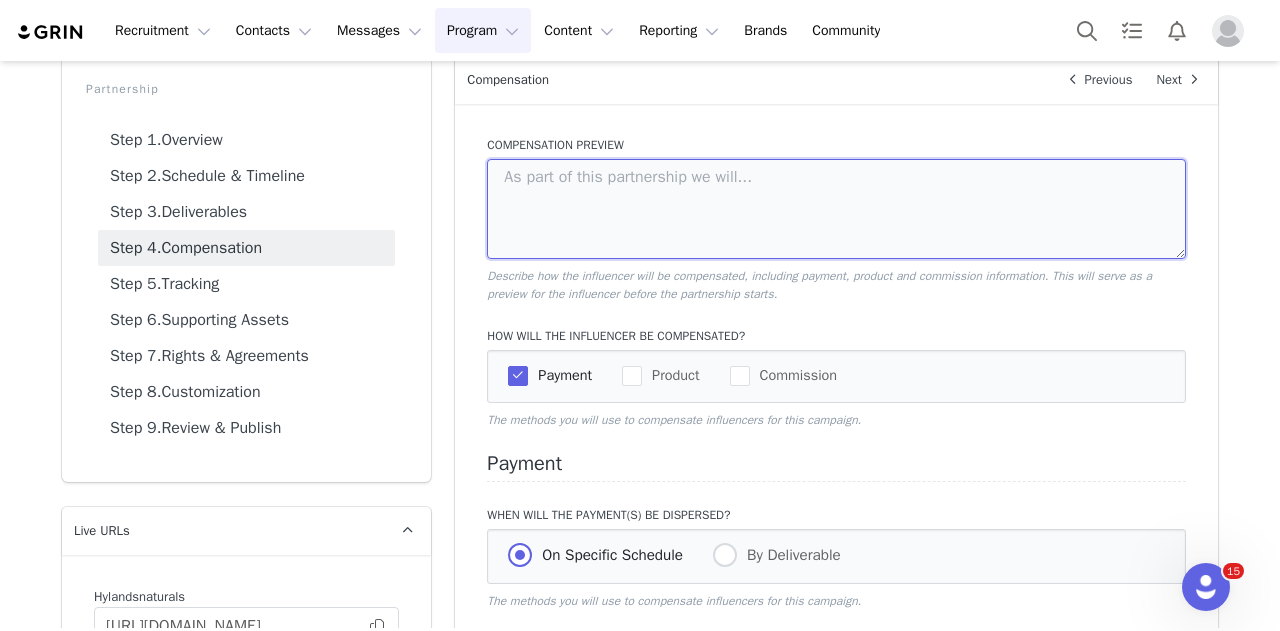 click at bounding box center (836, 209) 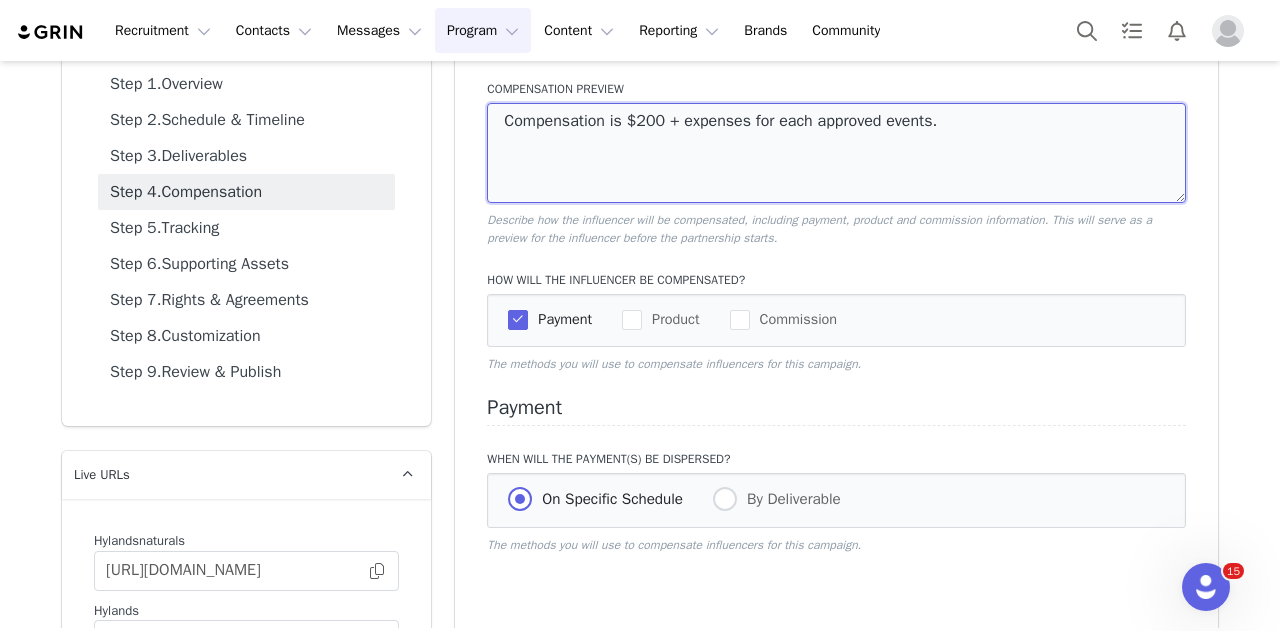 scroll, scrollTop: 200, scrollLeft: 0, axis: vertical 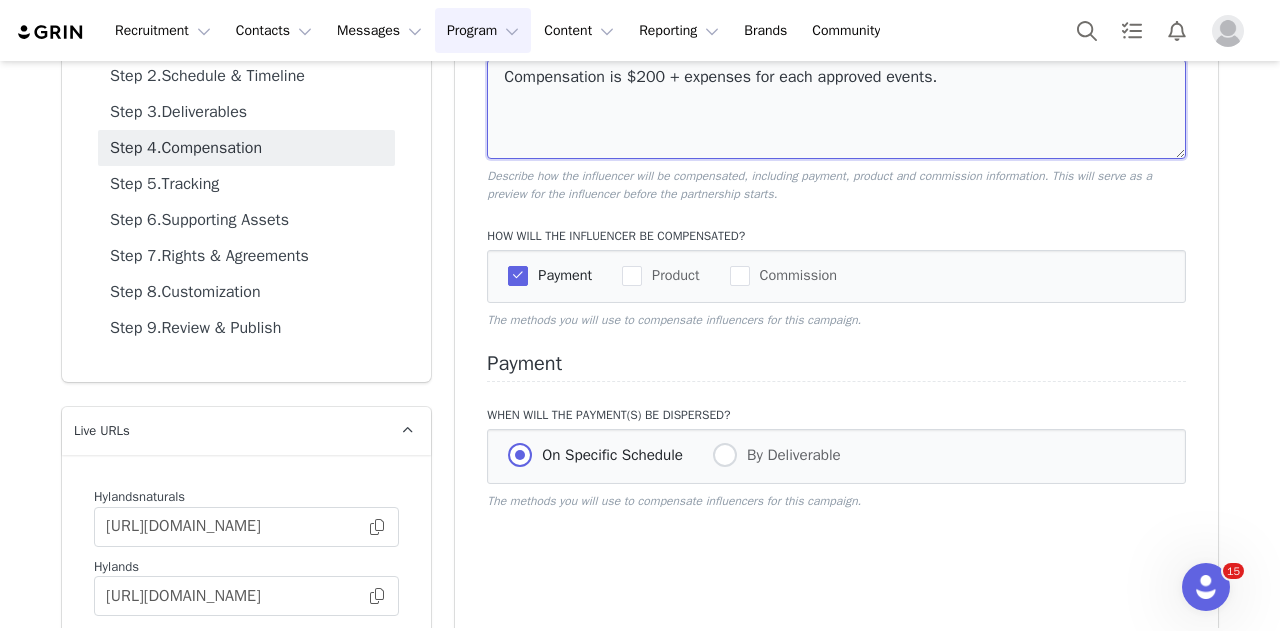 click on "Compensation is $200 + expenses for each approved events." at bounding box center [836, 109] 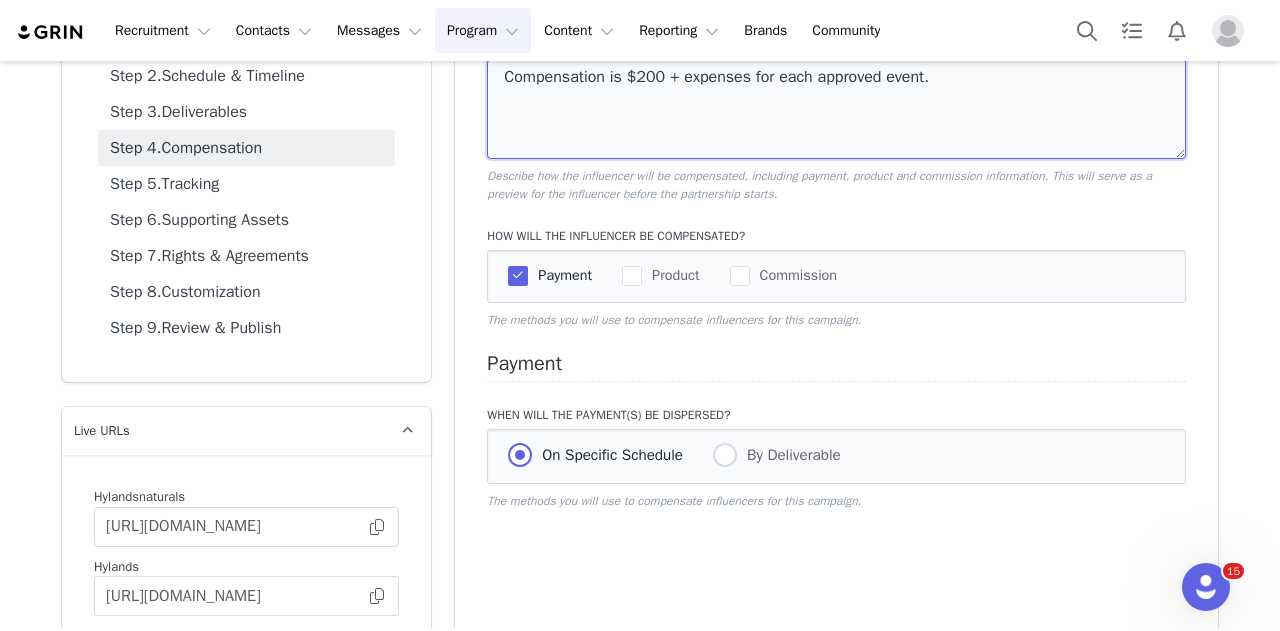 scroll, scrollTop: 300, scrollLeft: 0, axis: vertical 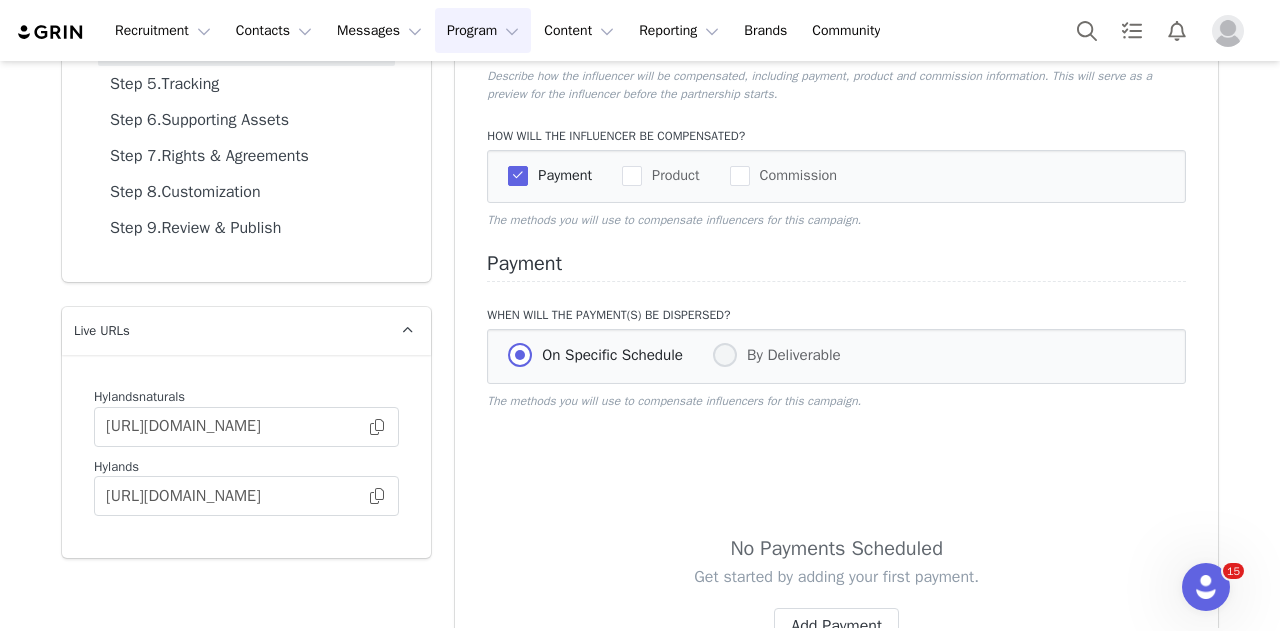 type on "Compensation is $200 + expenses for each approved event." 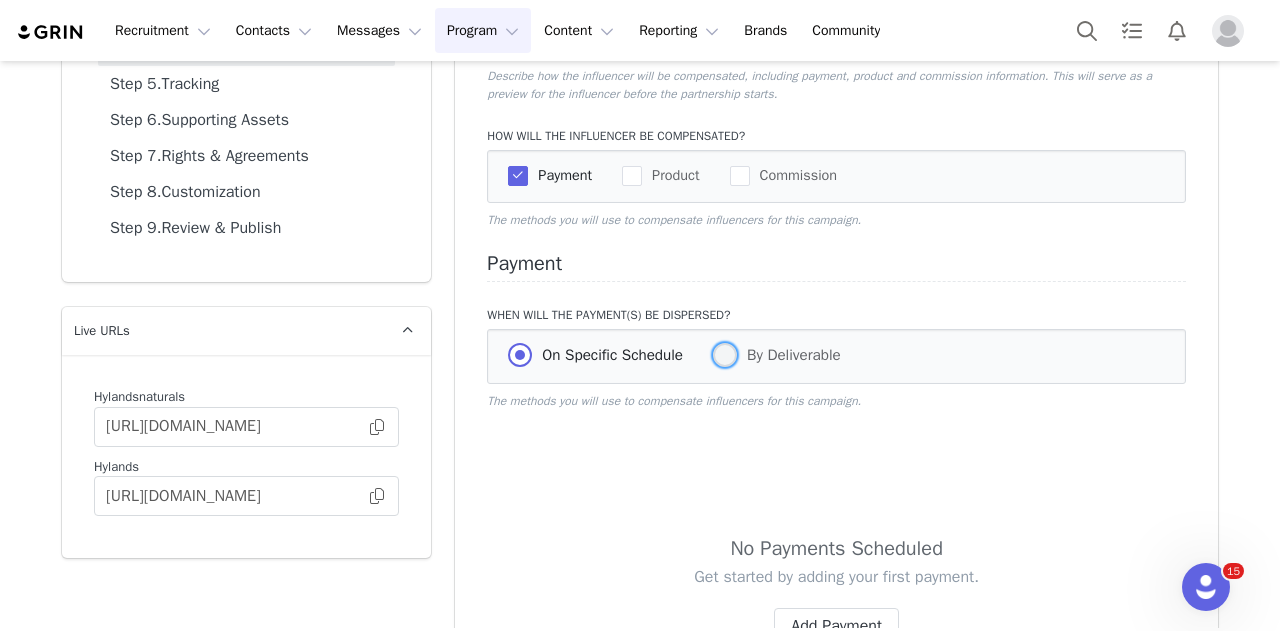 click on "By Deliverable" at bounding box center (789, 355) 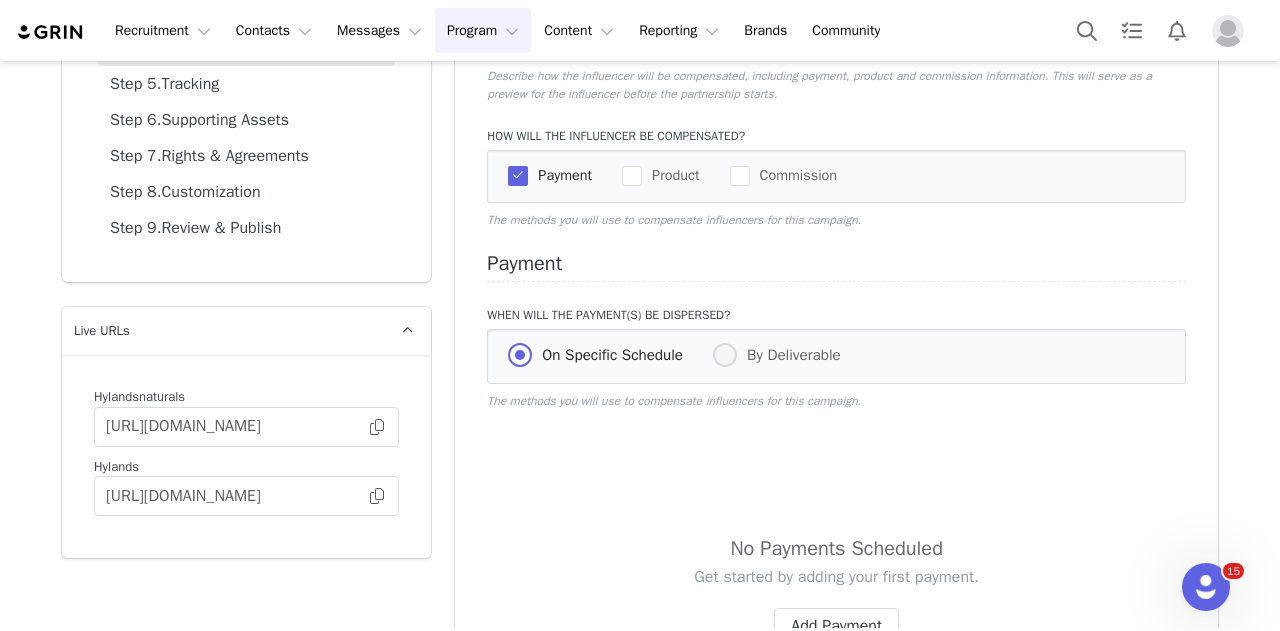 click on "By Deliverable" at bounding box center [725, 356] 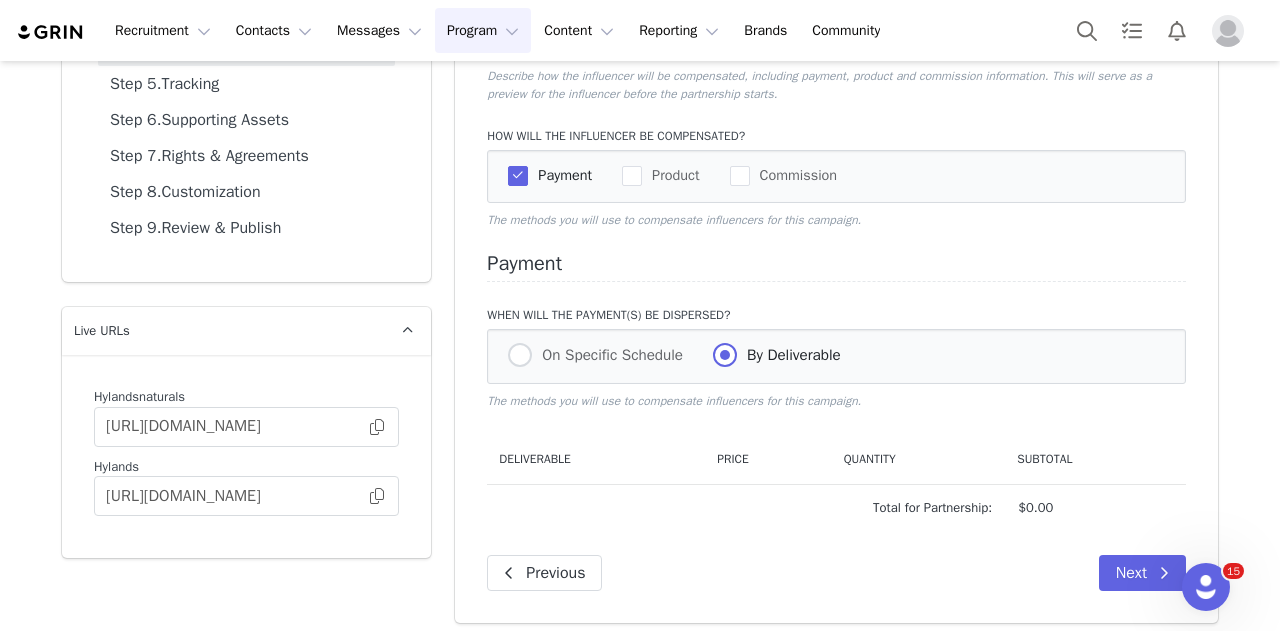 scroll, scrollTop: 307, scrollLeft: 0, axis: vertical 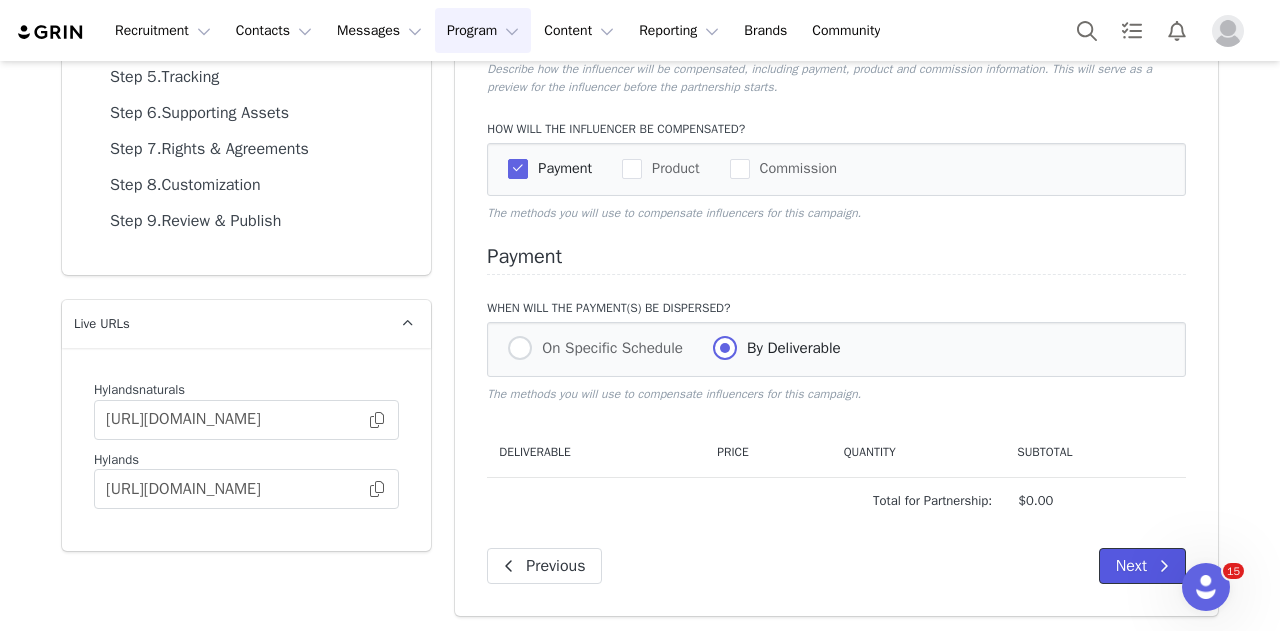 click on "Next" at bounding box center (1142, 566) 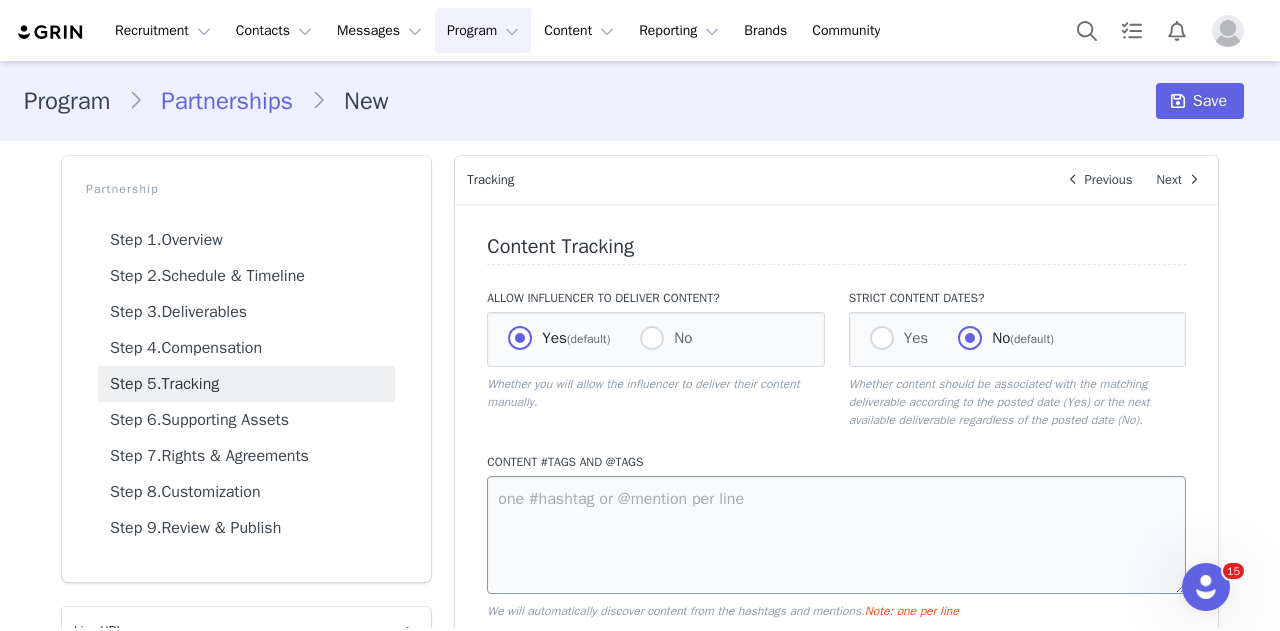 scroll, scrollTop: 300, scrollLeft: 0, axis: vertical 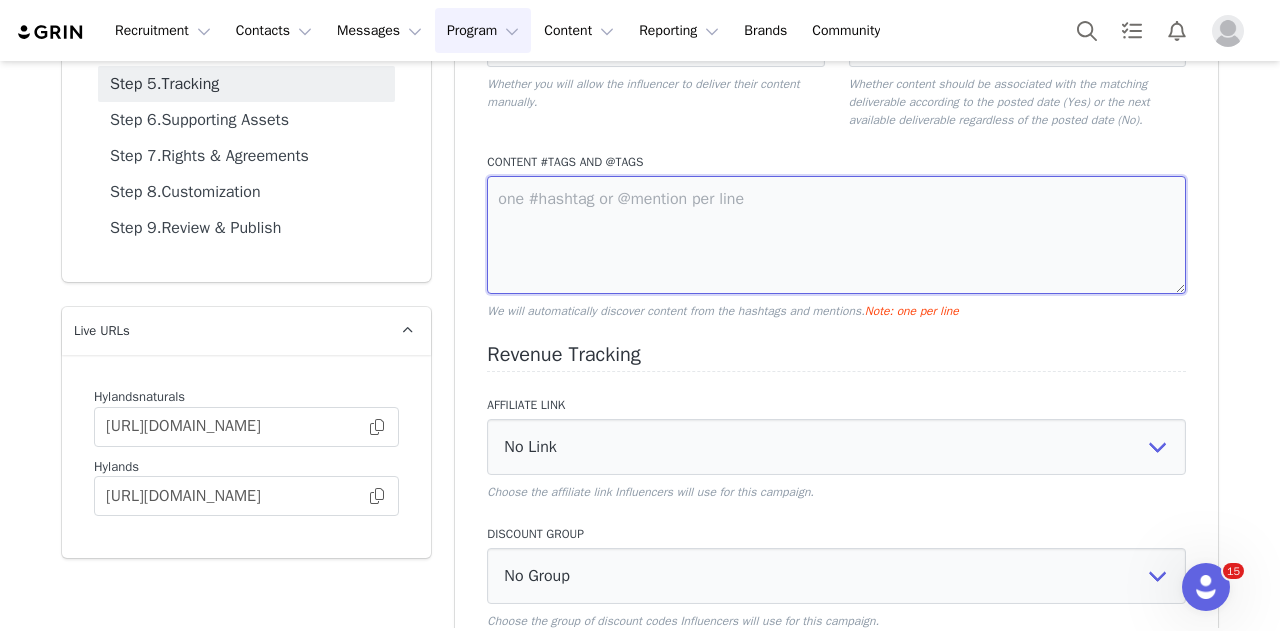 click at bounding box center (836, 235) 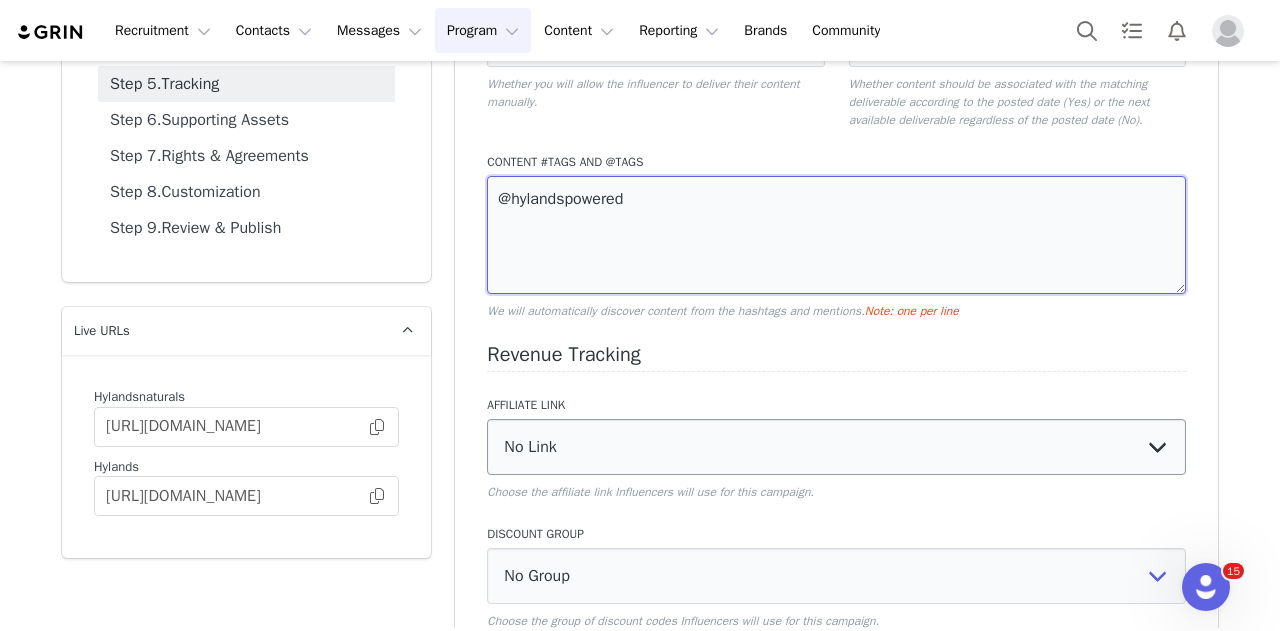 type on "@hylandspowered" 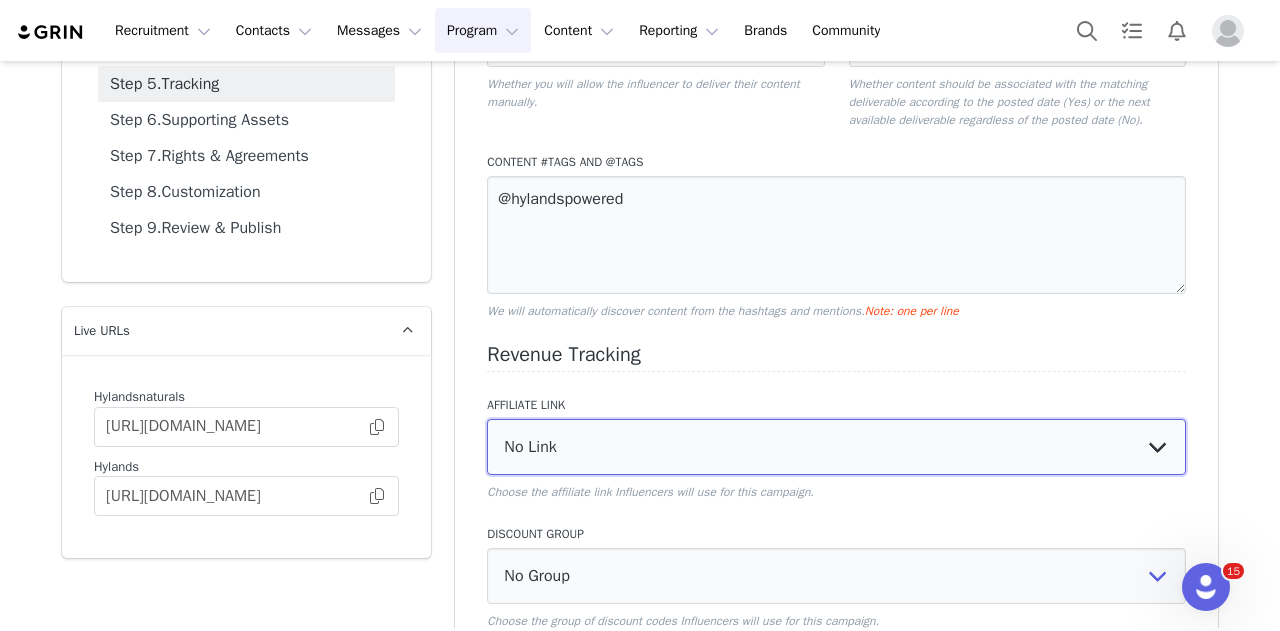 click on "No Link  Affiliate link - TEST: https://www.hylandsnaturals/products/discount/[discount_code_group_[PHONE_NUMBER]]   Cell Salts Affiliate Link 10: https://[DOMAIN_NAME]/collections/cell-salts/products/hylands-bioplasma/discount/[discount_code_group_[PHONE_NUMBER]]   Cell Salts Affiliate Link 15: https://[DOMAIN_NAME]/collections/cell-salts/products/hylands-bioplasma/discount/[discount_code_group_[PHONE_NUMBER]]   Cell Salts Affiliate Link 20: https://[DOMAIN_NAME]/collections/cell-salts/products/hylands-bioplasma/dicount/[discount_code_group_10005621]   Summer Sweat 20%: https://[DOMAIN_NAME]/discount/[discount_code_group_10005801]?redirect=/collections/recovery/products/chafing-relief   General Wellness Affiliate Link 10: https://[DOMAIN_NAME]/discount/[discount_code_group_10005796]   General Wellness Affiliate Link 15: https://[DOMAIN_NAME]/discount/[discount_code_group_10005797]   General Wellness Affiliate Link 20: https://[DOMAIN_NAME]/discount/[discount_code_group_10005798]   Rock n Roll SD: [URL][DOMAIN_NAME]" at bounding box center (836, 447) 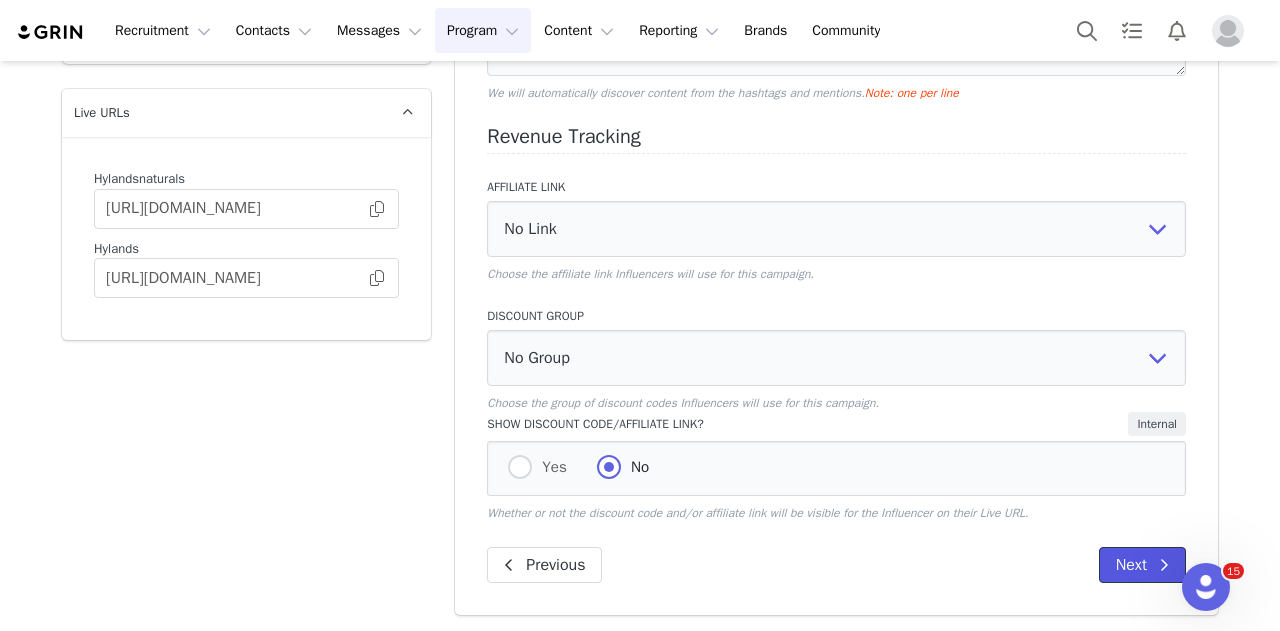 click at bounding box center [1164, 565] 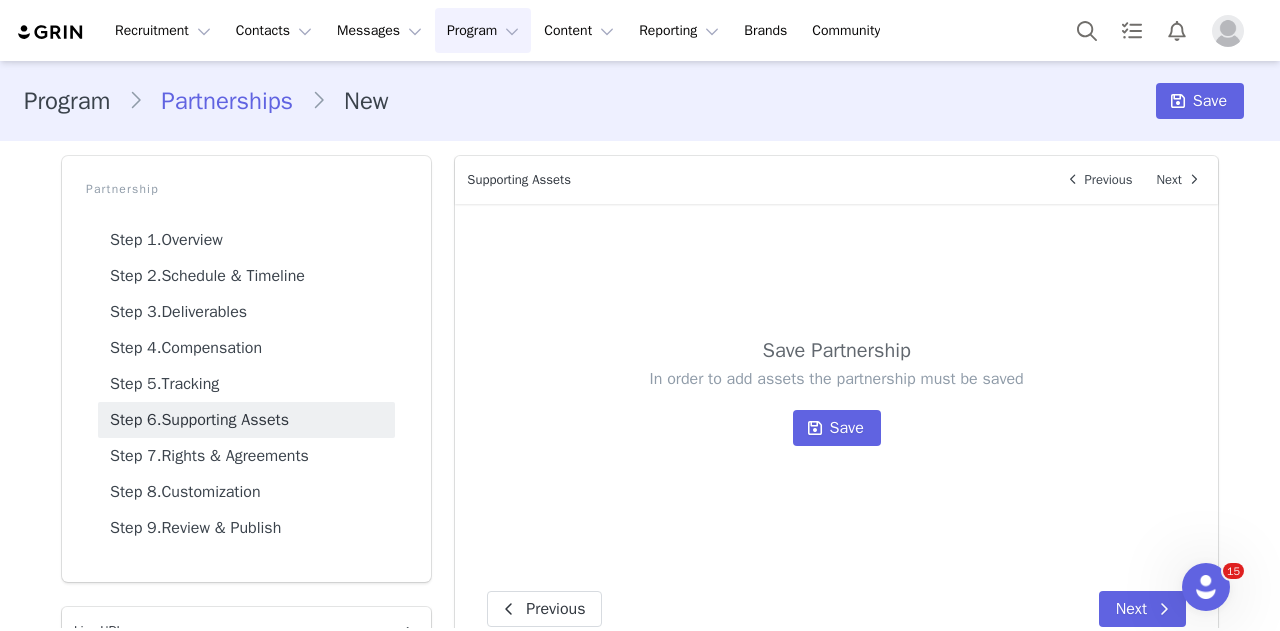 scroll, scrollTop: 100, scrollLeft: 0, axis: vertical 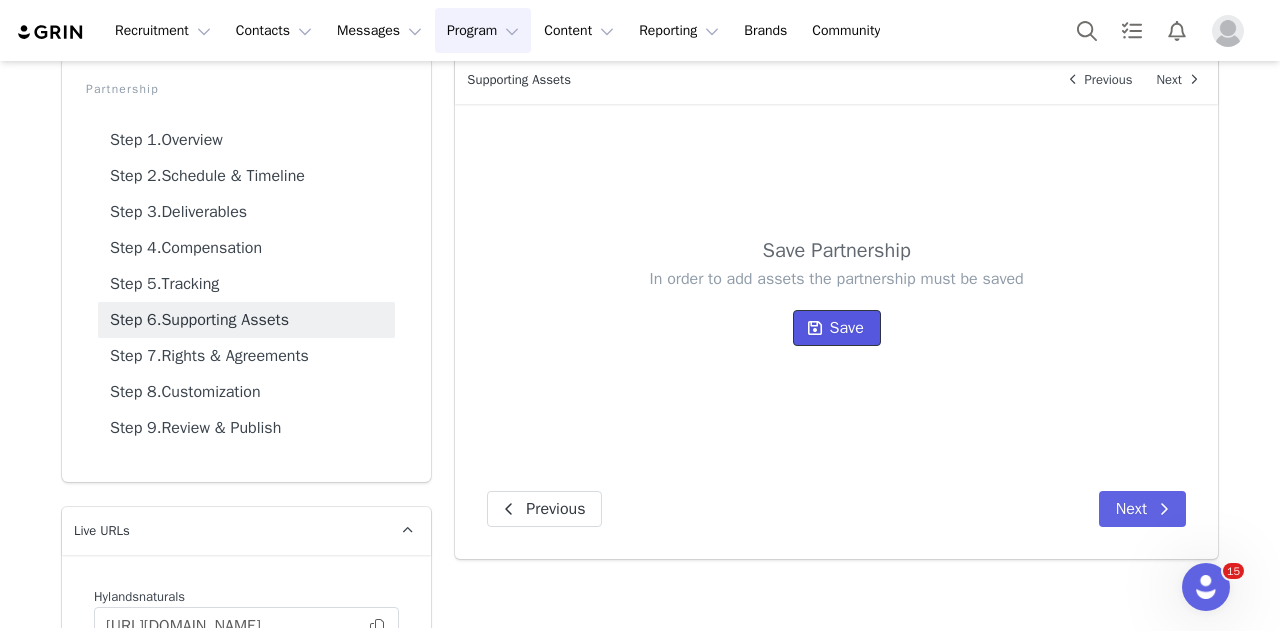 click on "Save" at bounding box center (847, 328) 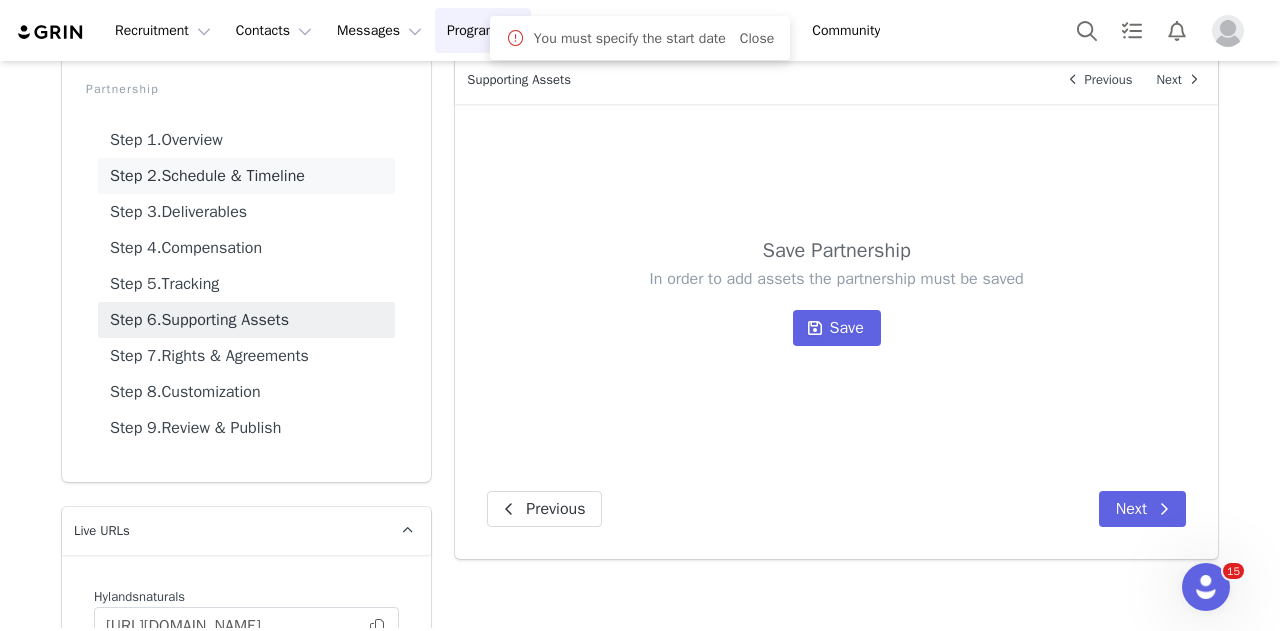 click on "Step 2.  Schedule & Timeline" at bounding box center (246, 176) 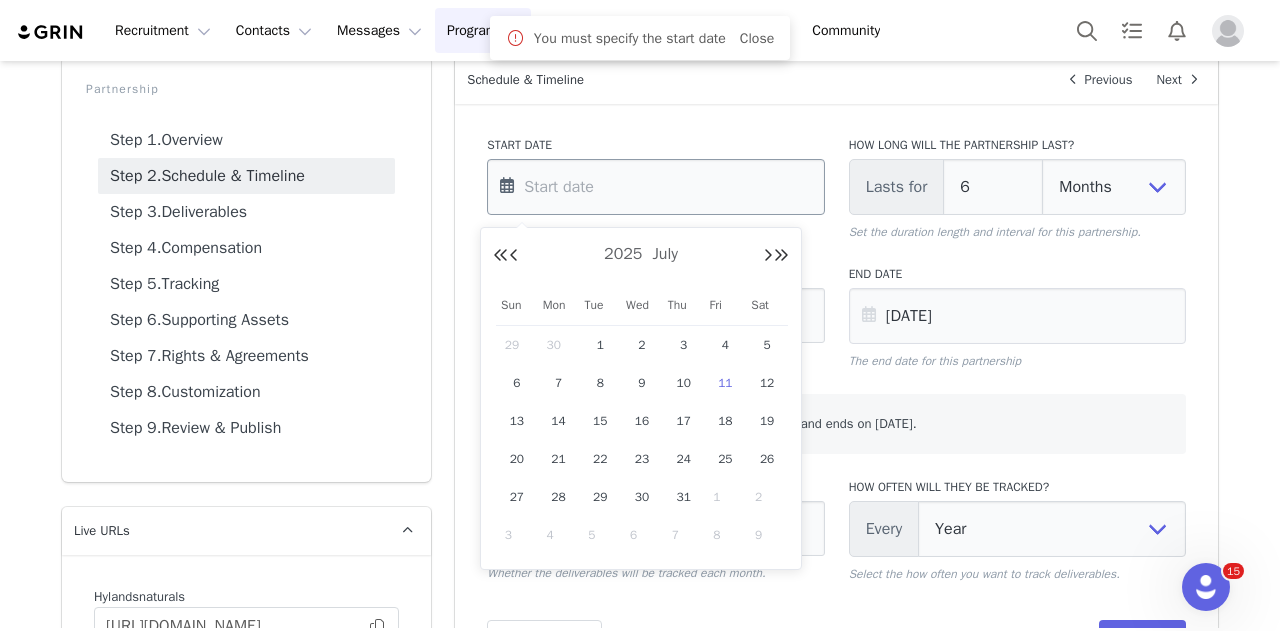 click at bounding box center [655, 187] 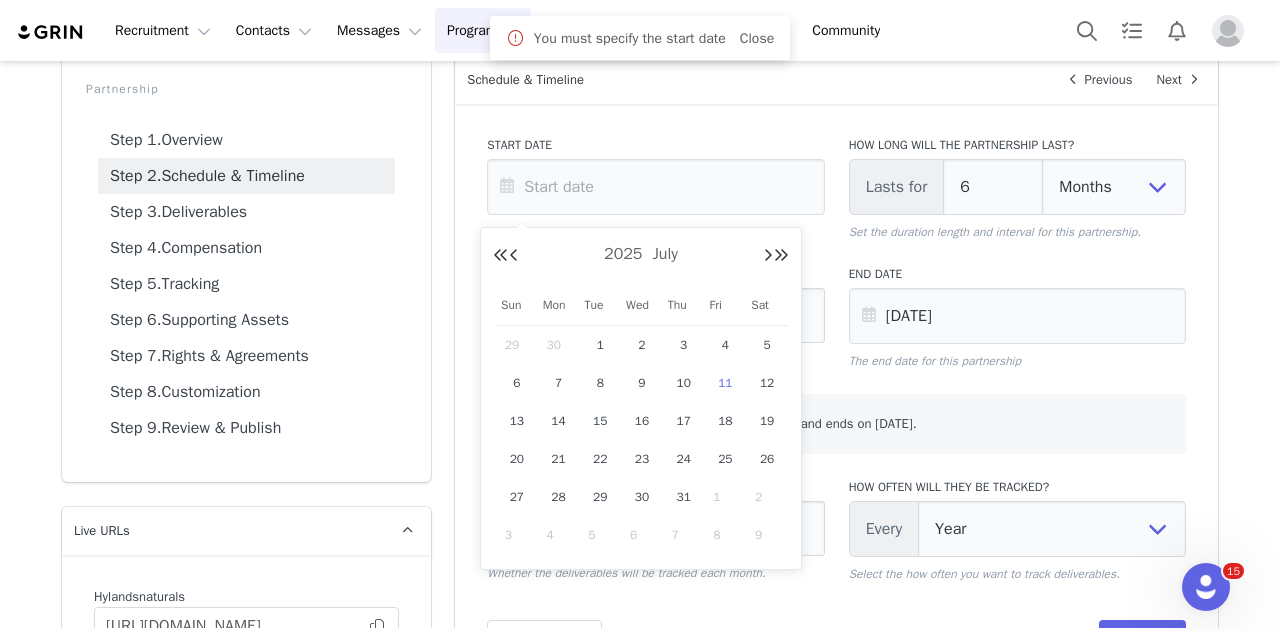 click at bounding box center (514, 256) 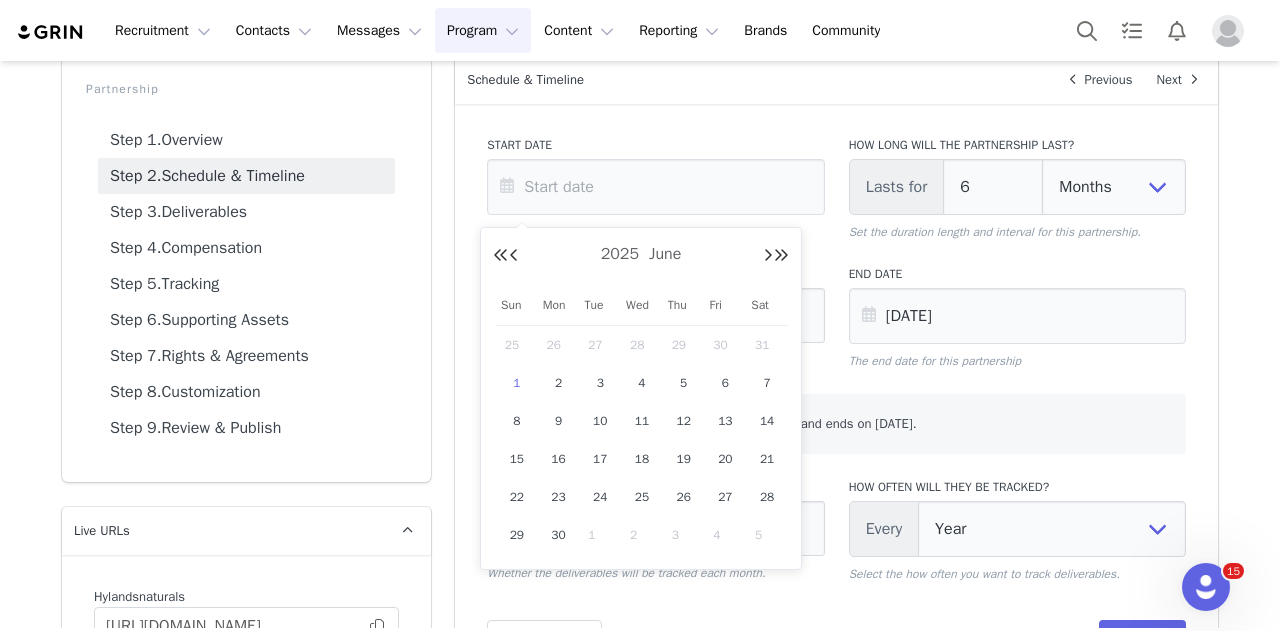 click on "1" at bounding box center [517, 383] 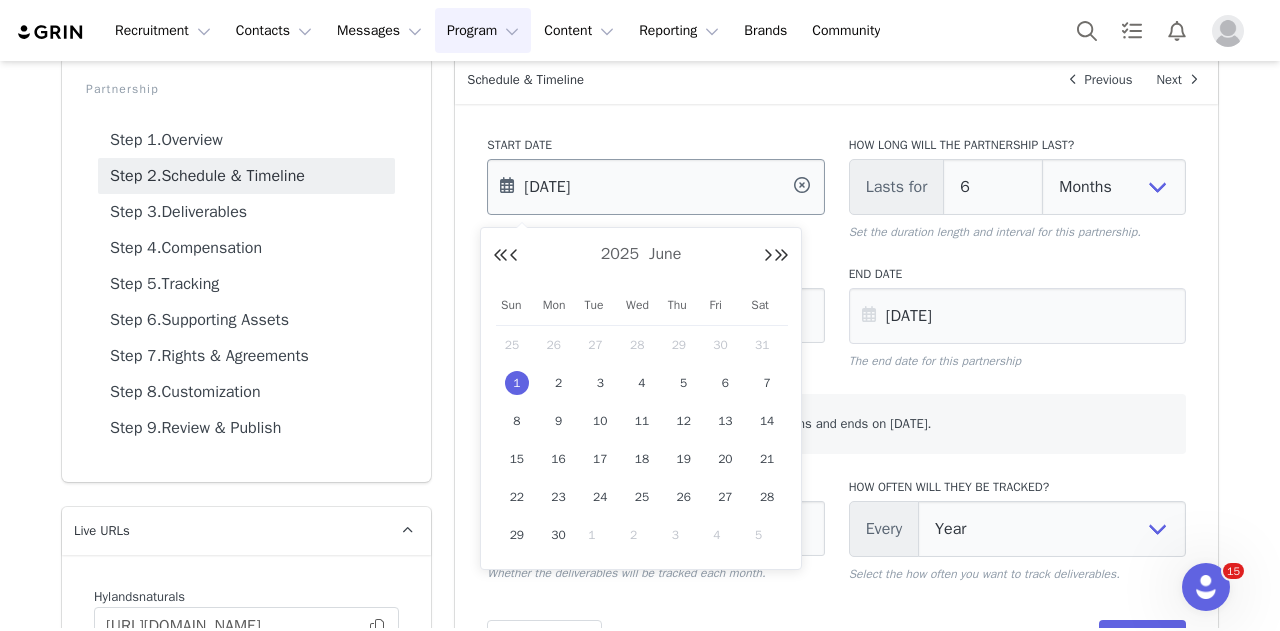 click on "[DATE]" at bounding box center [655, 187] 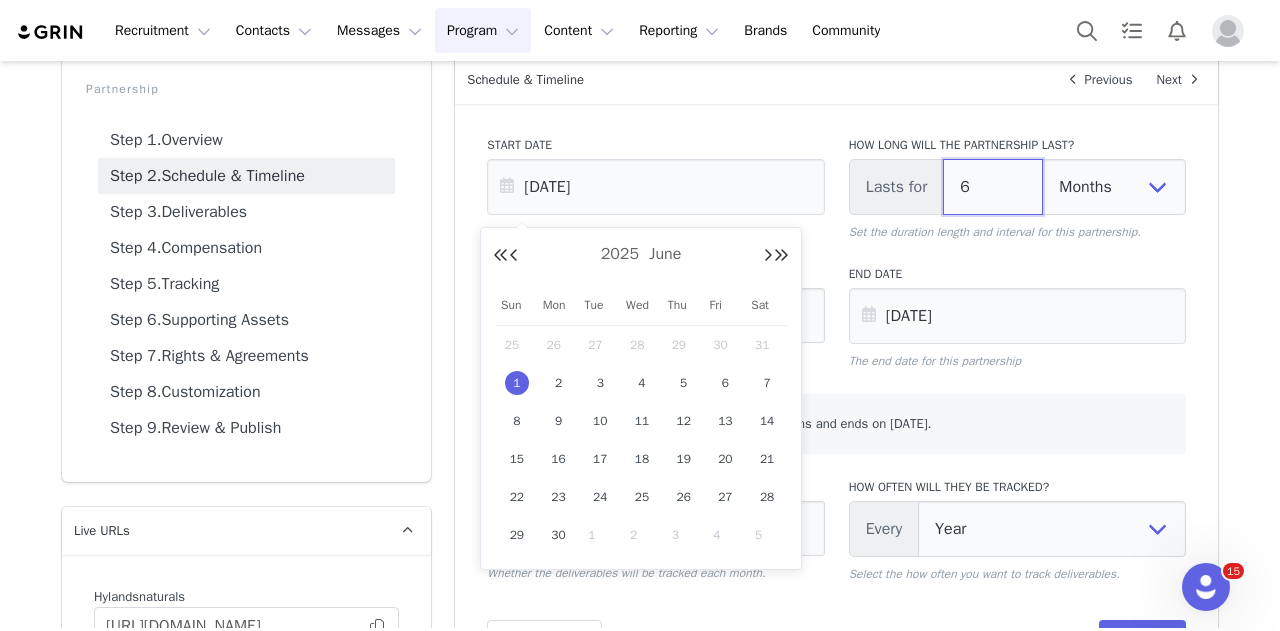 click on "6" at bounding box center [993, 187] 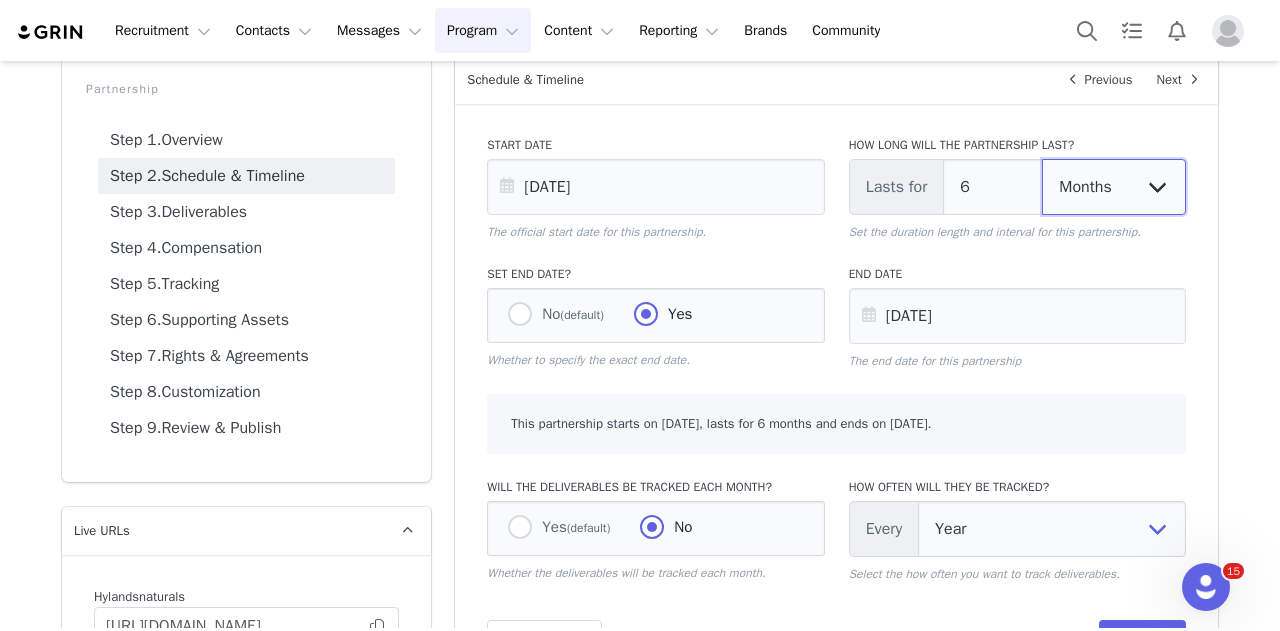click on "Days Weeks Months" at bounding box center [1114, 187] 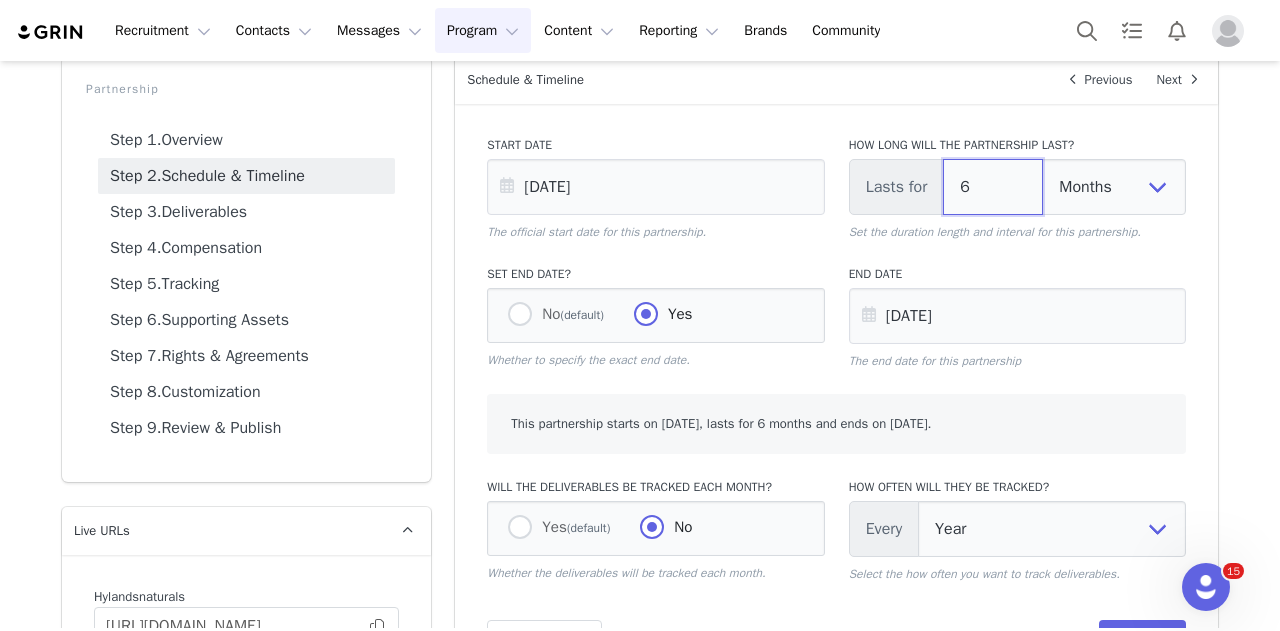 drag, startPoint x: 966, startPoint y: 190, endPoint x: 946, endPoint y: 189, distance: 20.024984 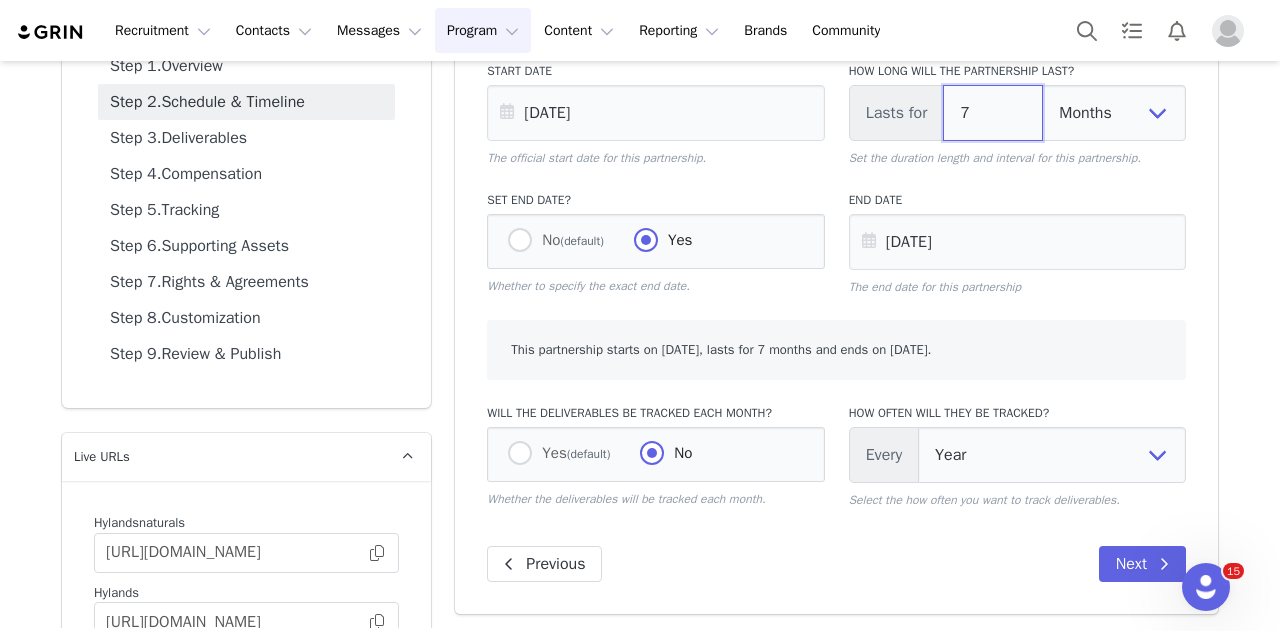 scroll, scrollTop: 244, scrollLeft: 0, axis: vertical 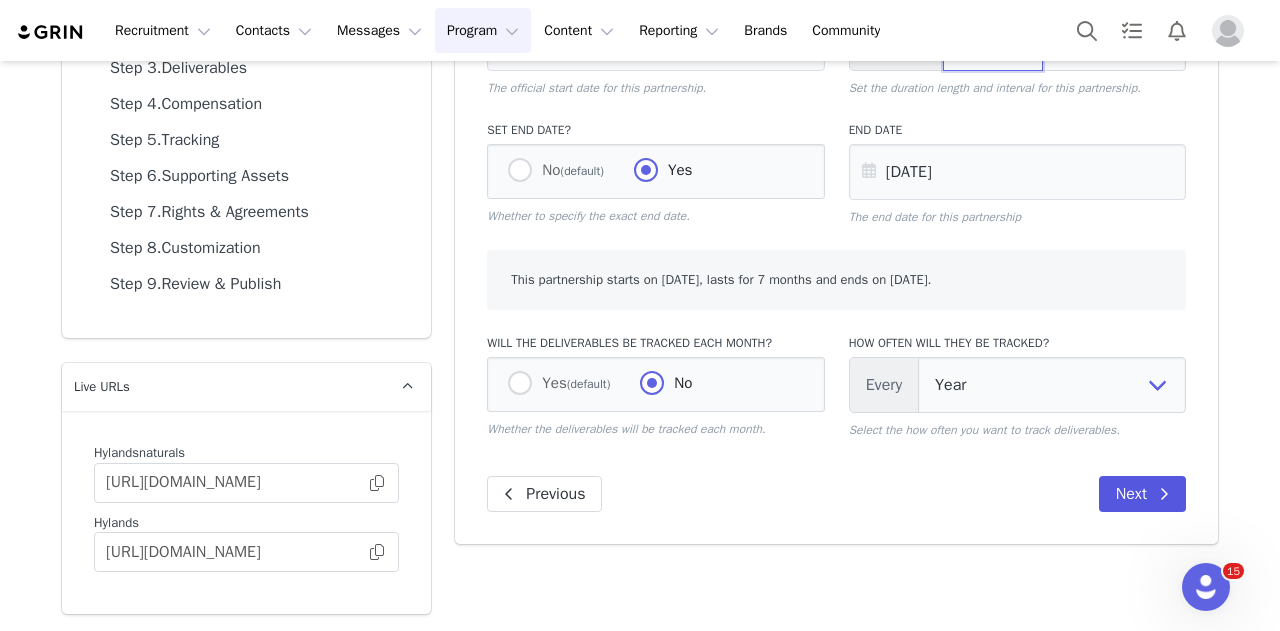 type on "7" 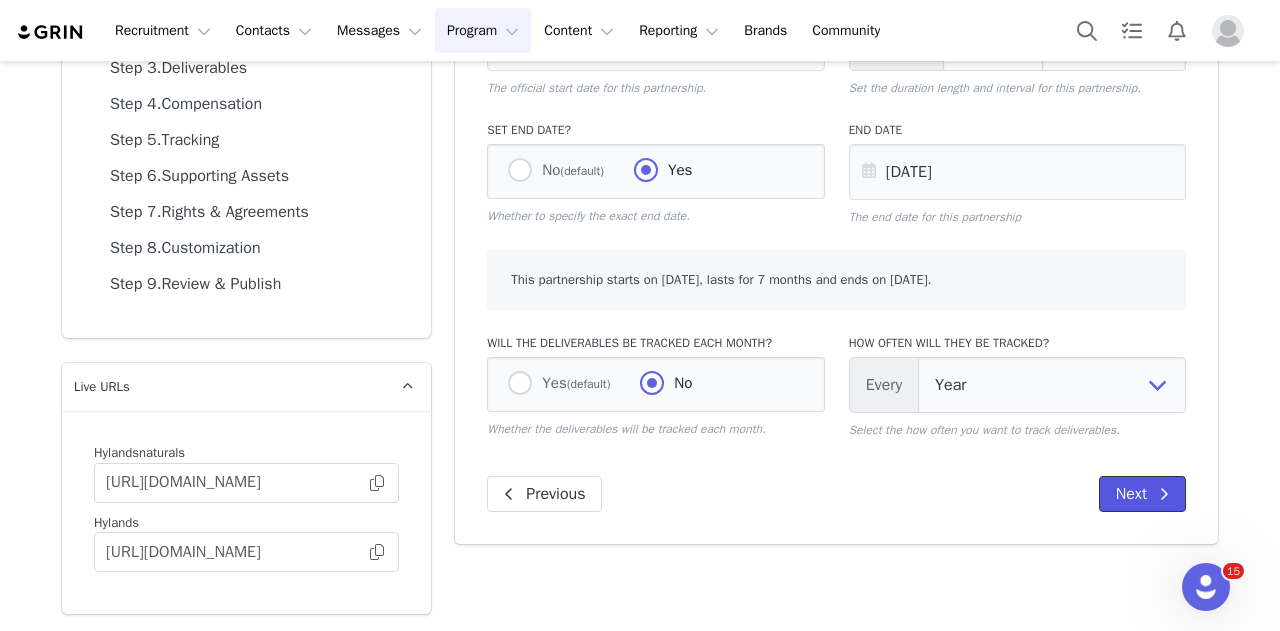 click on "Next" at bounding box center (1142, 494) 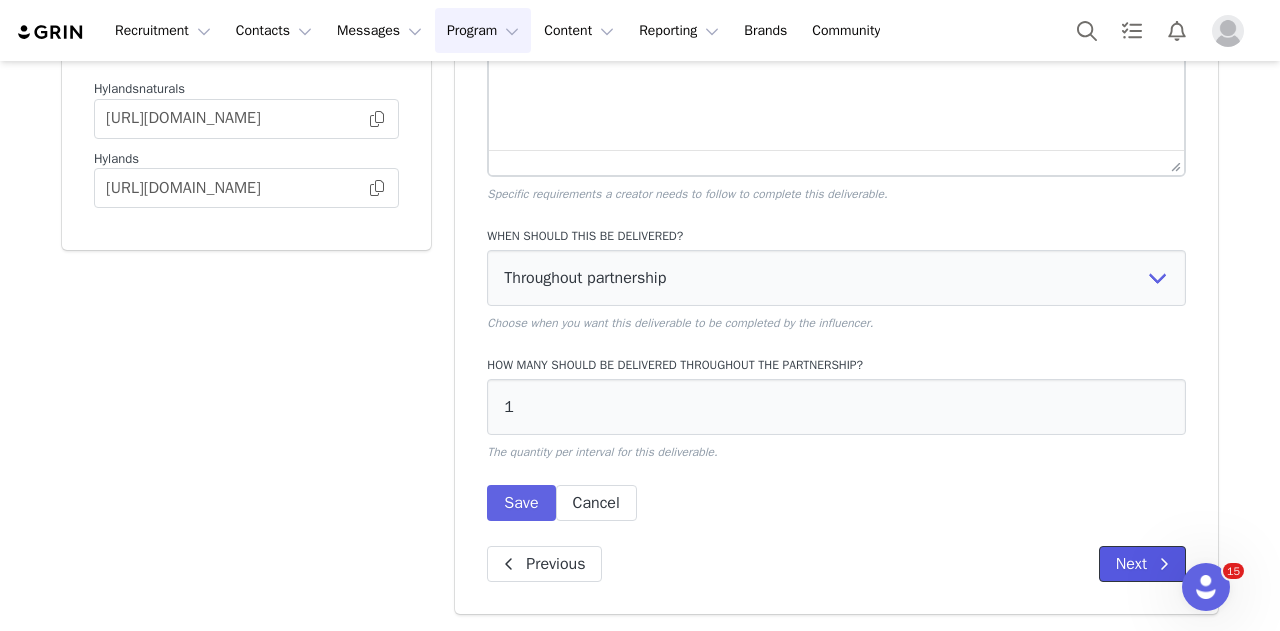 click on "Next" at bounding box center [1142, 564] 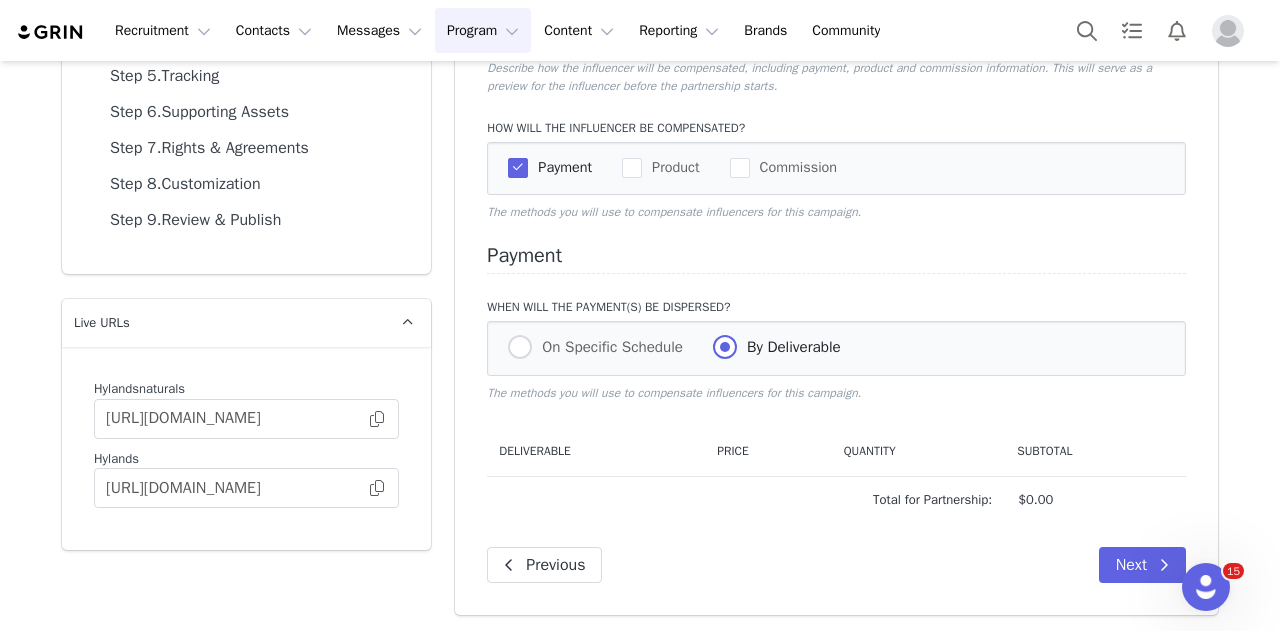 scroll, scrollTop: 307, scrollLeft: 0, axis: vertical 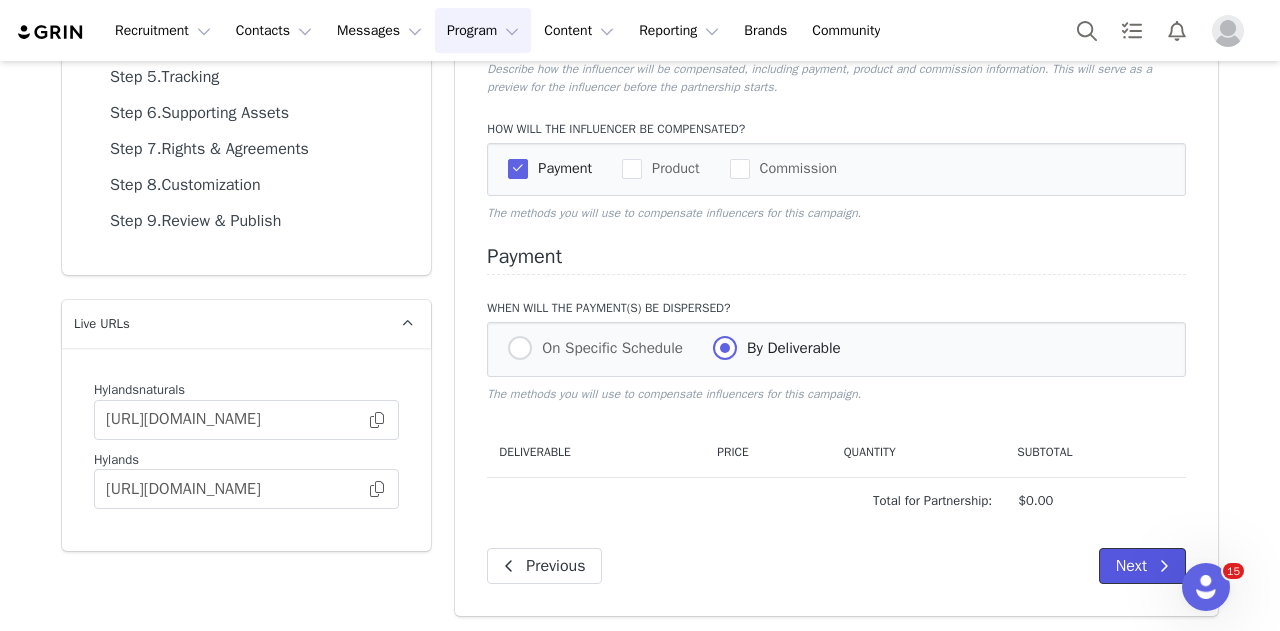 click on "Next" at bounding box center (1142, 566) 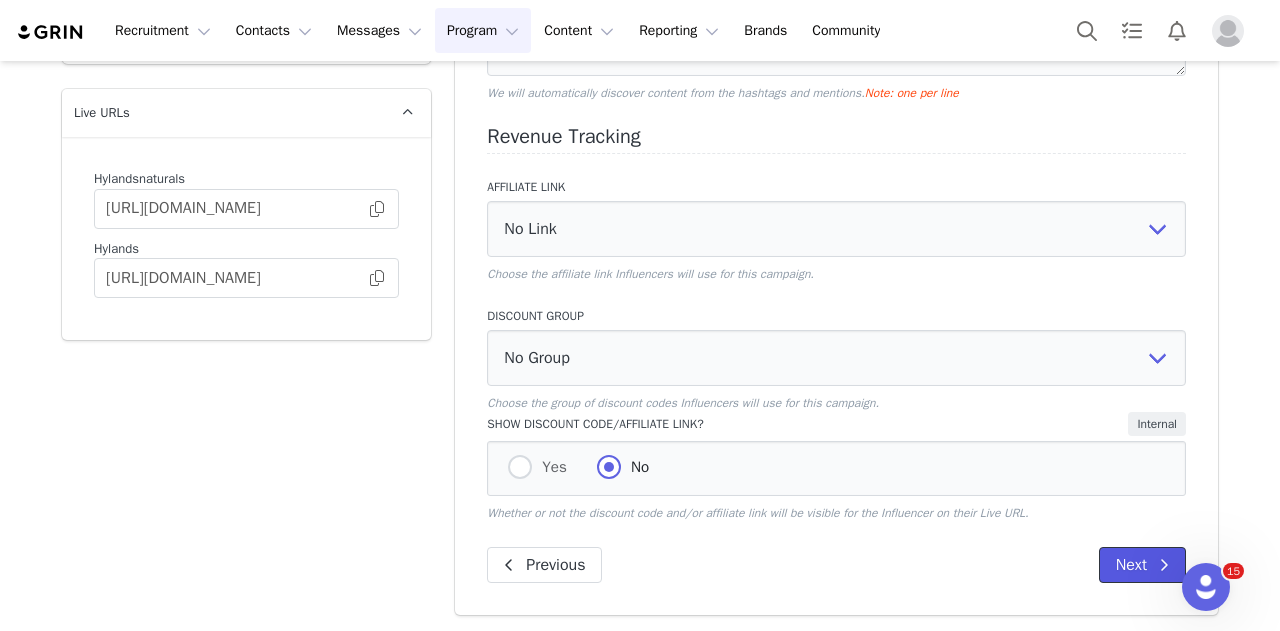 click on "Next" at bounding box center [1142, 565] 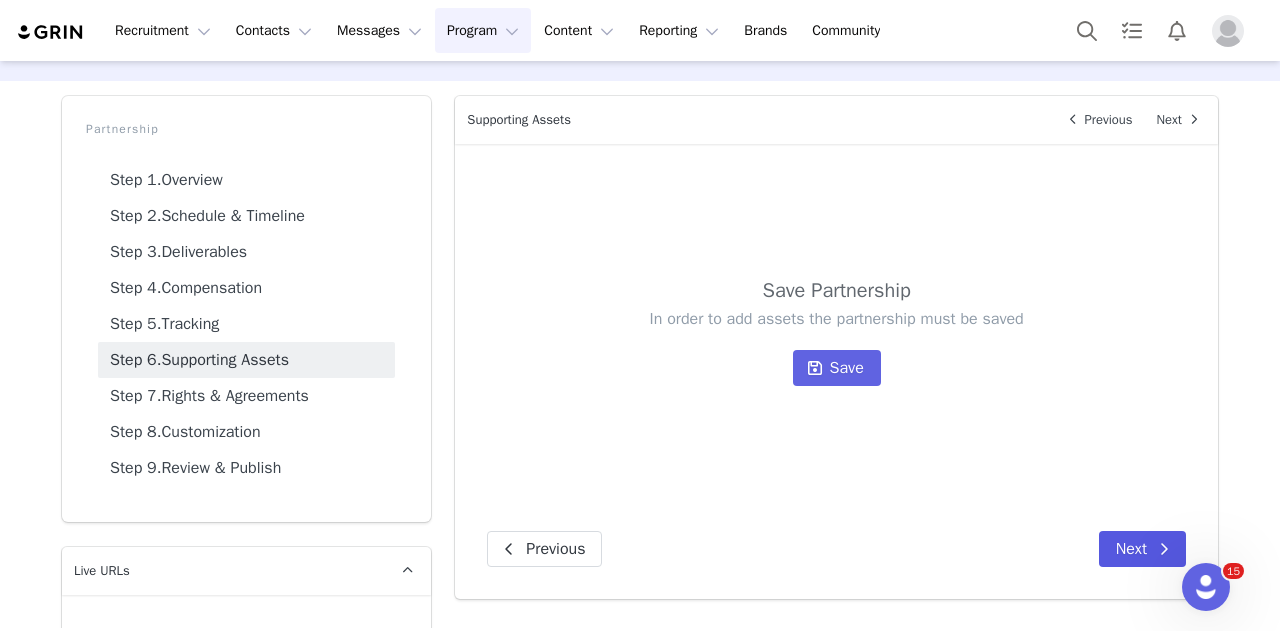 scroll, scrollTop: 0, scrollLeft: 0, axis: both 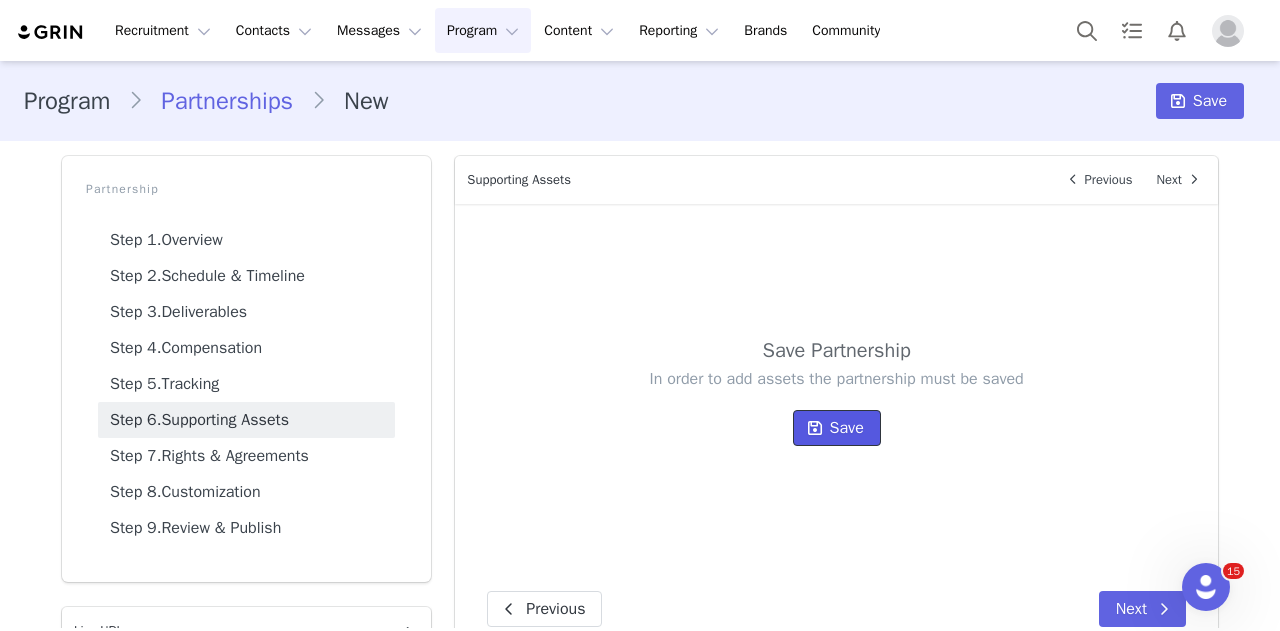 click on "Save" at bounding box center [837, 428] 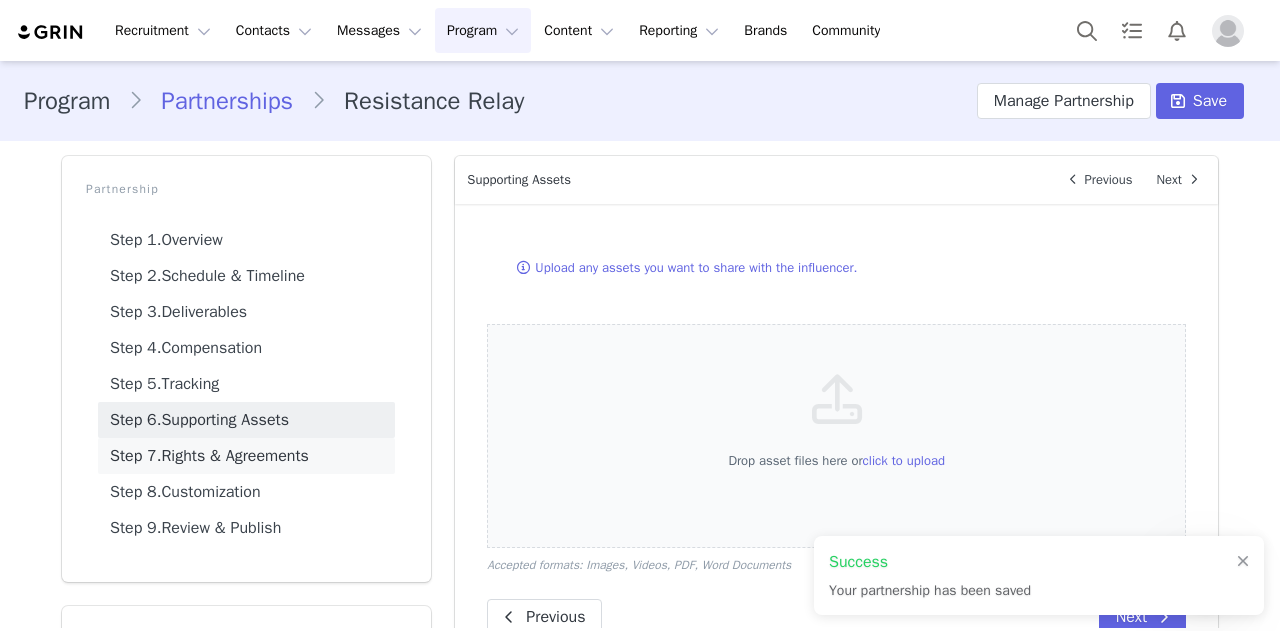 click on "Step 7.  Rights & Agreements" at bounding box center (246, 456) 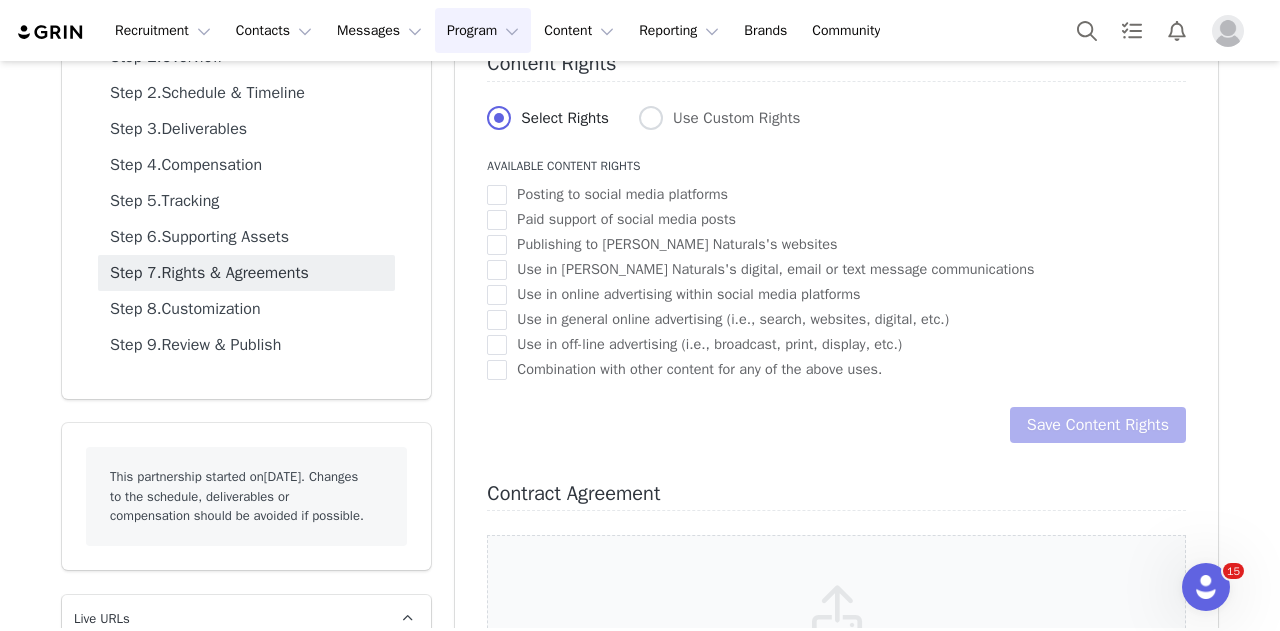 scroll, scrollTop: 200, scrollLeft: 0, axis: vertical 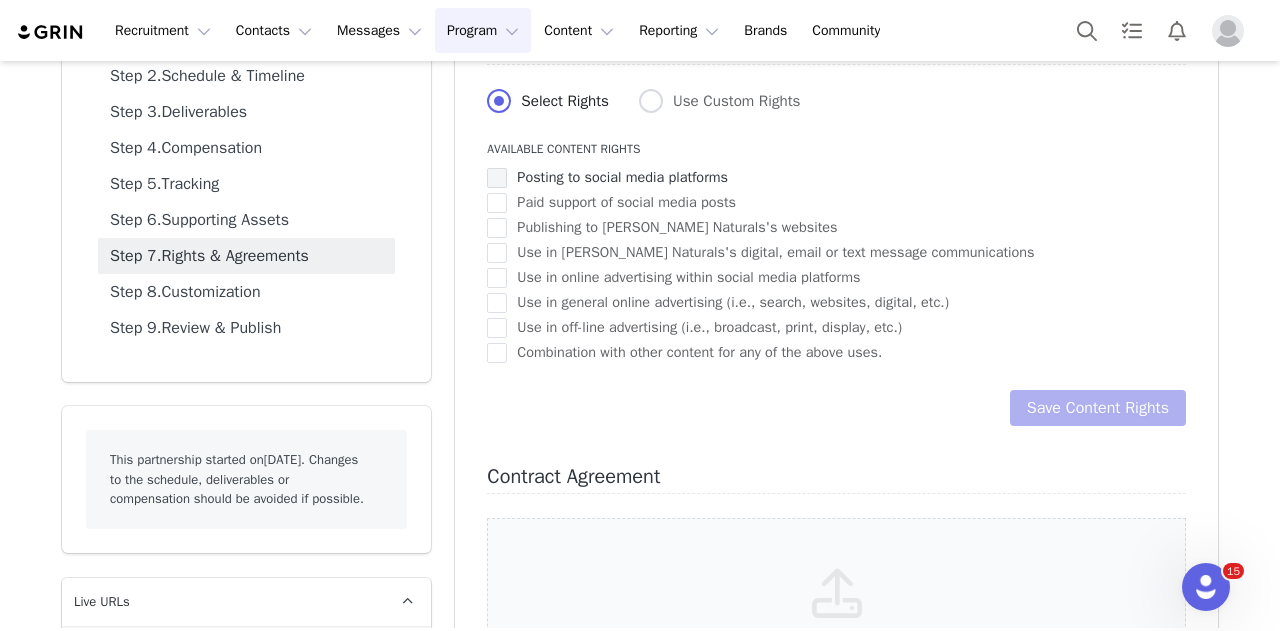 click at bounding box center [497, 178] 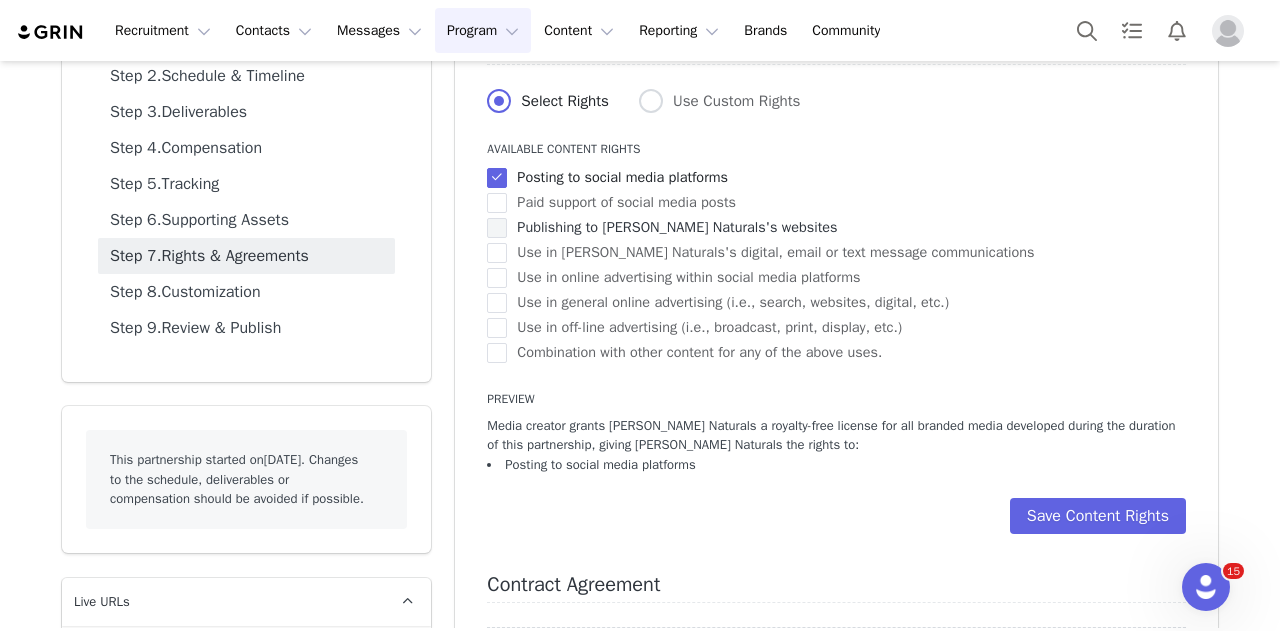 drag, startPoint x: 496, startPoint y: 202, endPoint x: 496, endPoint y: 215, distance: 13 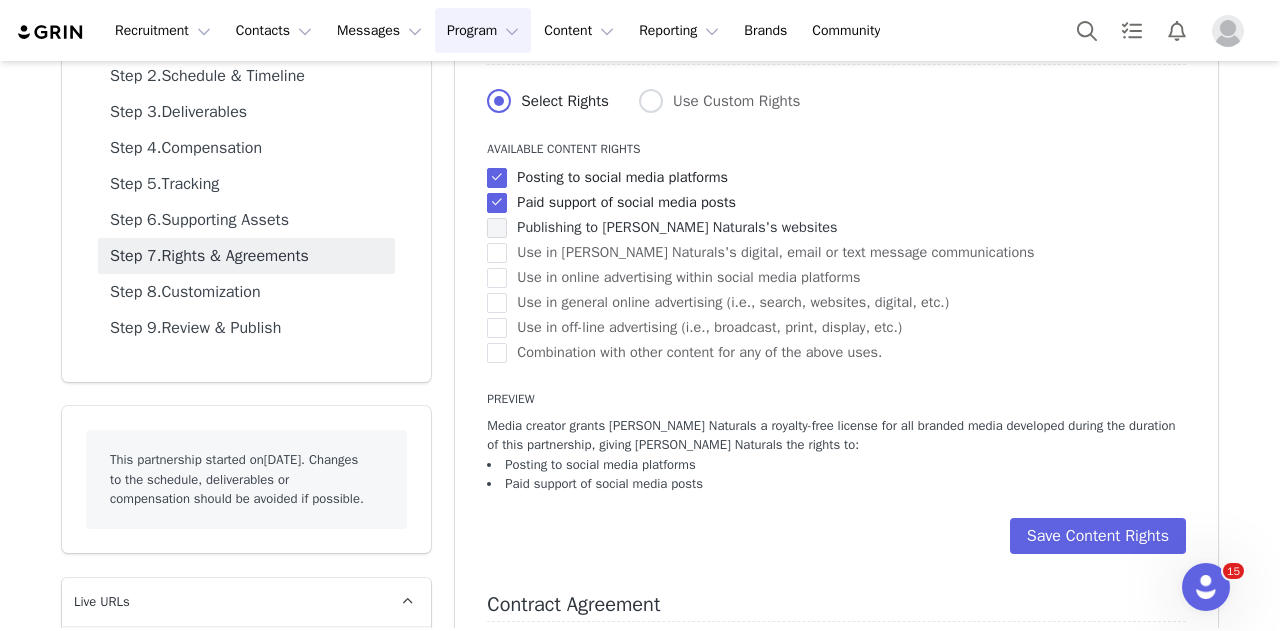 click at bounding box center (497, 228) 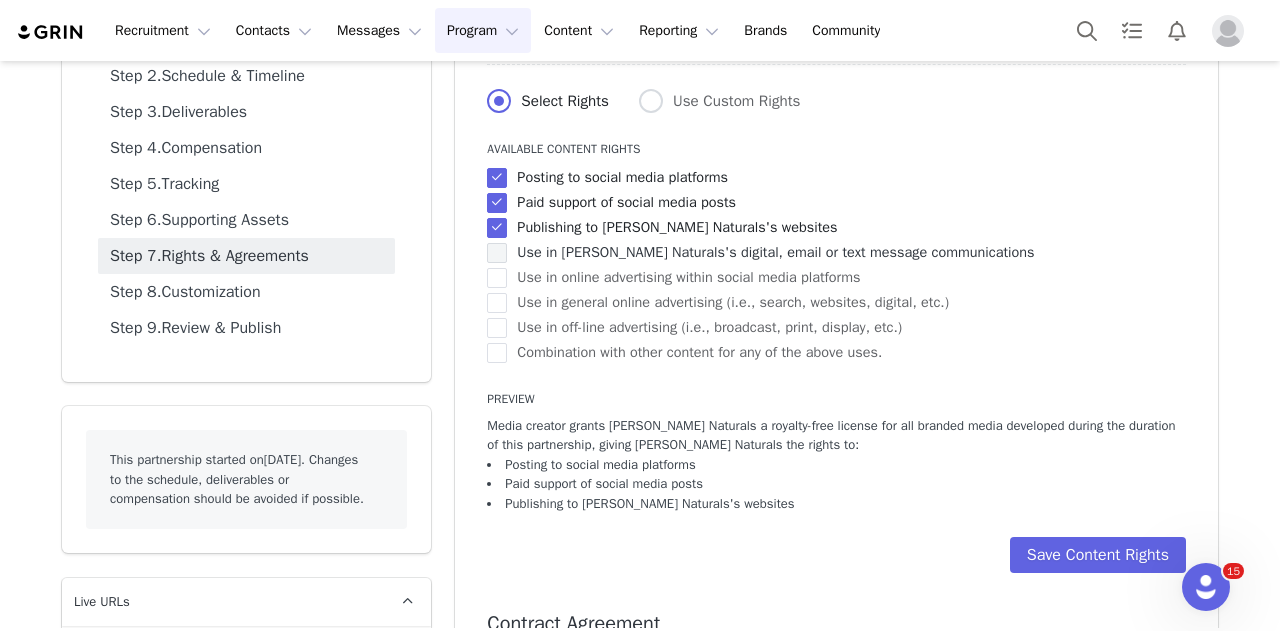 click at bounding box center [497, 253] 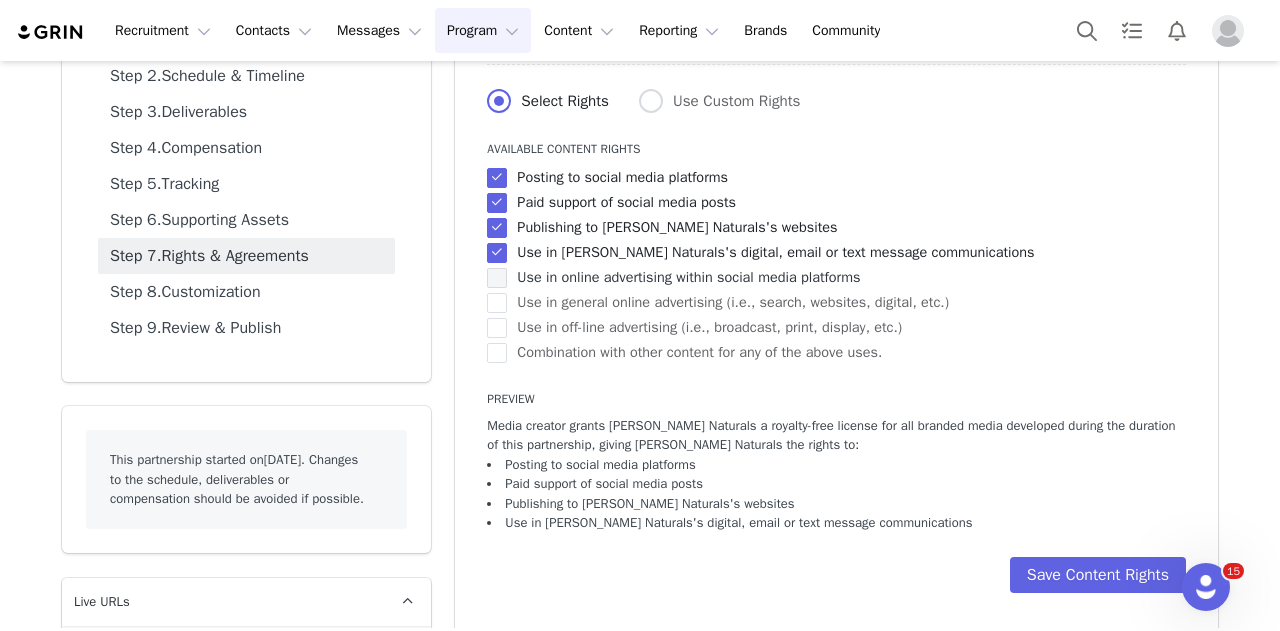 click at bounding box center (497, 278) 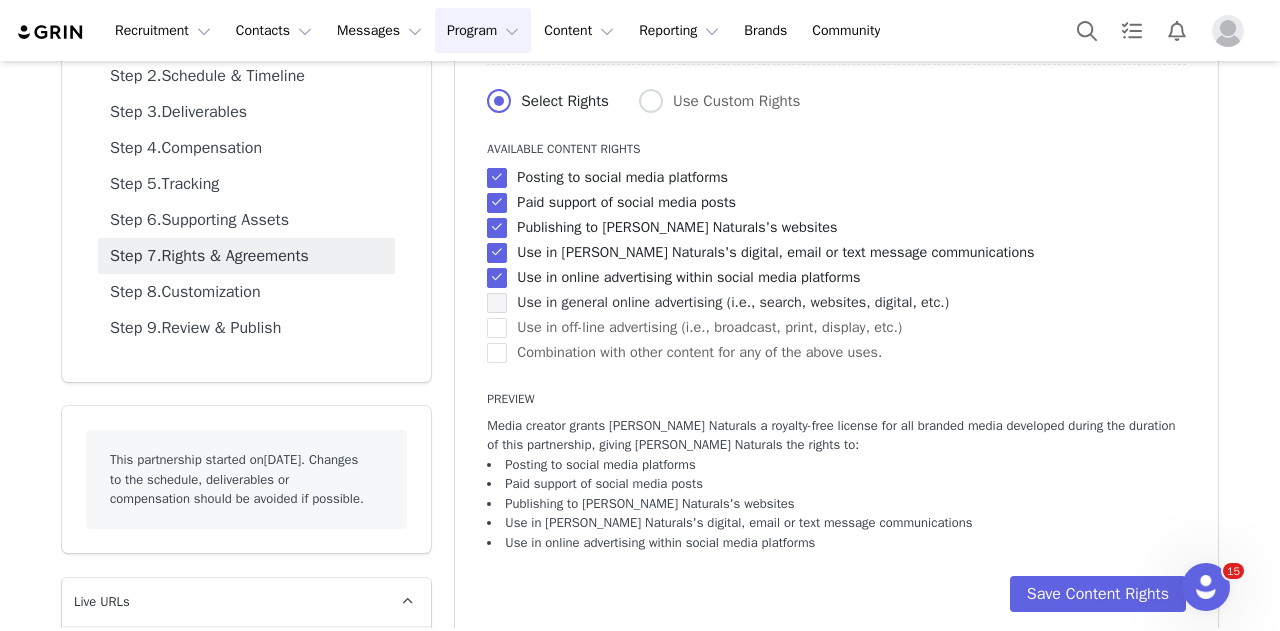 click at bounding box center (497, 303) 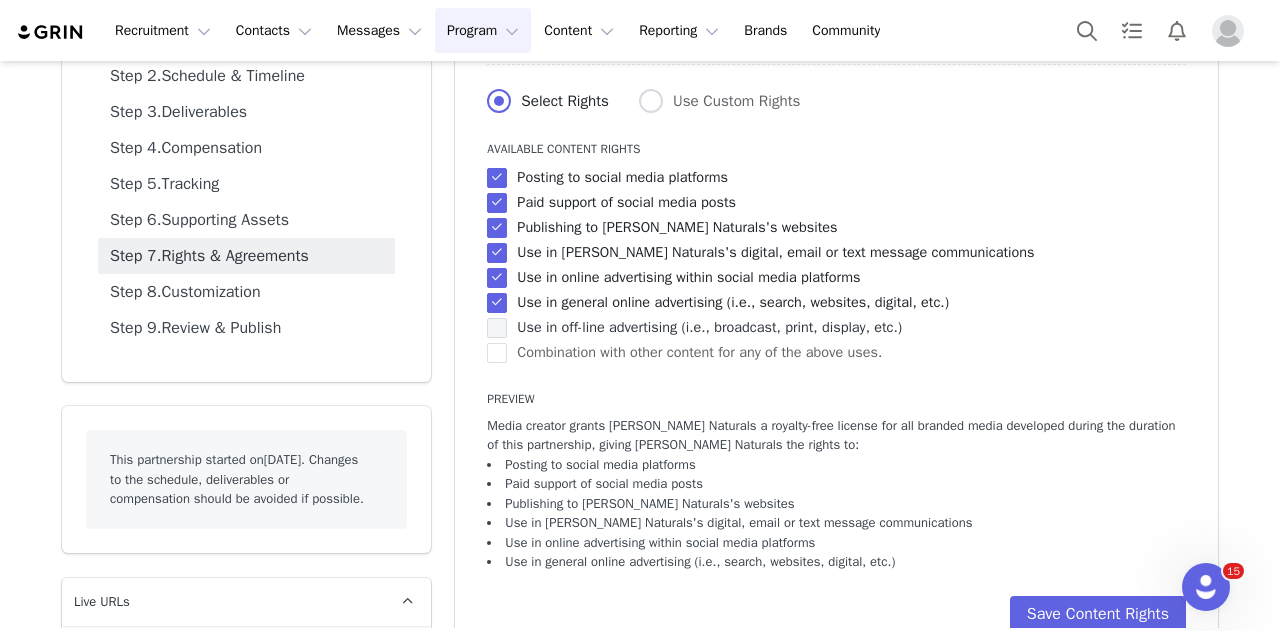 click at bounding box center [497, 328] 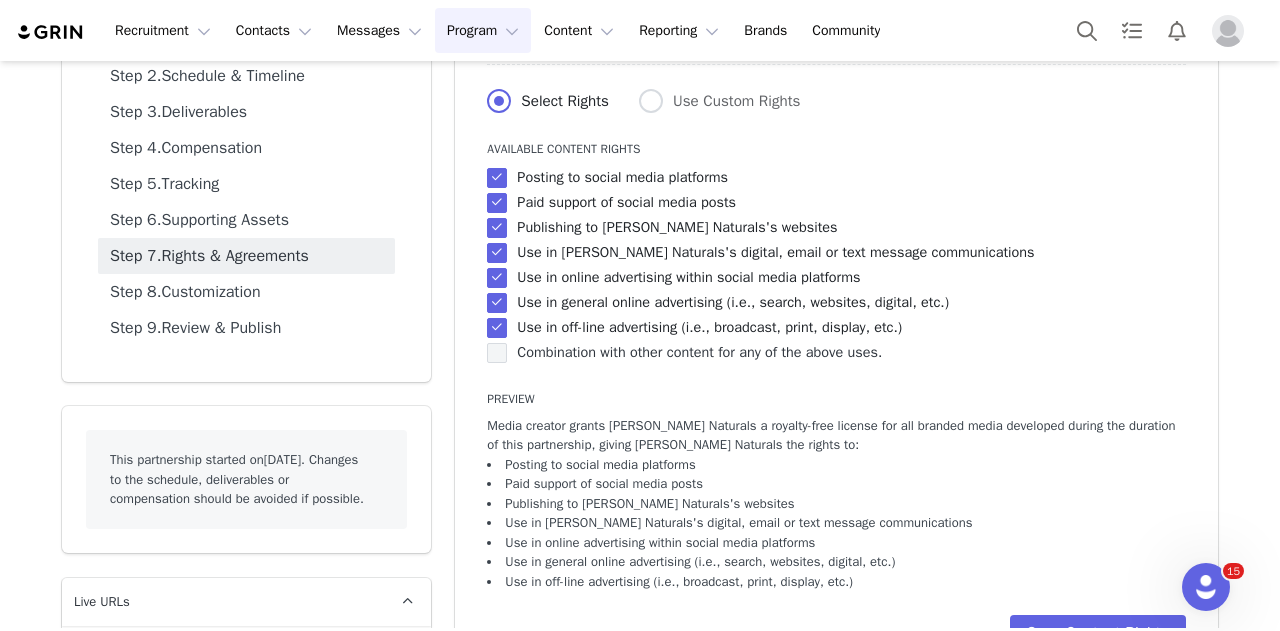 click at bounding box center (497, 353) 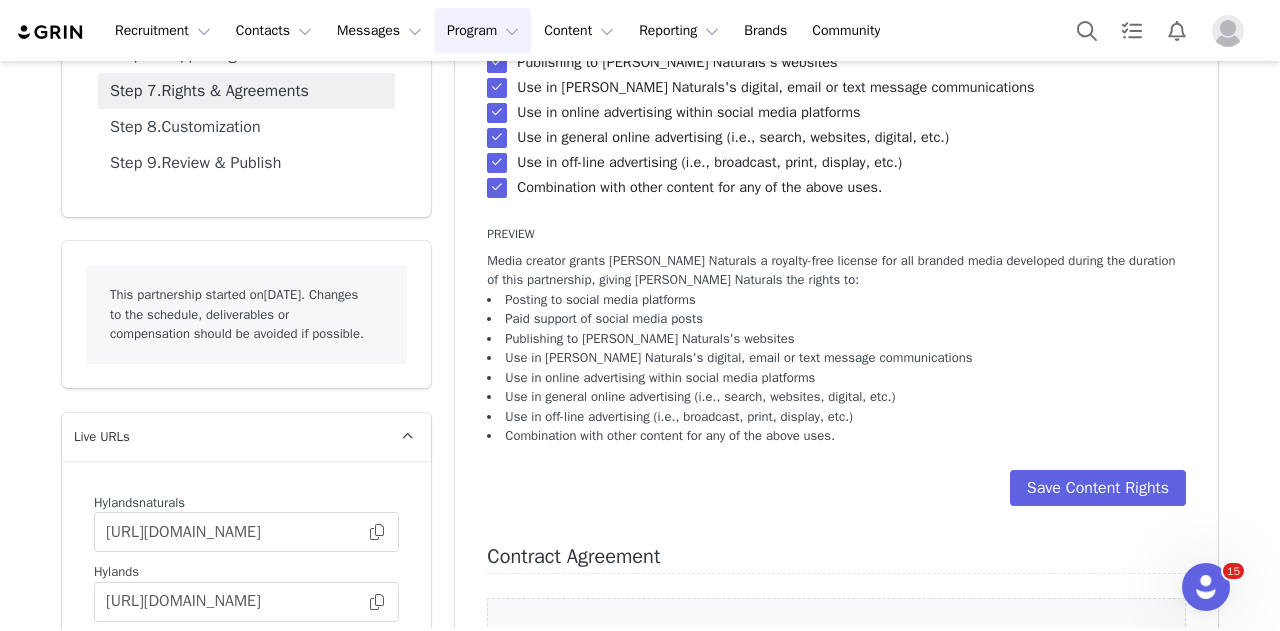 scroll, scrollTop: 600, scrollLeft: 0, axis: vertical 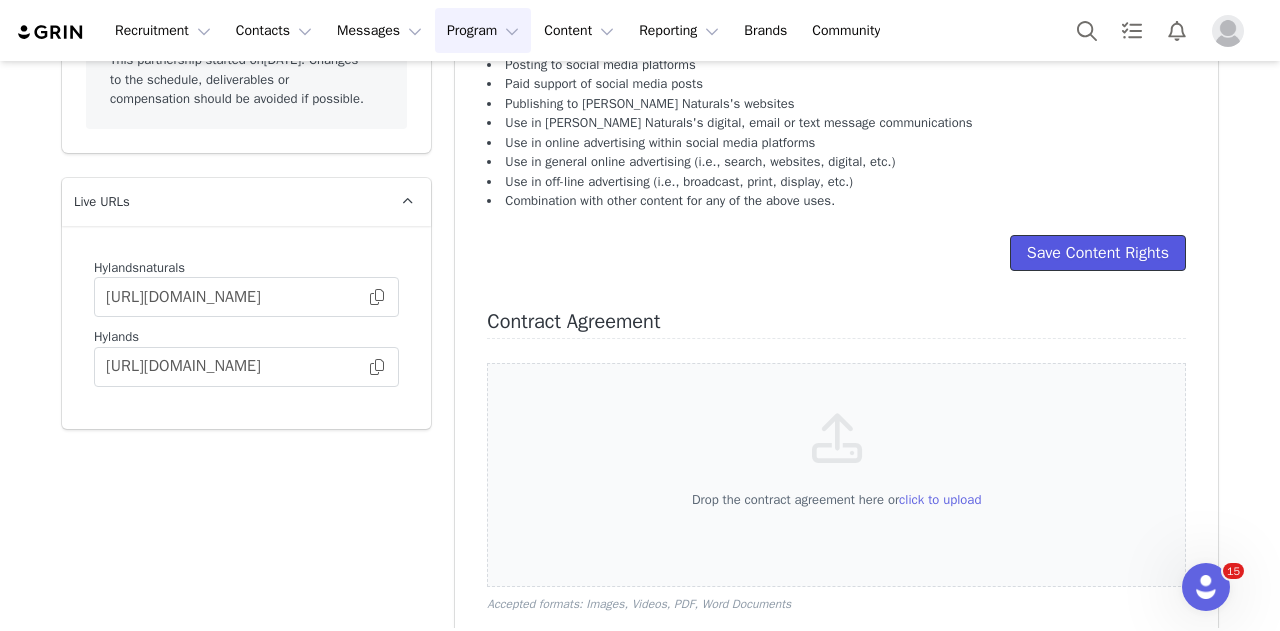 click on "Save Content Rights" at bounding box center (1098, 253) 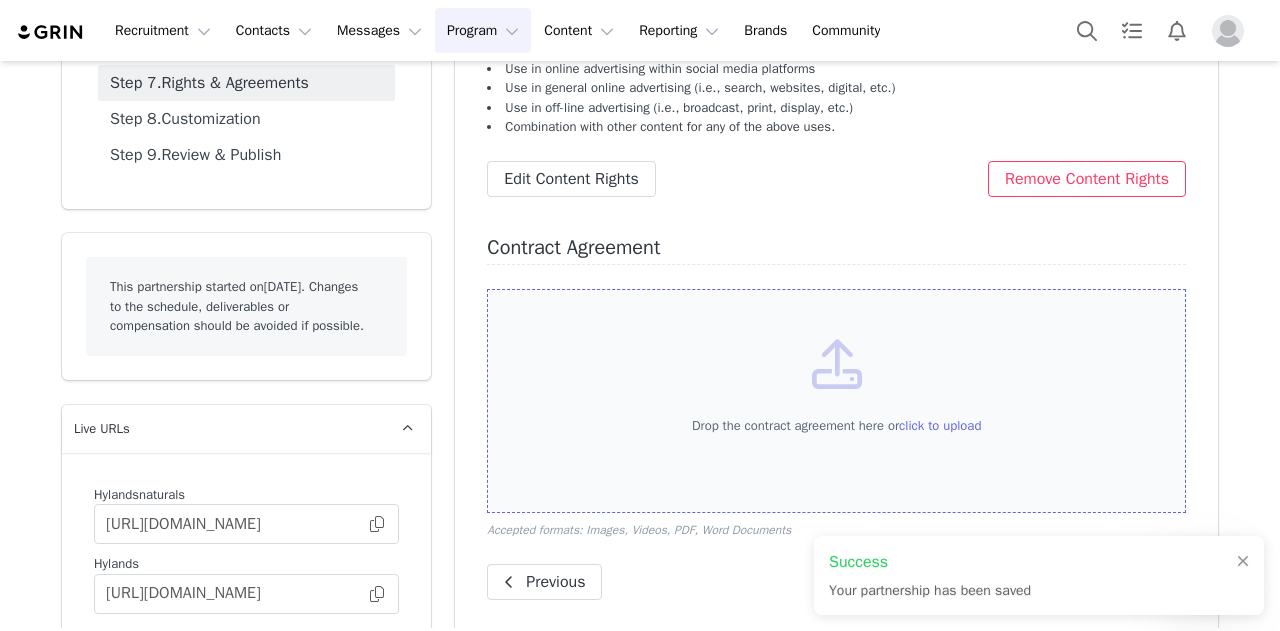 scroll, scrollTop: 414, scrollLeft: 0, axis: vertical 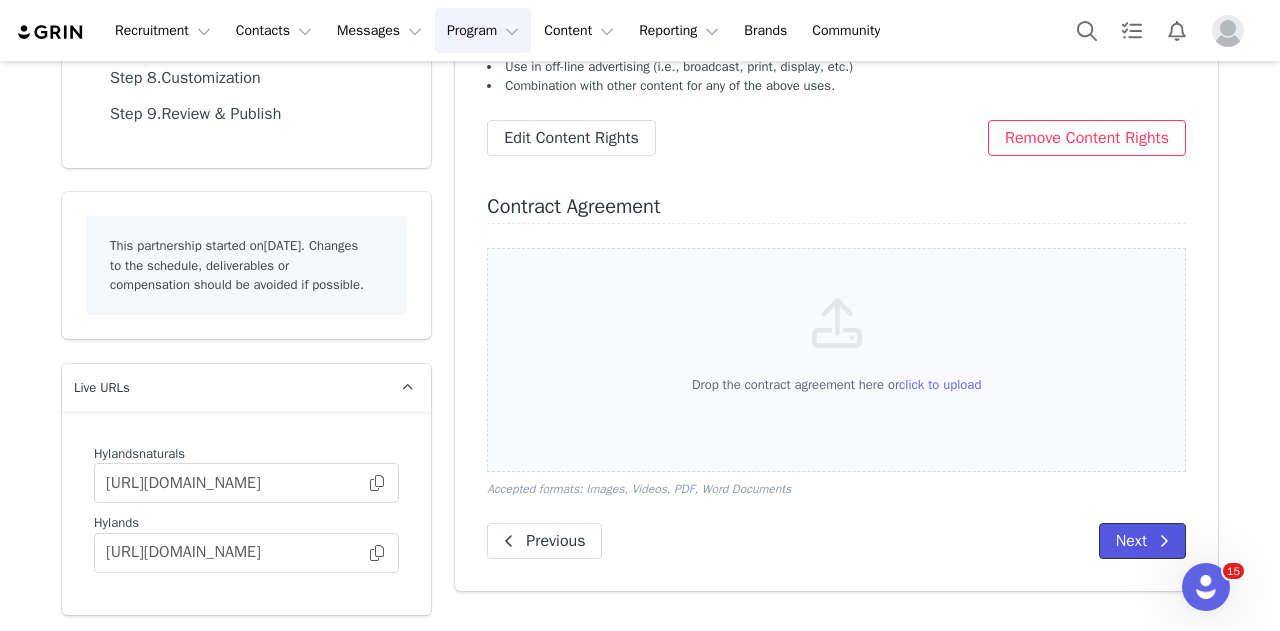 click on "Next" at bounding box center [1142, 541] 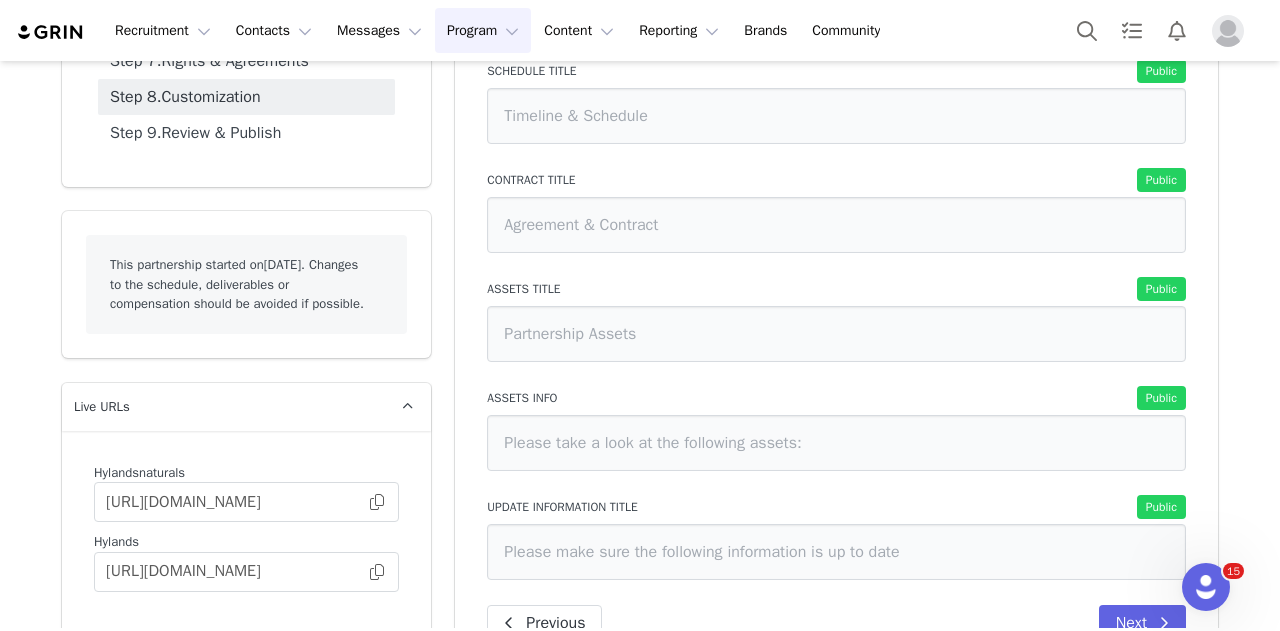 scroll, scrollTop: 454, scrollLeft: 0, axis: vertical 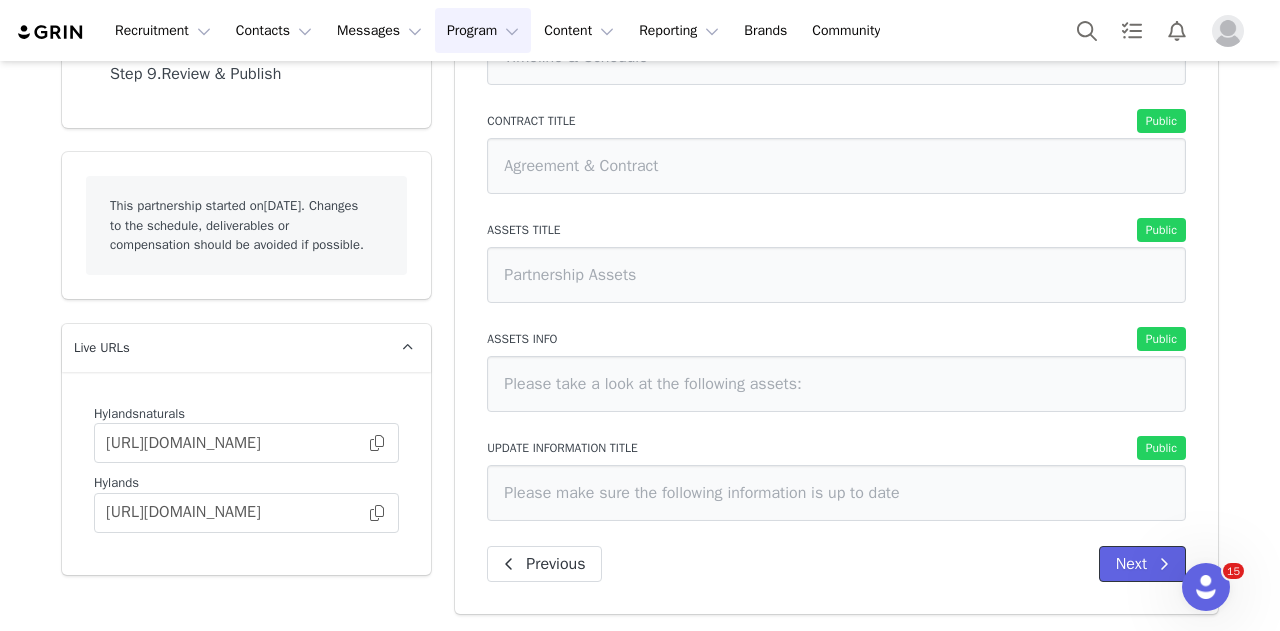 click at bounding box center [1164, 564] 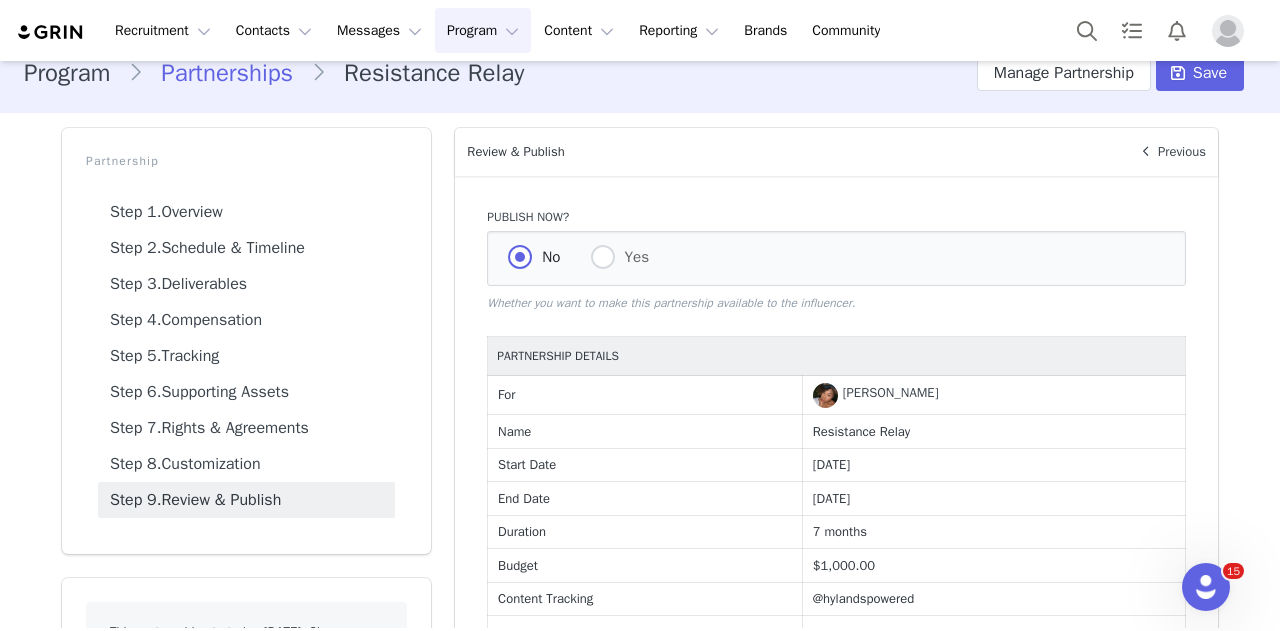 scroll, scrollTop: 0, scrollLeft: 0, axis: both 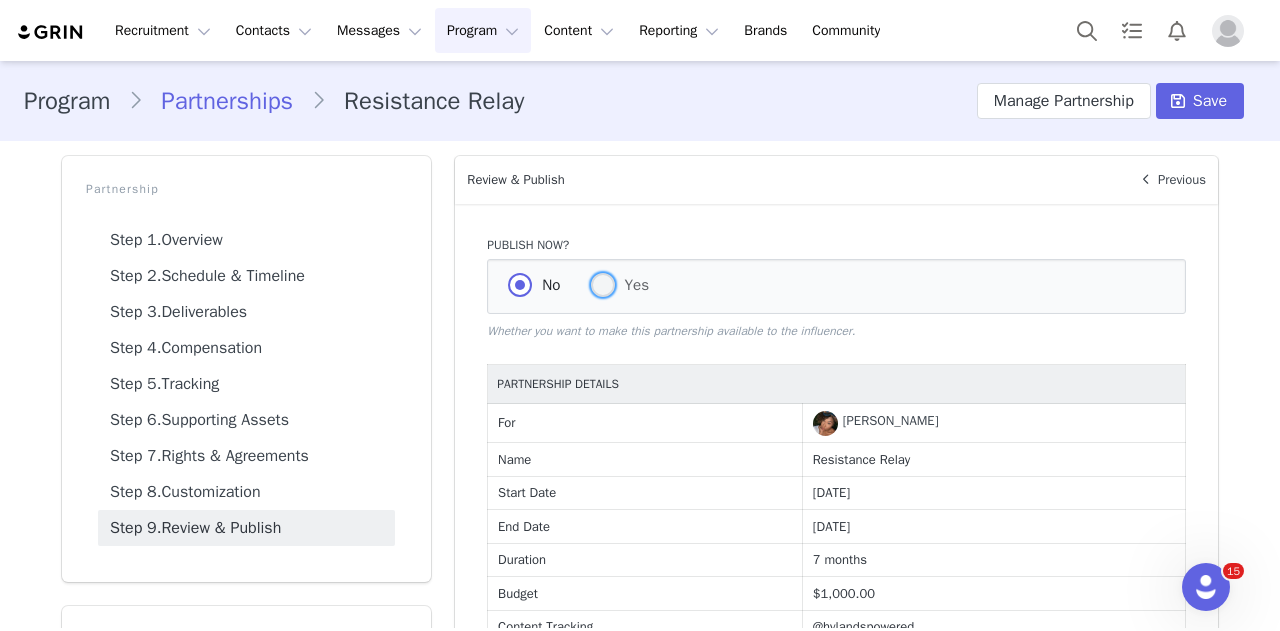 click at bounding box center [603, 285] 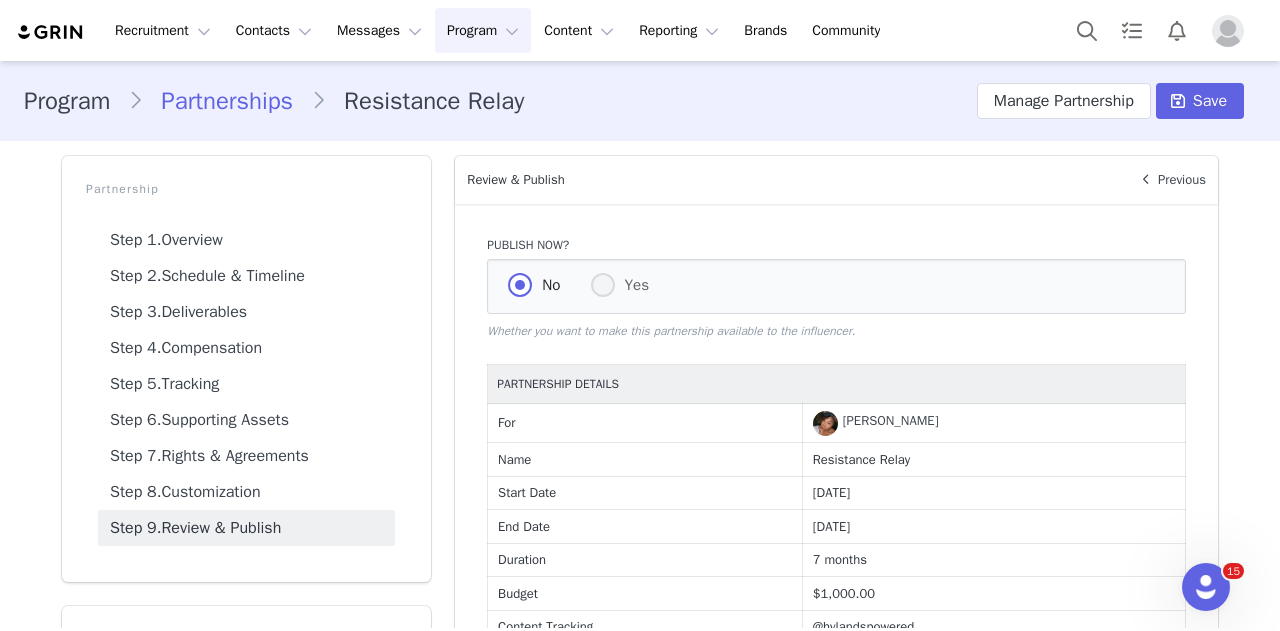 click on "Yes" at bounding box center (603, 286) 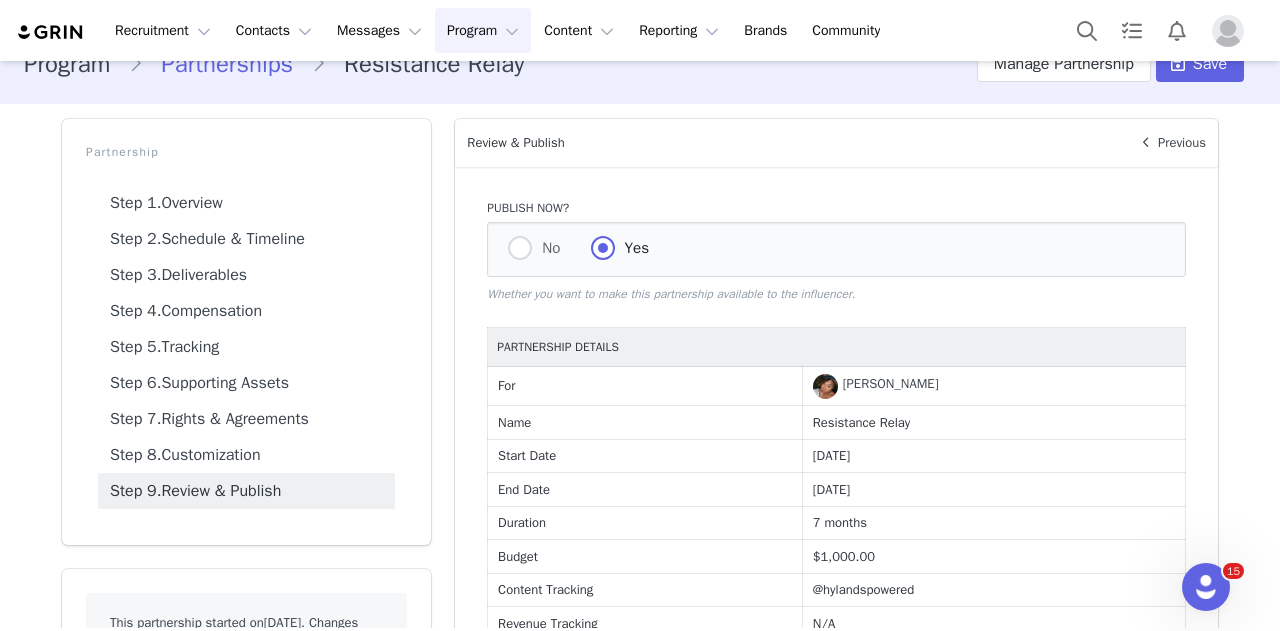 scroll, scrollTop: 0, scrollLeft: 0, axis: both 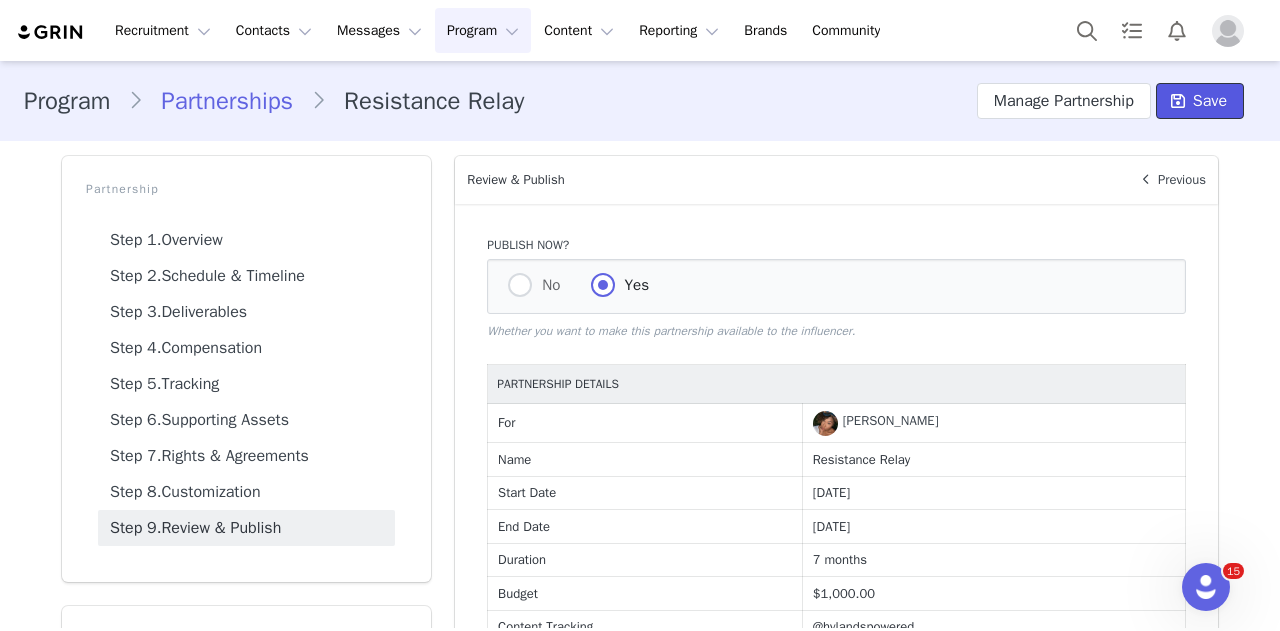 click on "Save" at bounding box center [1210, 101] 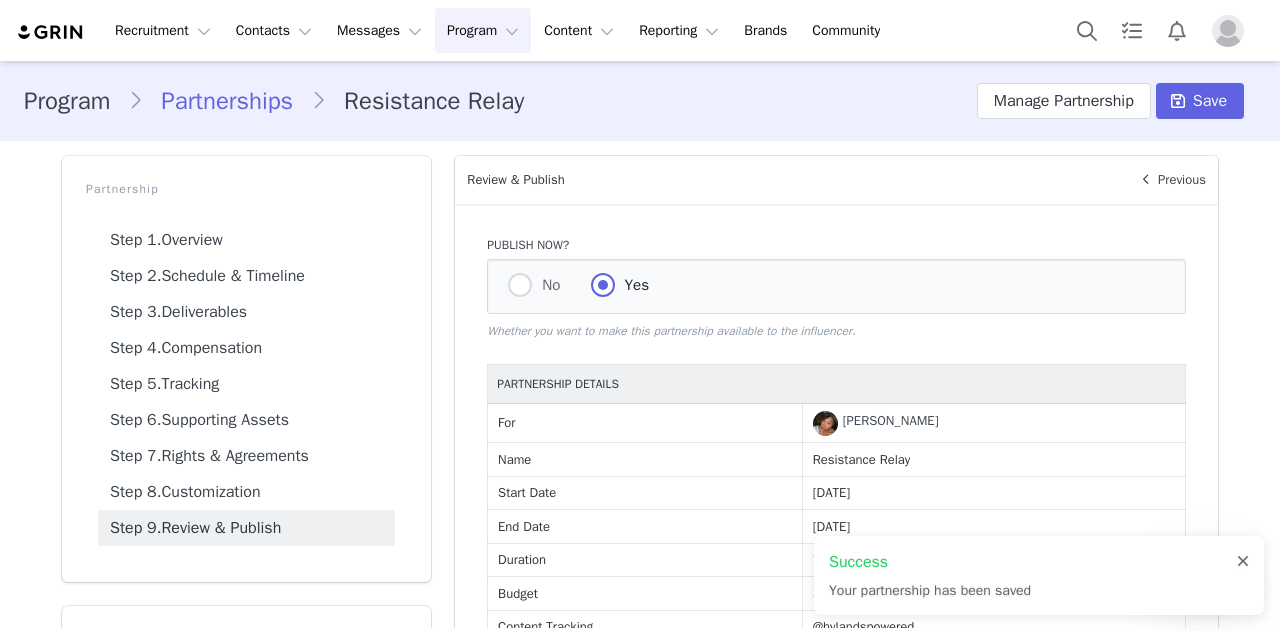 click at bounding box center (1243, 562) 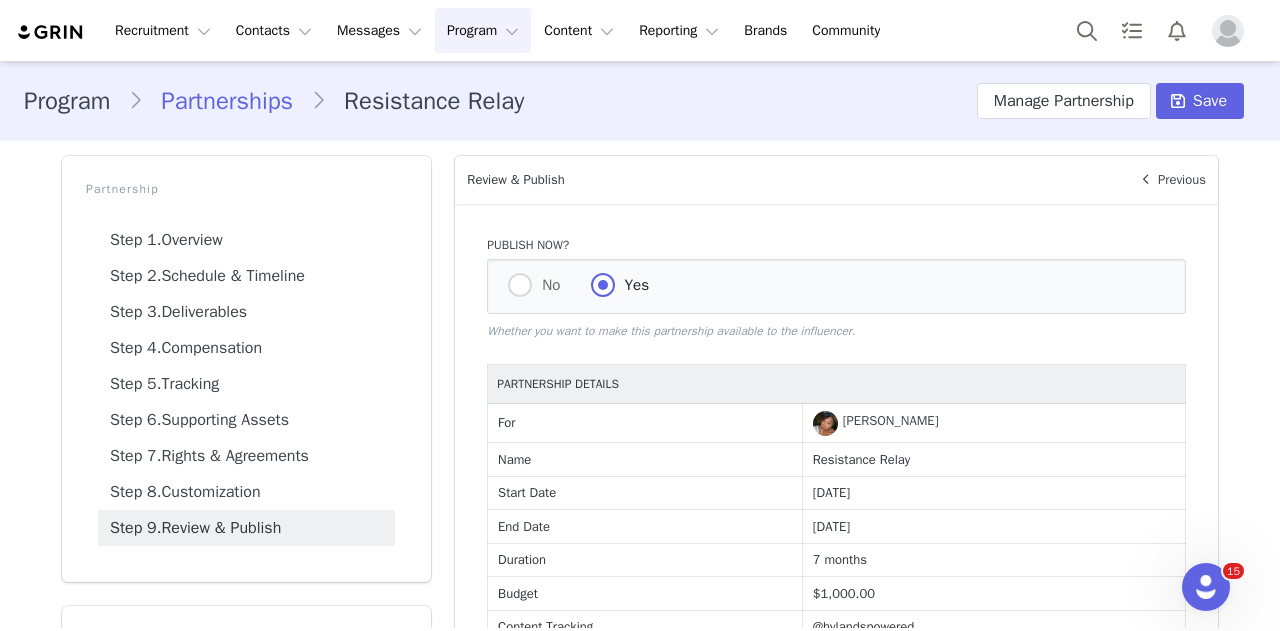 click on "Program Partnerships Resistance Relay  Manage Partnership  Save" at bounding box center (640, 101) 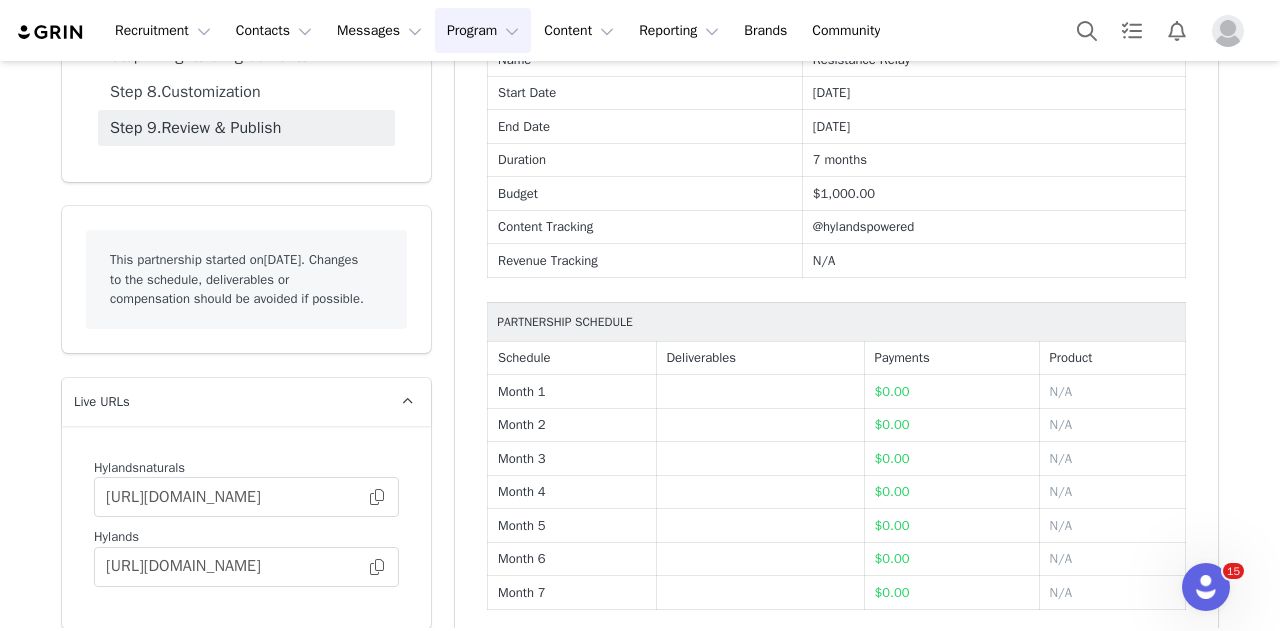 scroll, scrollTop: 482, scrollLeft: 0, axis: vertical 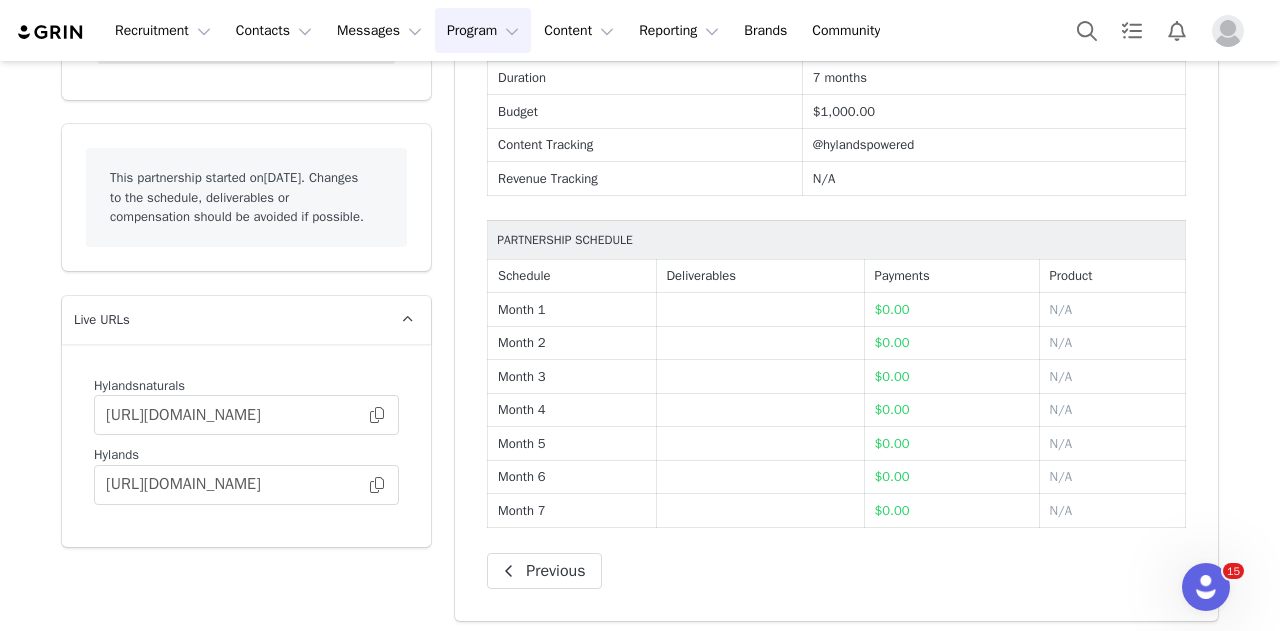 click on "Partnership Step 1.  Overview  Step 2.  Schedule & Timeline  Step 3.  Deliverables  Step 4.  Compensation  Step 5.  Tracking  Step 6.  Supporting Assets  Step 7.  Rights & Agreements  Step 8.  Customization  Step 9.  Review & Publish   This partnership started on  [DATE] . Changes to the schedule, deliverables or compensation should be avoided if possible.  Live URLs Hylandsnaturals [URL][DOMAIN_NAME]   Hylands [URL][DOMAIN_NAME]   Overview  Next   Which brand is this partnership for?   [PERSON_NAME] Naturals   Select the brand for this partnership, you can manage your  brands here .   Internal Name  Resistance Relay The internal name for this partnership  Creator Name  [PERSON_NAME] Events The internal name for this partnership  Creator Overview  Give the creator an overview of this partnership.  What is the budget for this partnership?  $1,000.00  Next  Schedule & Timeline  Previous   Next   Start Date  [DATE]" at bounding box center [640, 147] 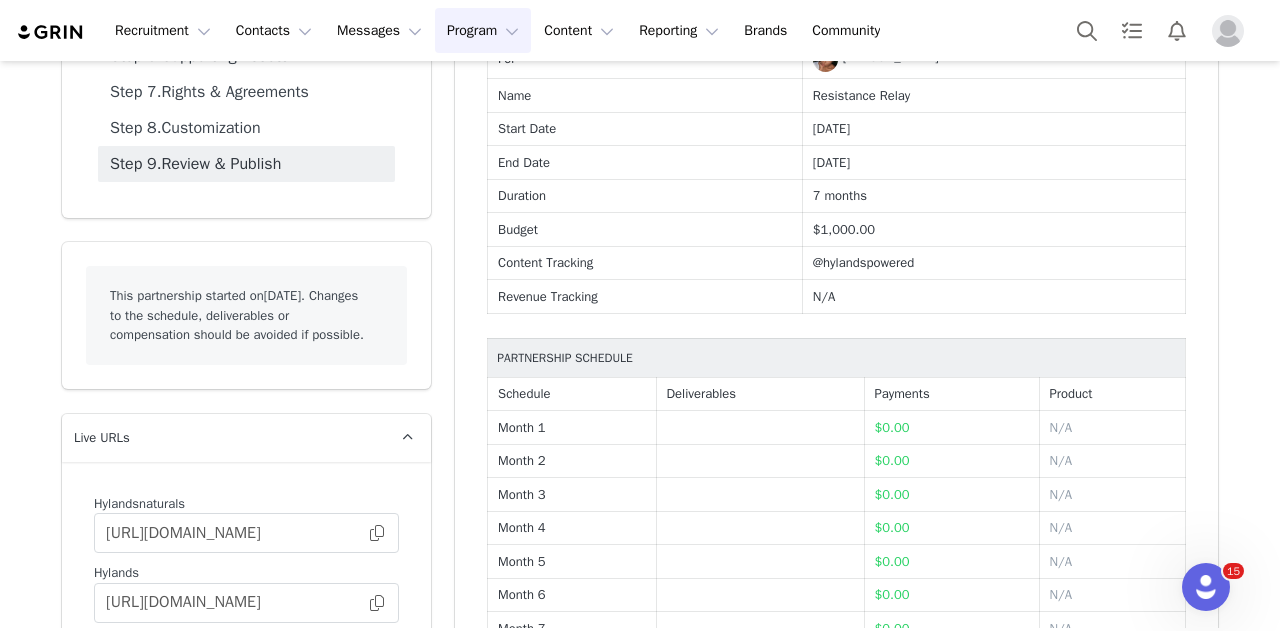 scroll, scrollTop: 0, scrollLeft: 0, axis: both 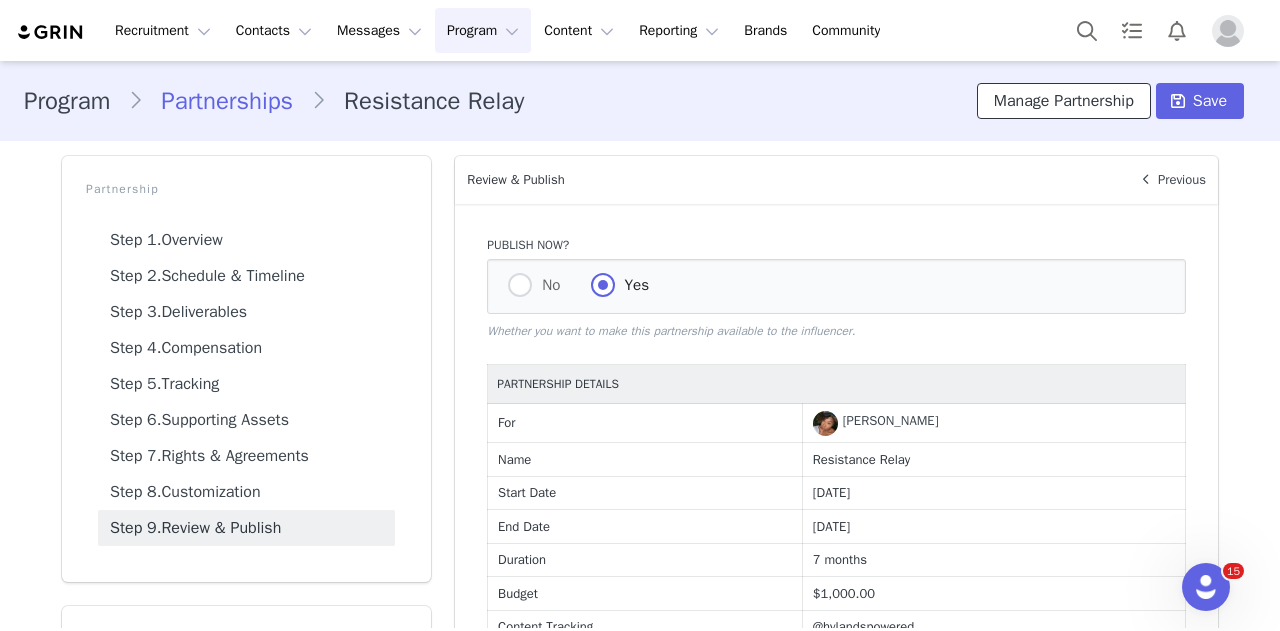 click on "Manage Partnership" at bounding box center [1064, 101] 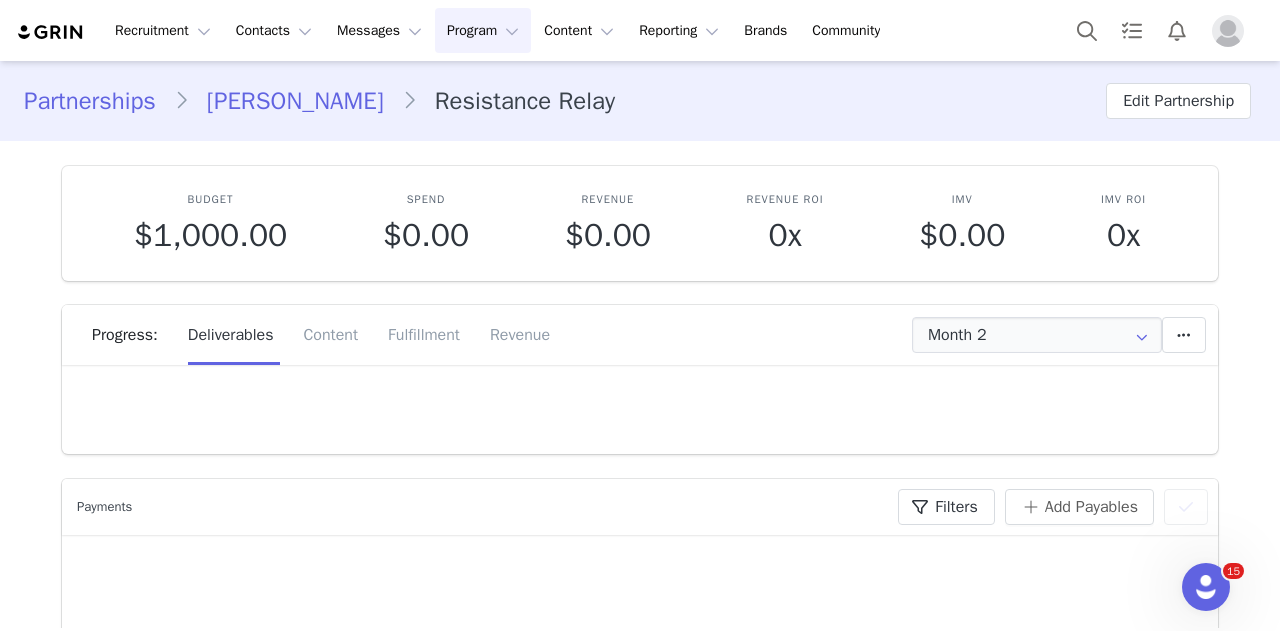 scroll, scrollTop: 0, scrollLeft: 0, axis: both 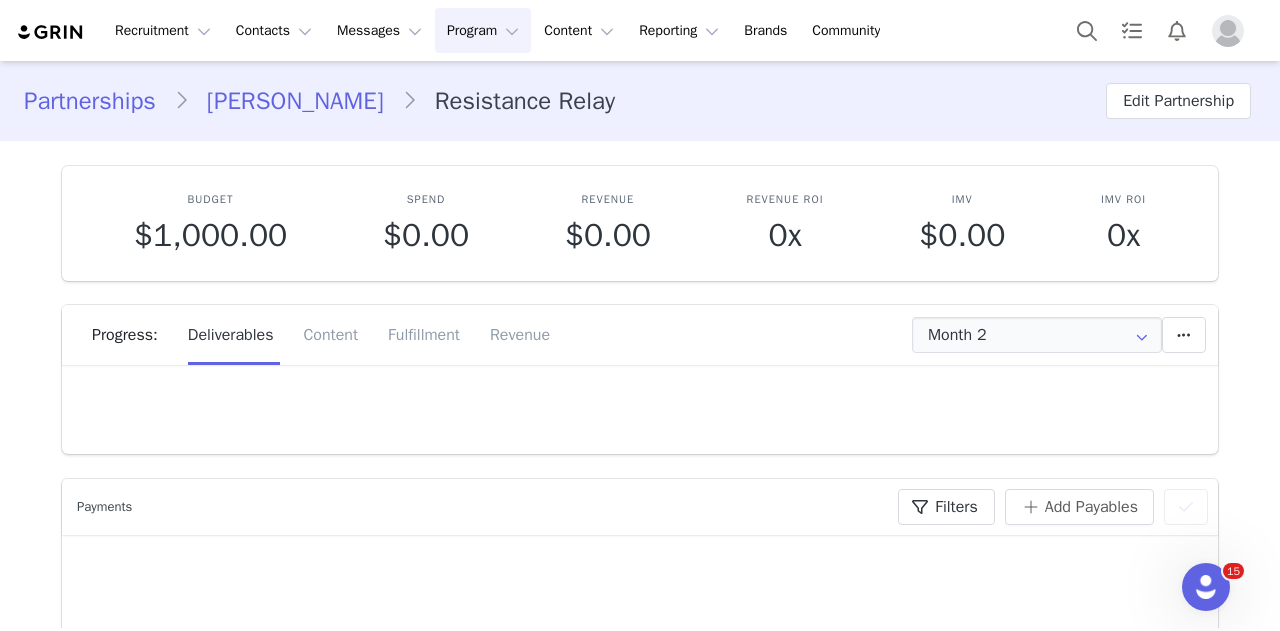 click on "Program Program" at bounding box center (483, 30) 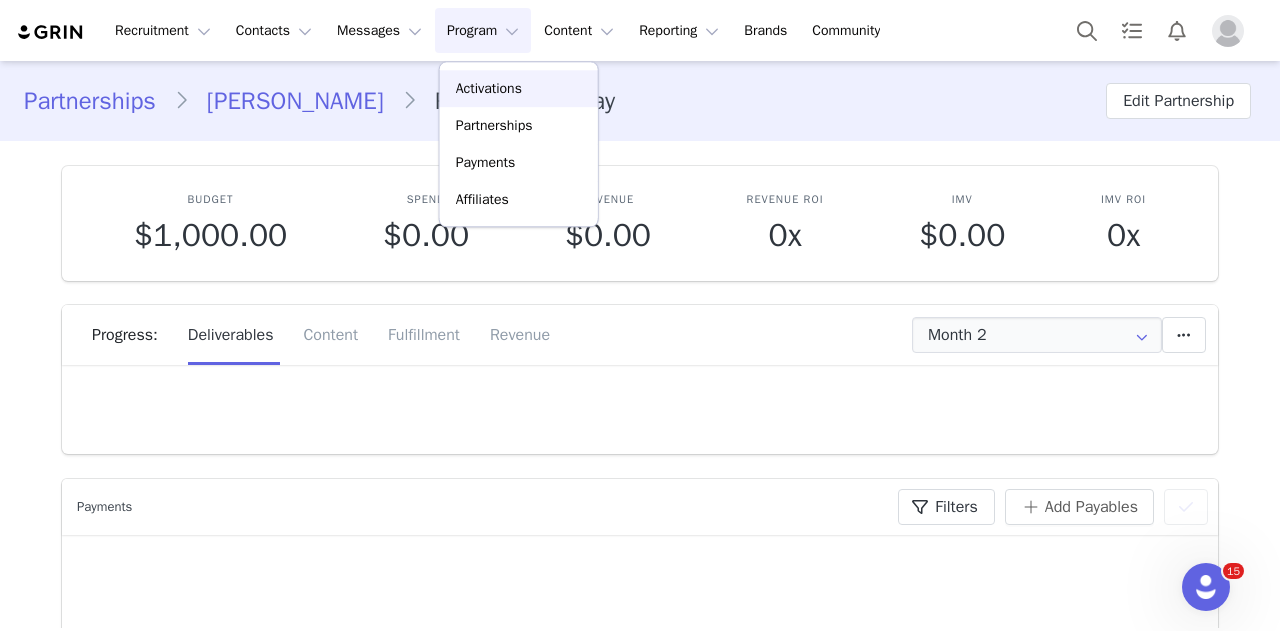 click on "Activations" at bounding box center [489, 88] 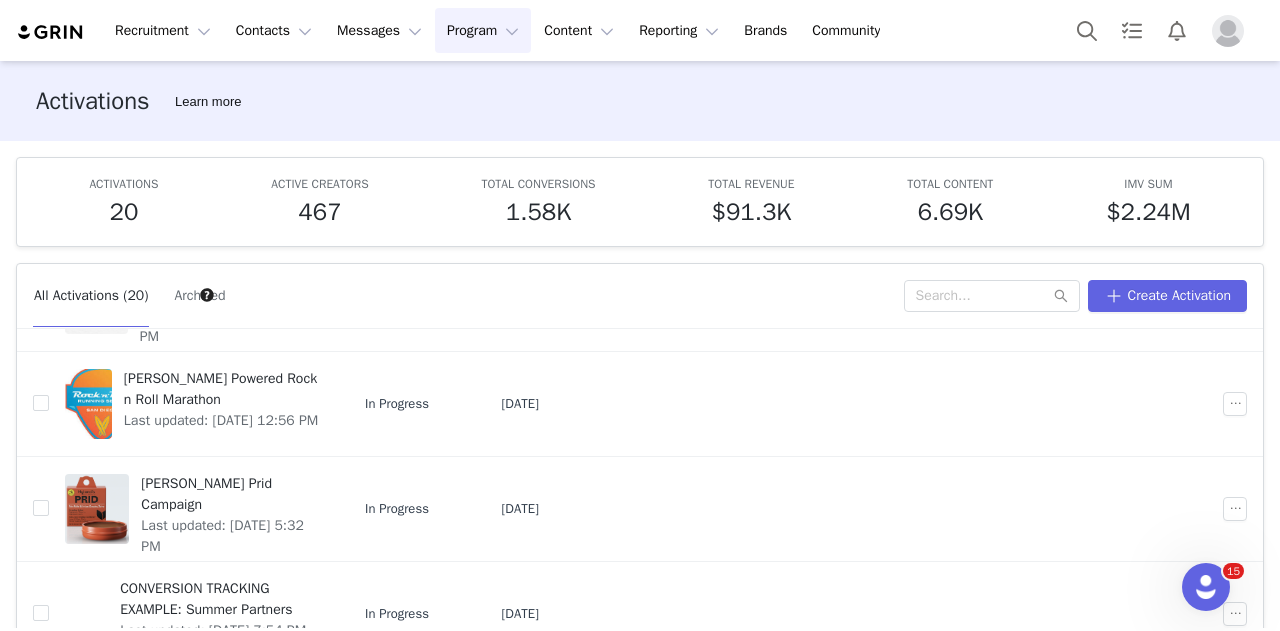 scroll, scrollTop: 778, scrollLeft: 0, axis: vertical 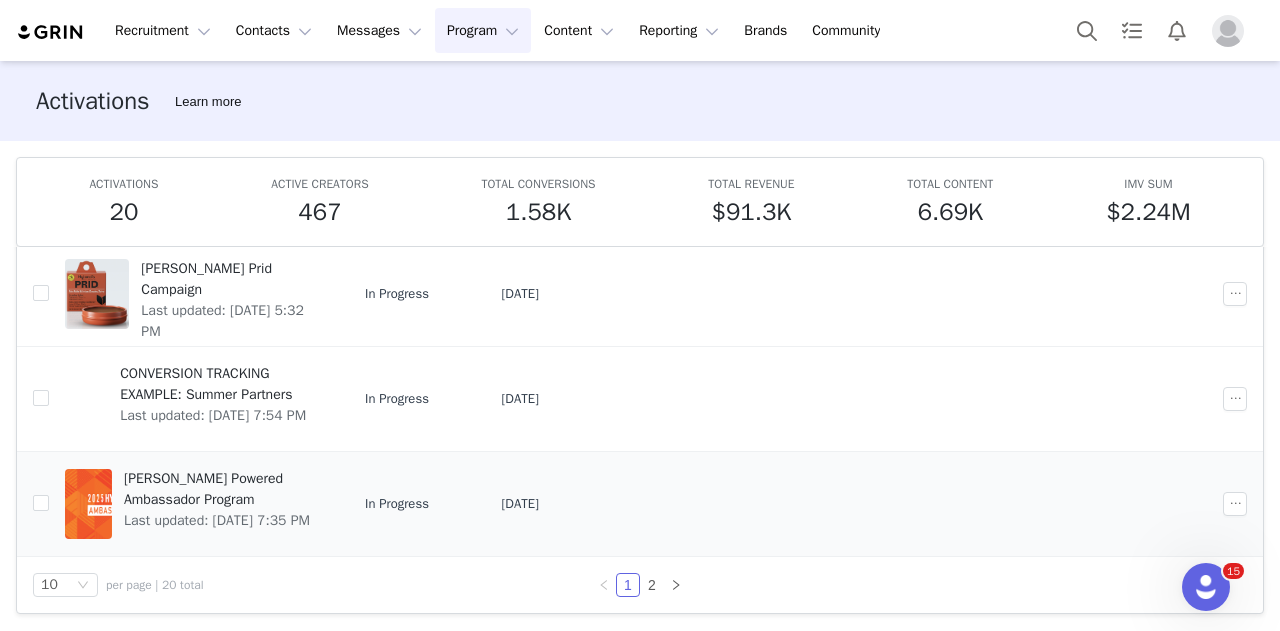 click on "[PERSON_NAME] Powered Ambassador Program" at bounding box center (222, 489) 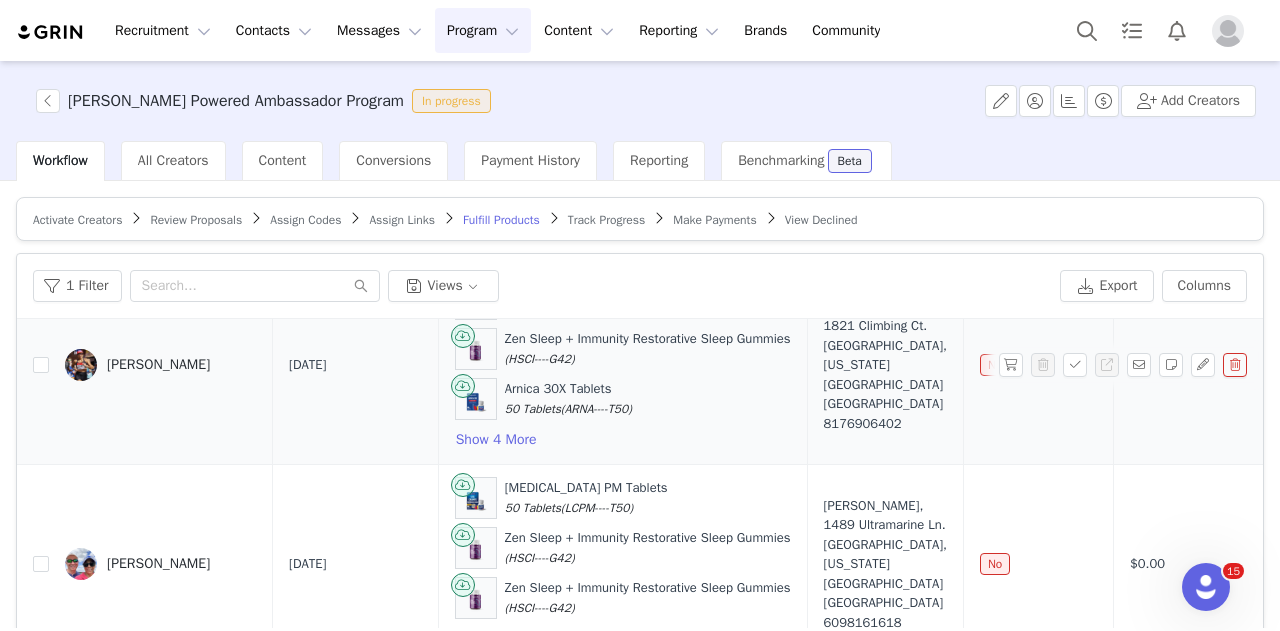 scroll, scrollTop: 200, scrollLeft: 0, axis: vertical 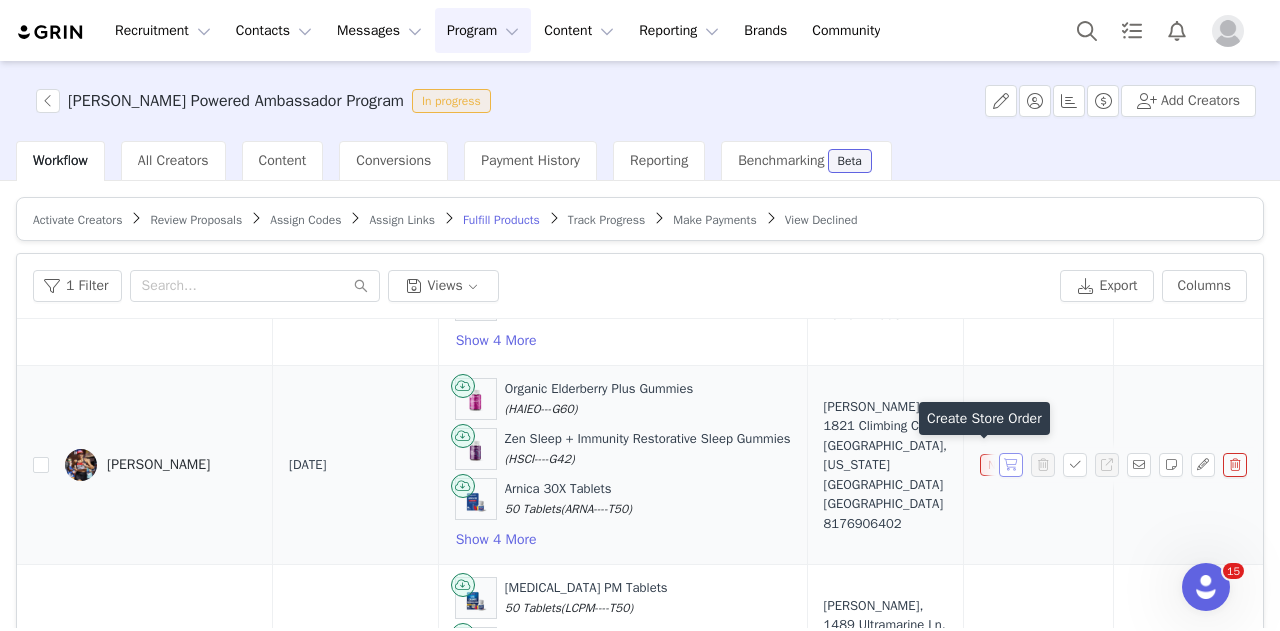 click at bounding box center (1011, 465) 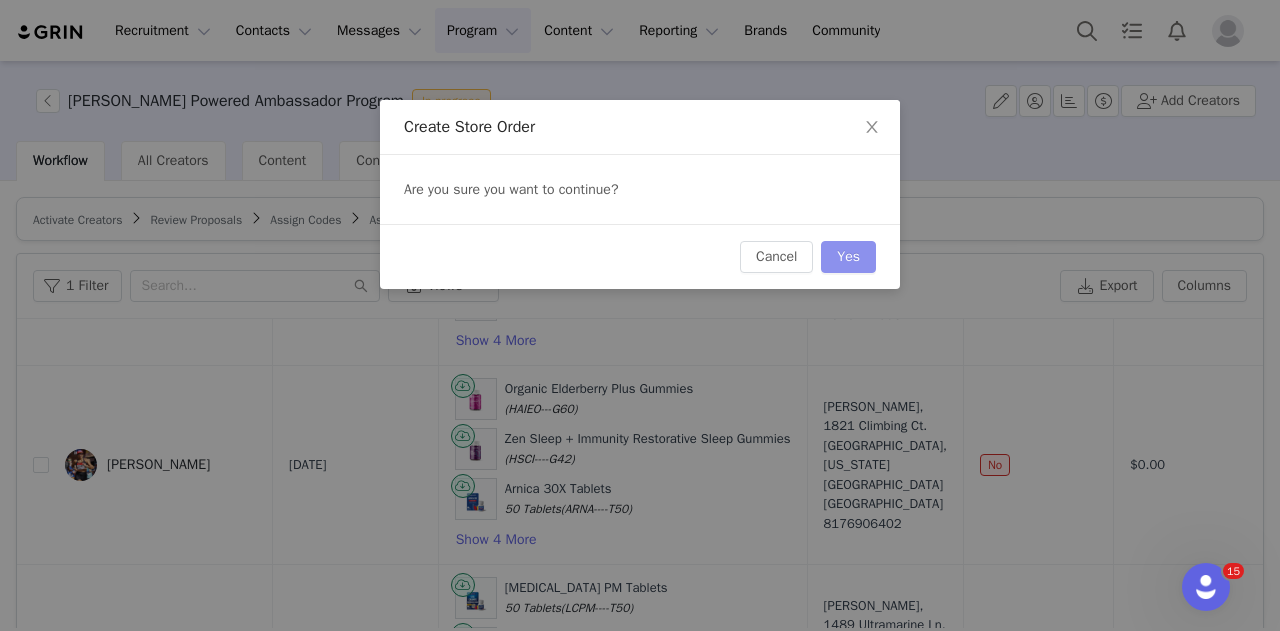 click on "Yes" at bounding box center (848, 257) 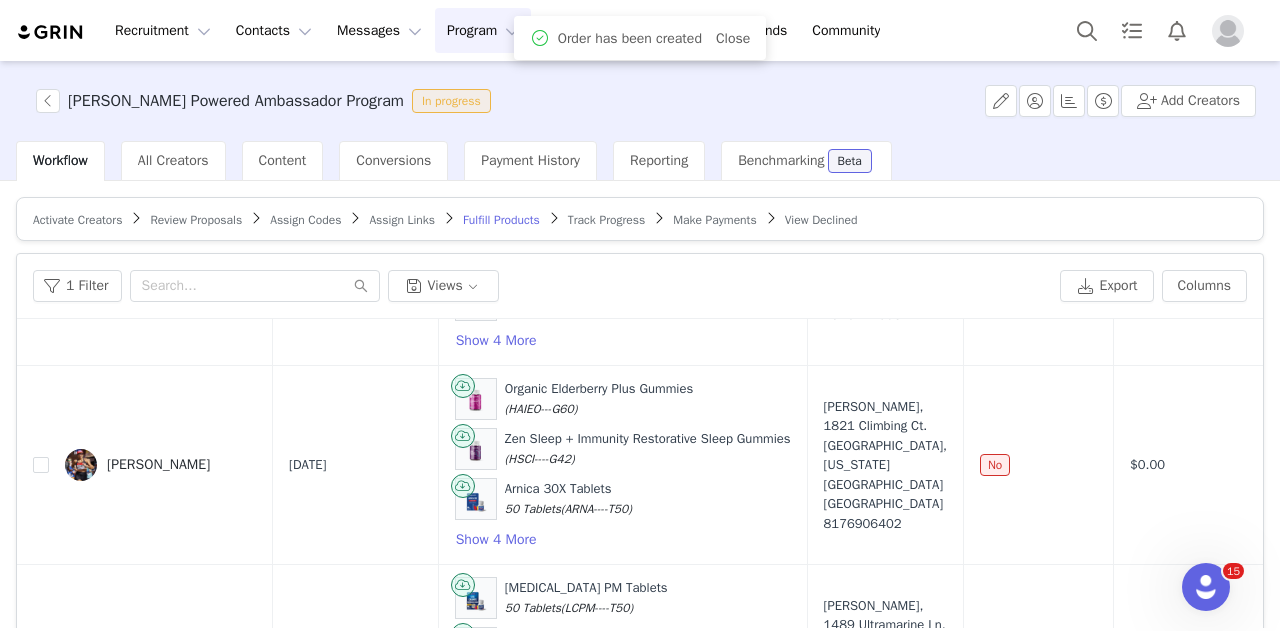 scroll, scrollTop: 0, scrollLeft: 0, axis: both 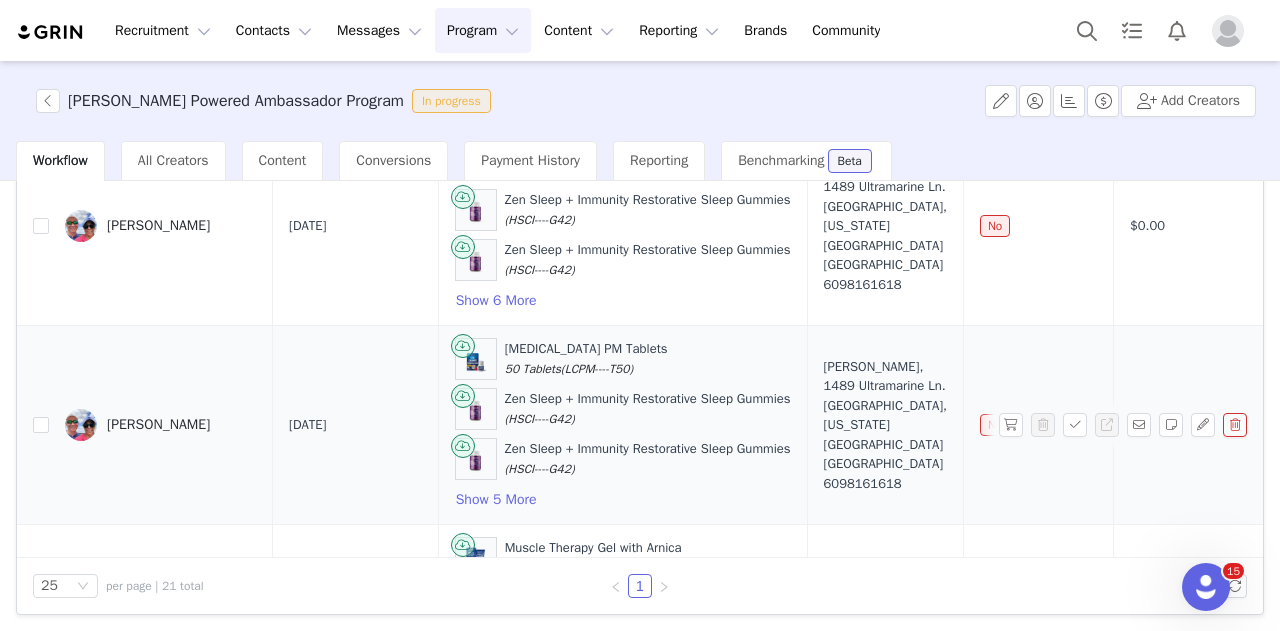 click on "$0.00" at bounding box center [1188, 425] 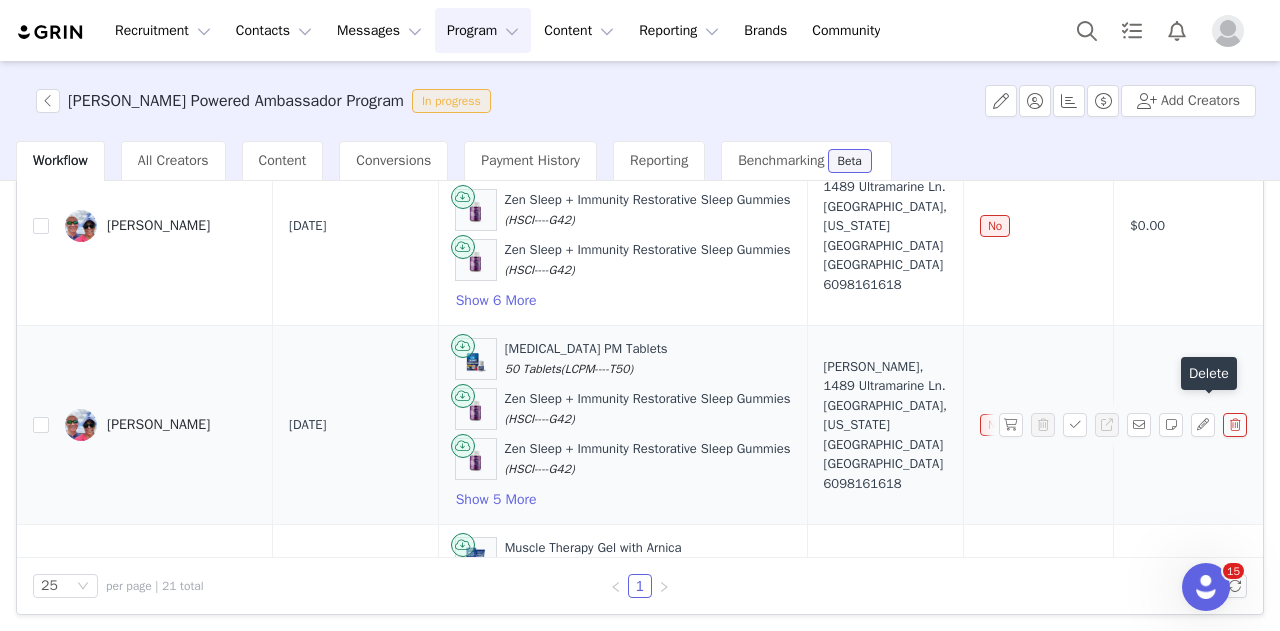 click at bounding box center [1235, 425] 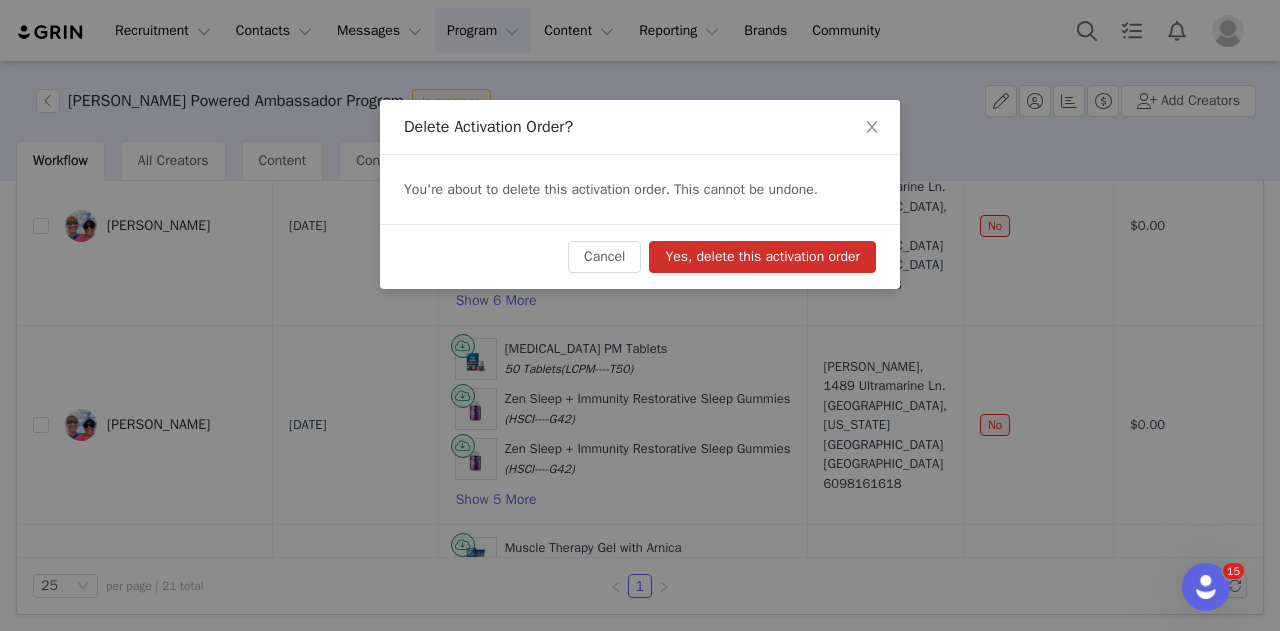 click on "Yes, delete this activation order" at bounding box center (762, 257) 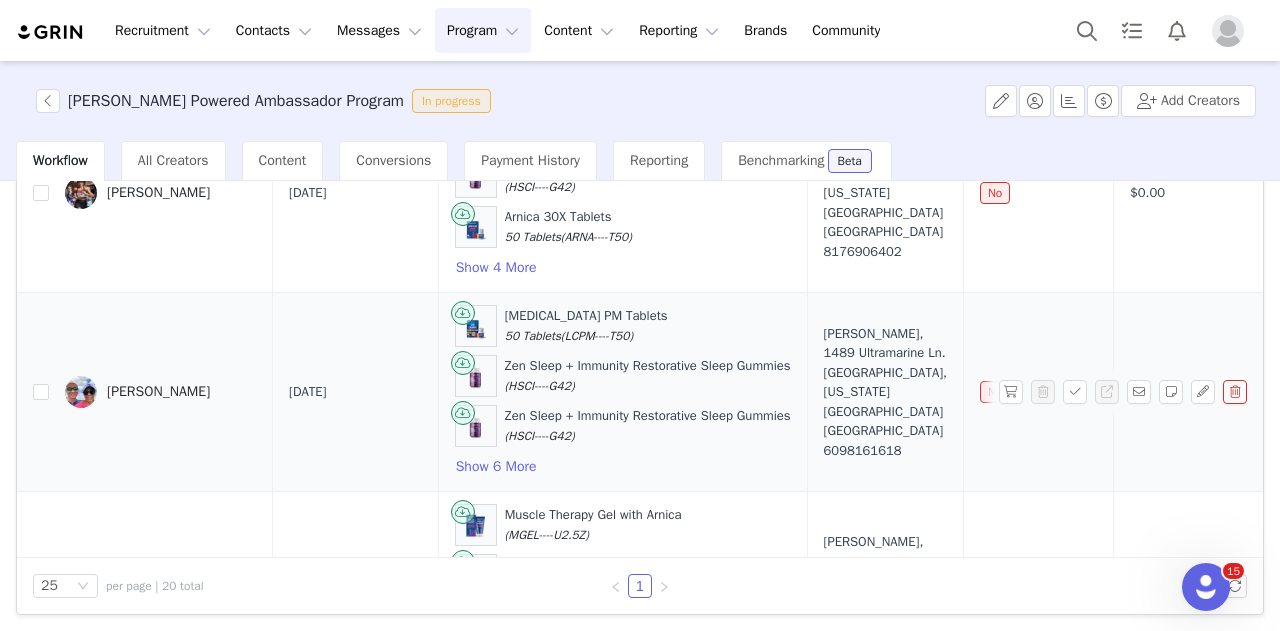 scroll, scrollTop: 300, scrollLeft: 0, axis: vertical 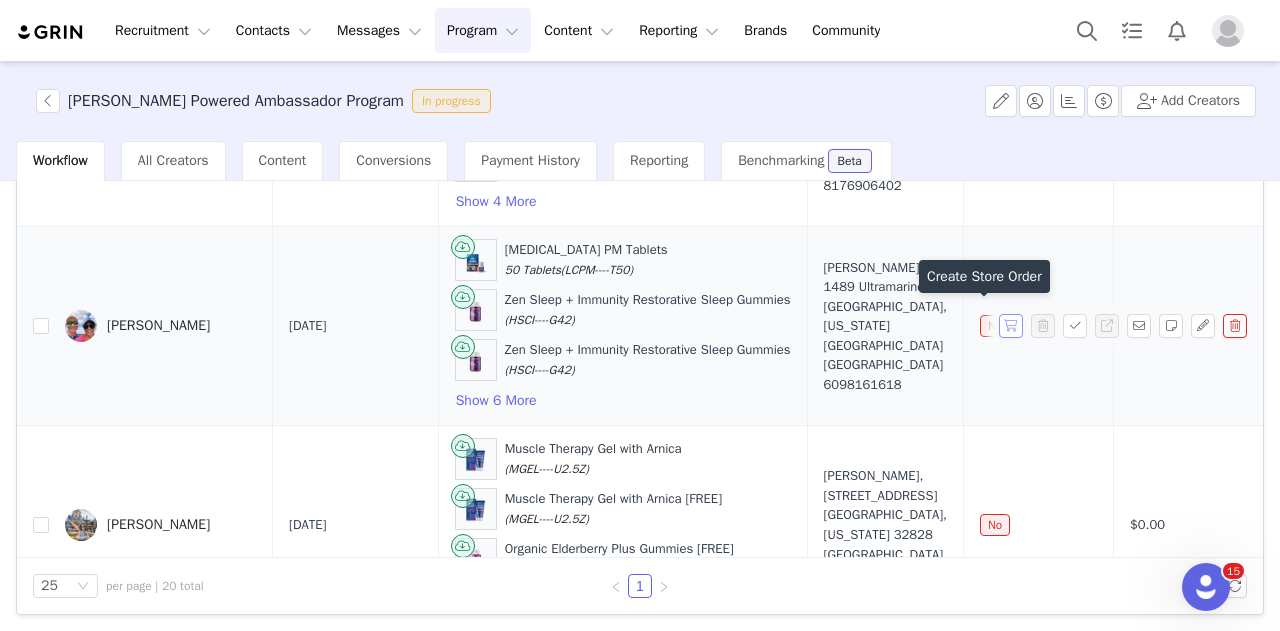 click at bounding box center (1011, 326) 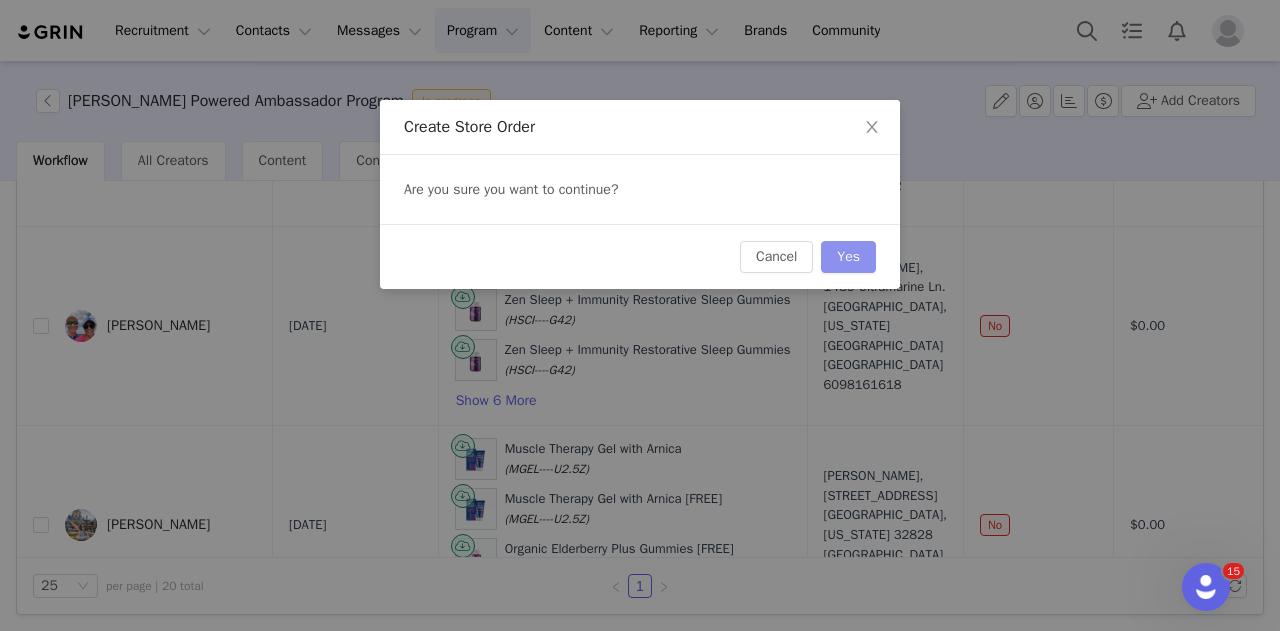click on "Yes" at bounding box center [848, 257] 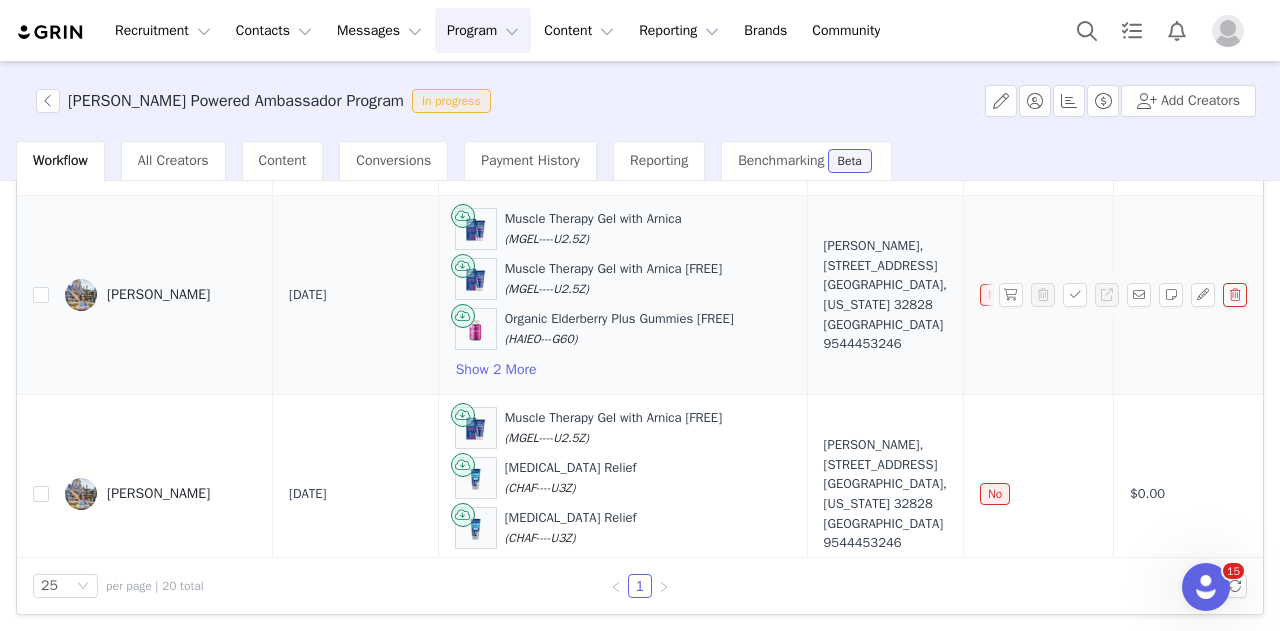 scroll, scrollTop: 500, scrollLeft: 0, axis: vertical 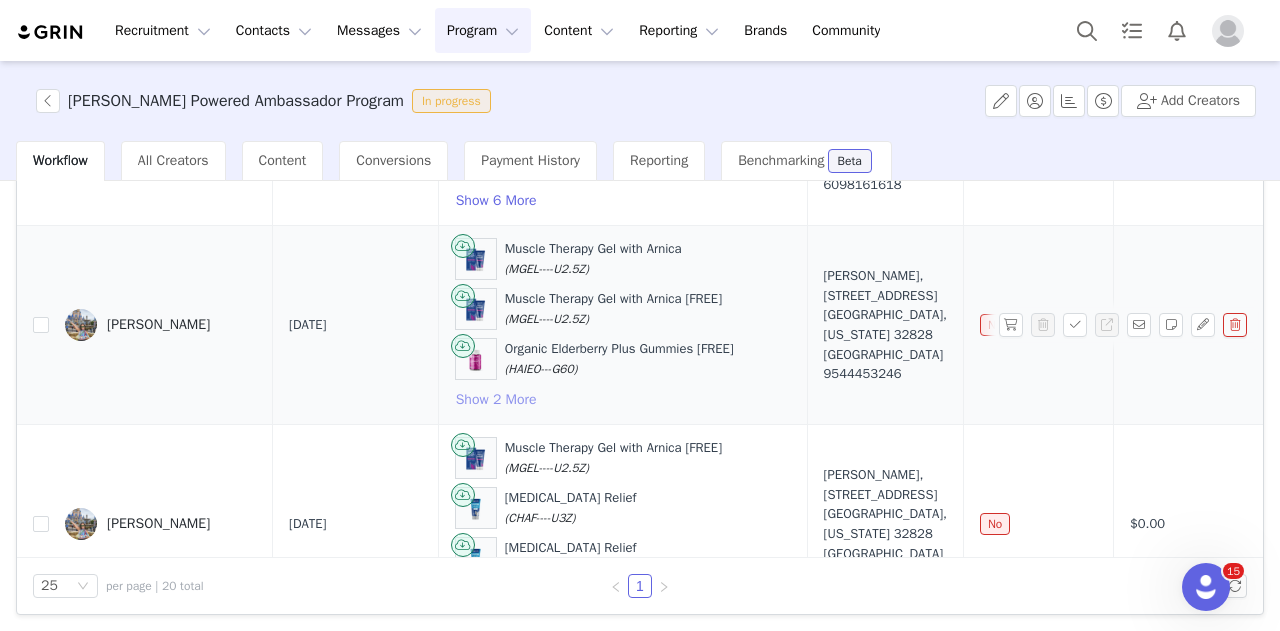 click on "Show 2 More" at bounding box center [496, 400] 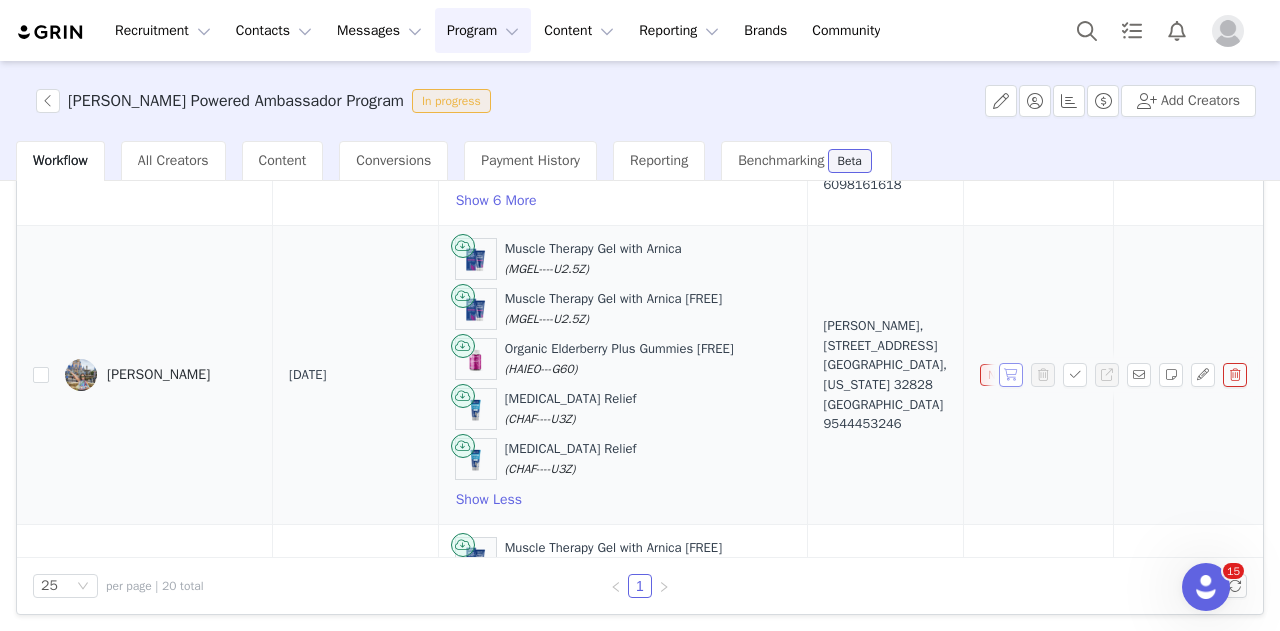 click at bounding box center [1011, 375] 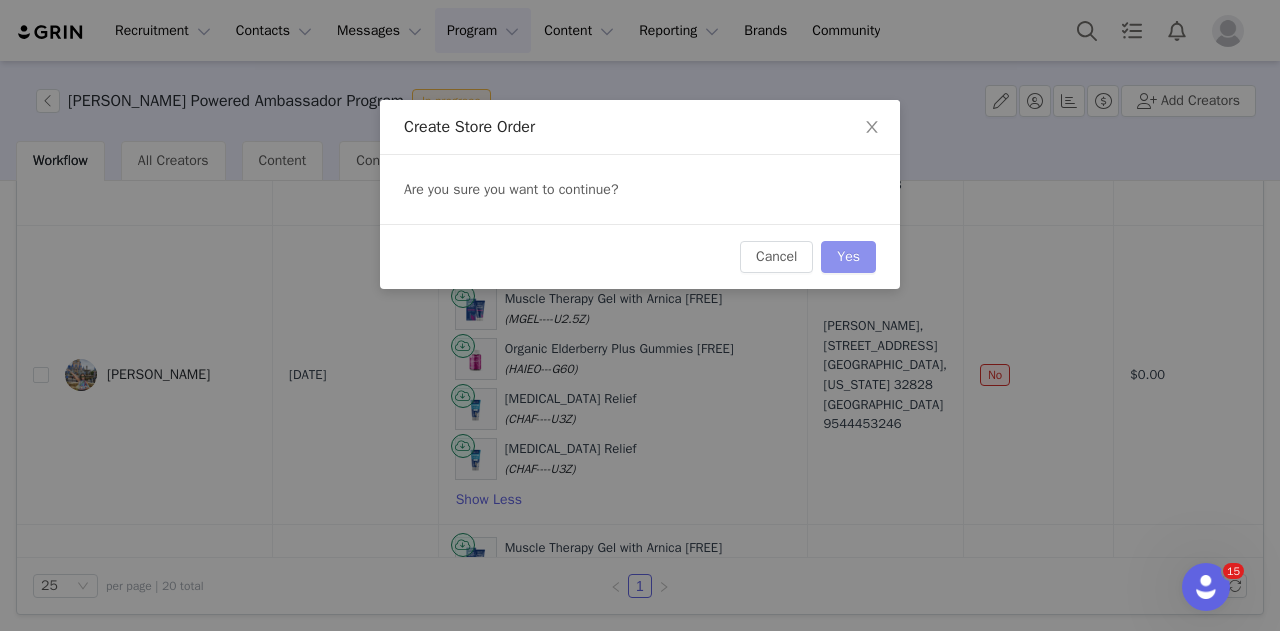 click on "Yes" at bounding box center [848, 257] 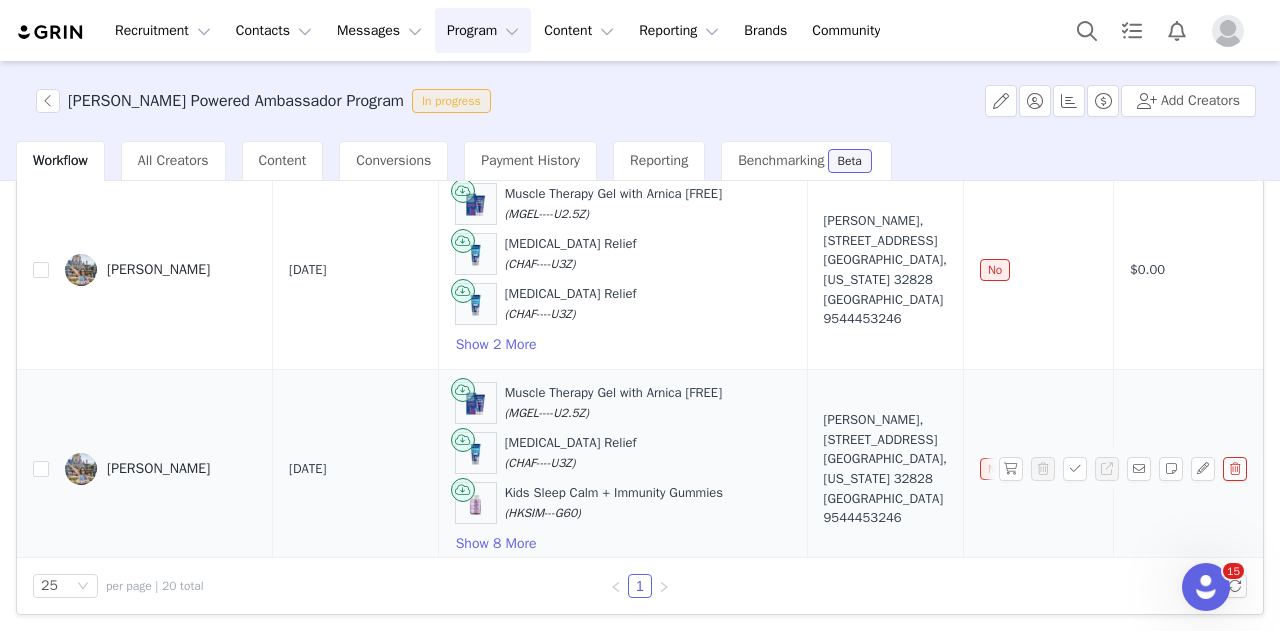scroll, scrollTop: 900, scrollLeft: 0, axis: vertical 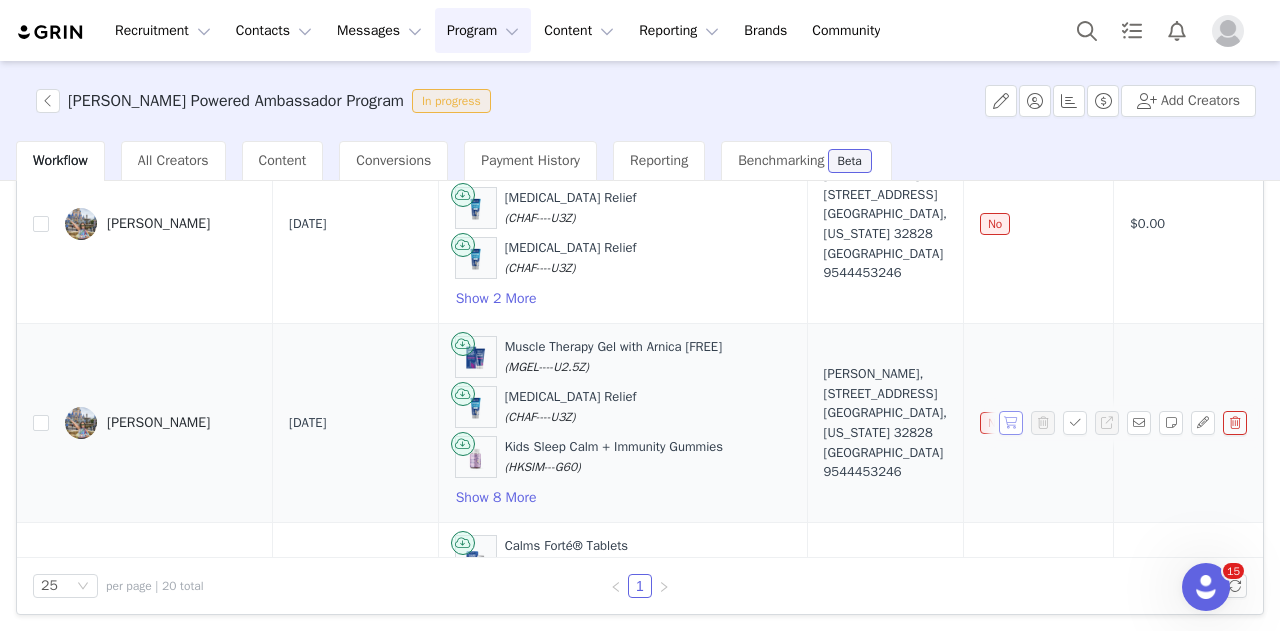 click at bounding box center (1011, 423) 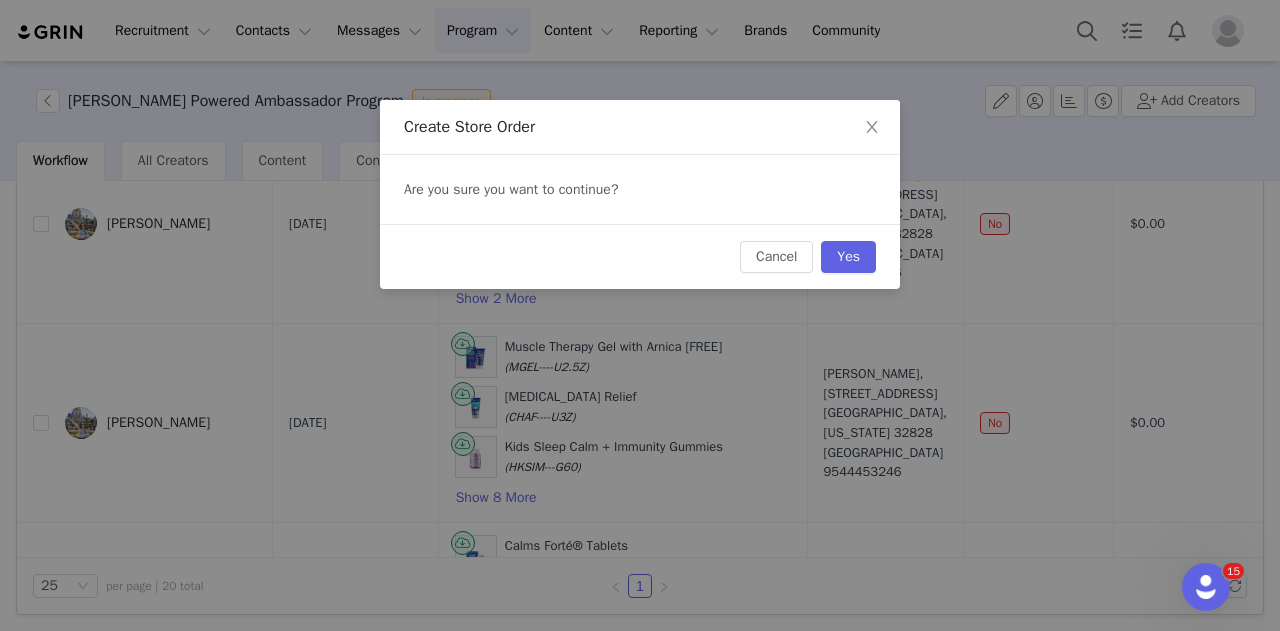click on "Cancel Yes" at bounding box center [640, 256] 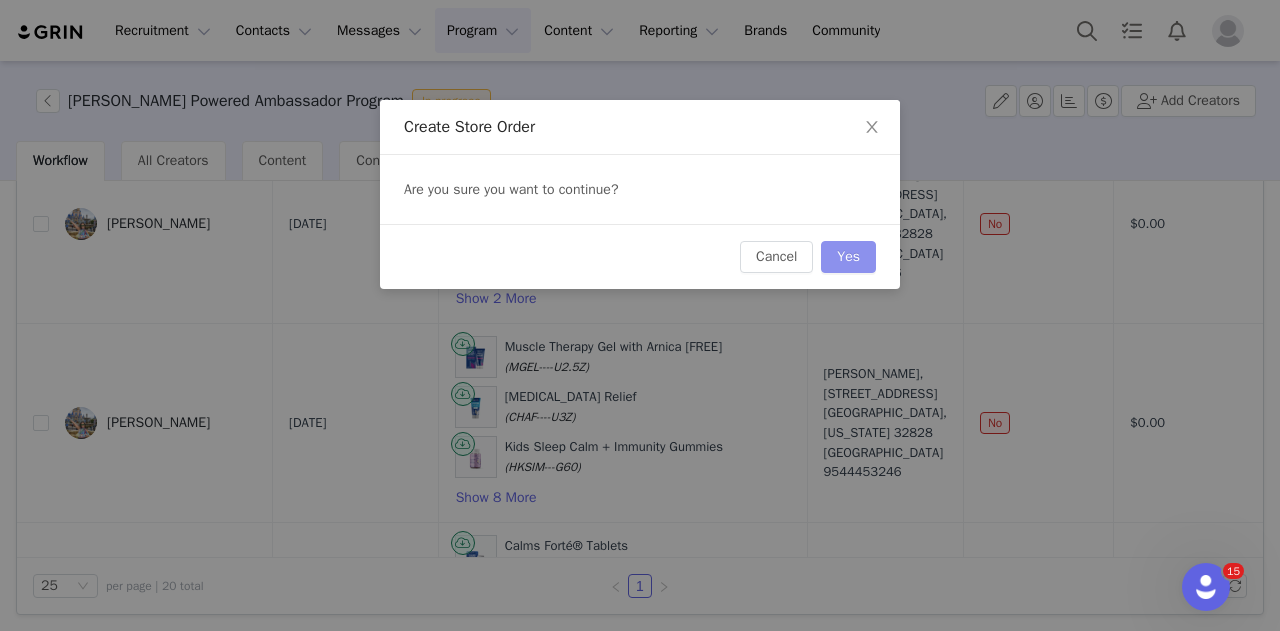 click on "Yes" at bounding box center [848, 257] 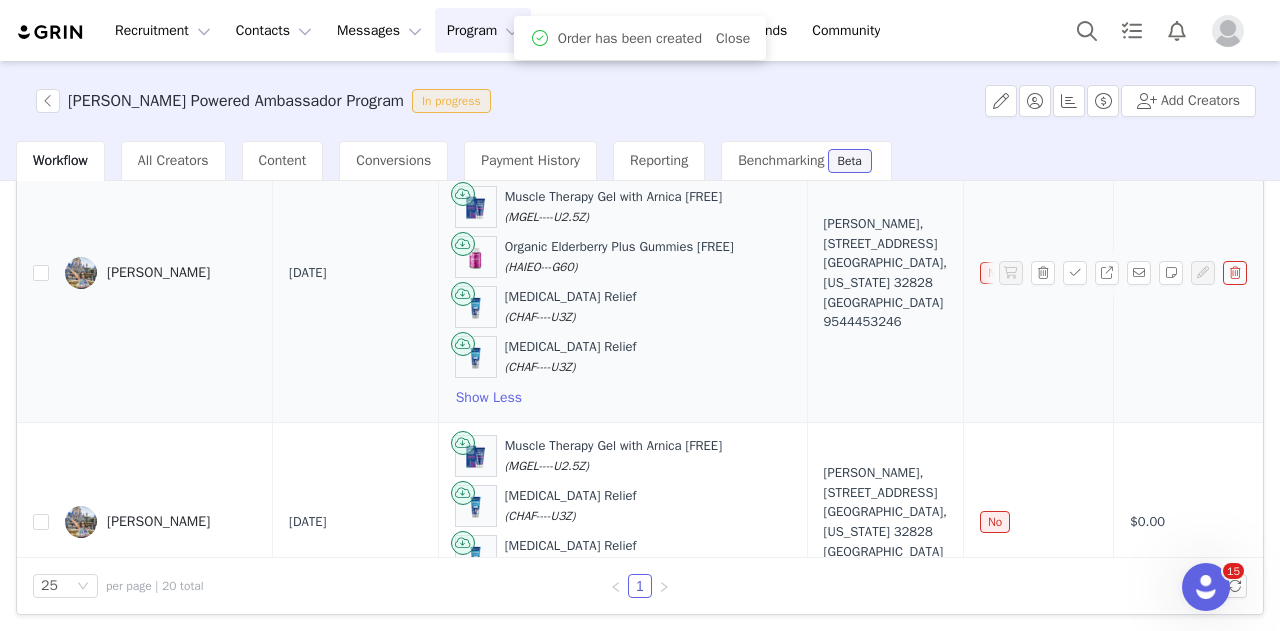 scroll, scrollTop: 700, scrollLeft: 0, axis: vertical 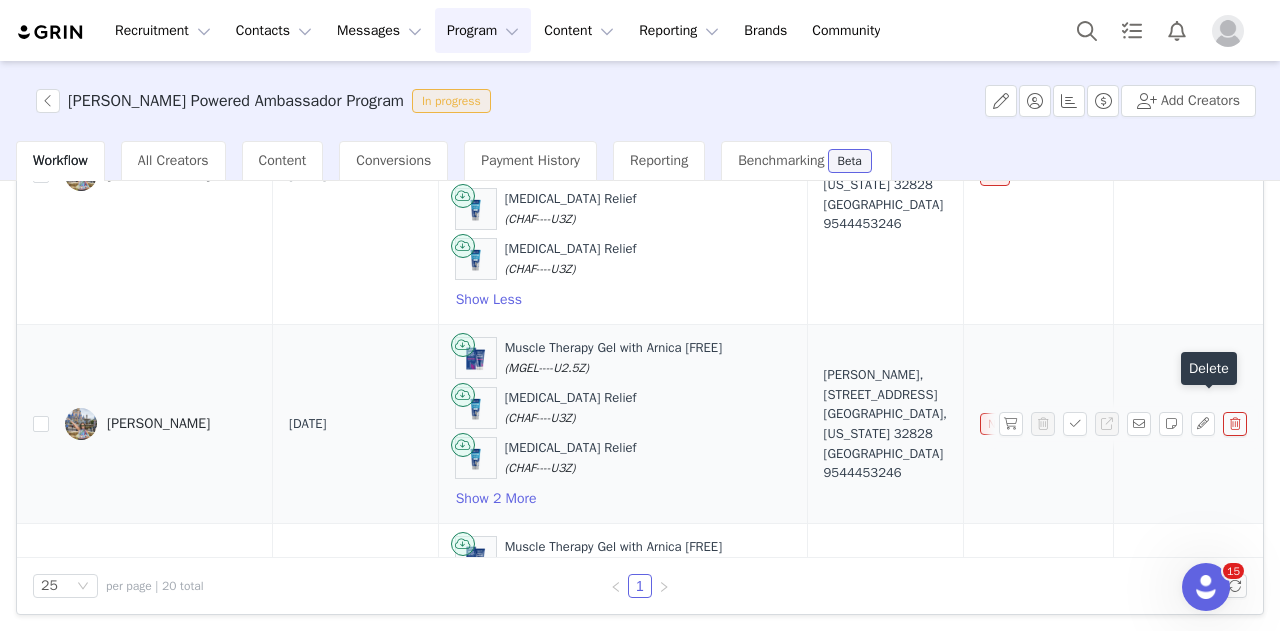 click at bounding box center (1235, 424) 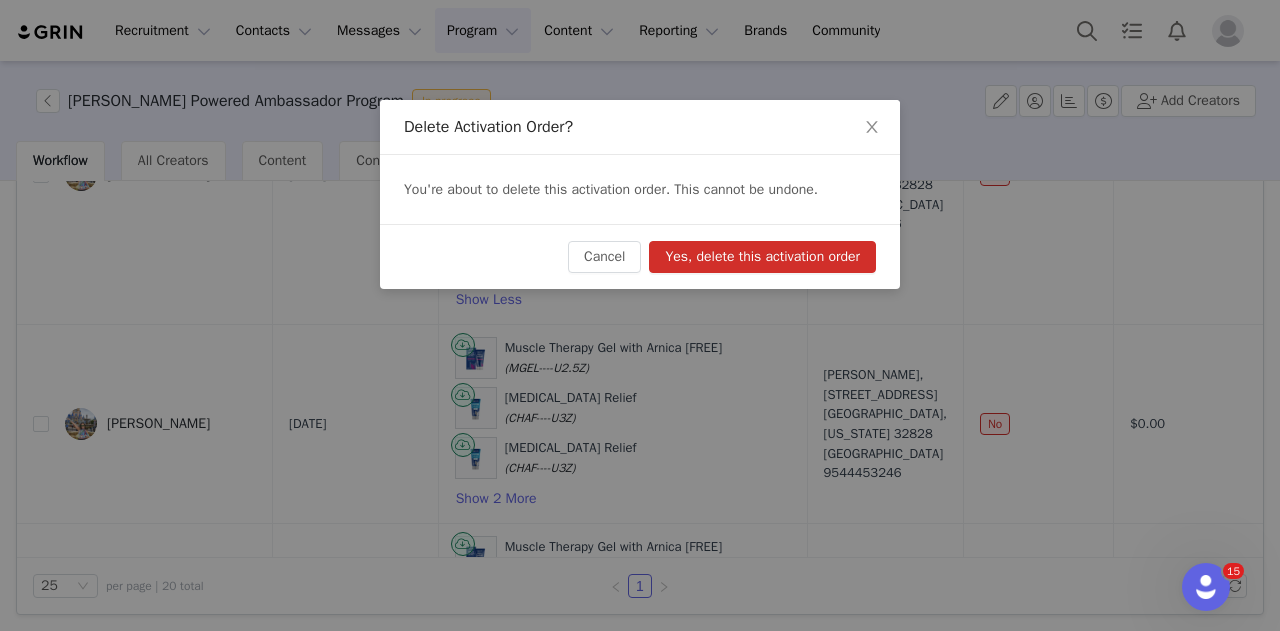 click on "Yes, delete this activation order" at bounding box center [762, 257] 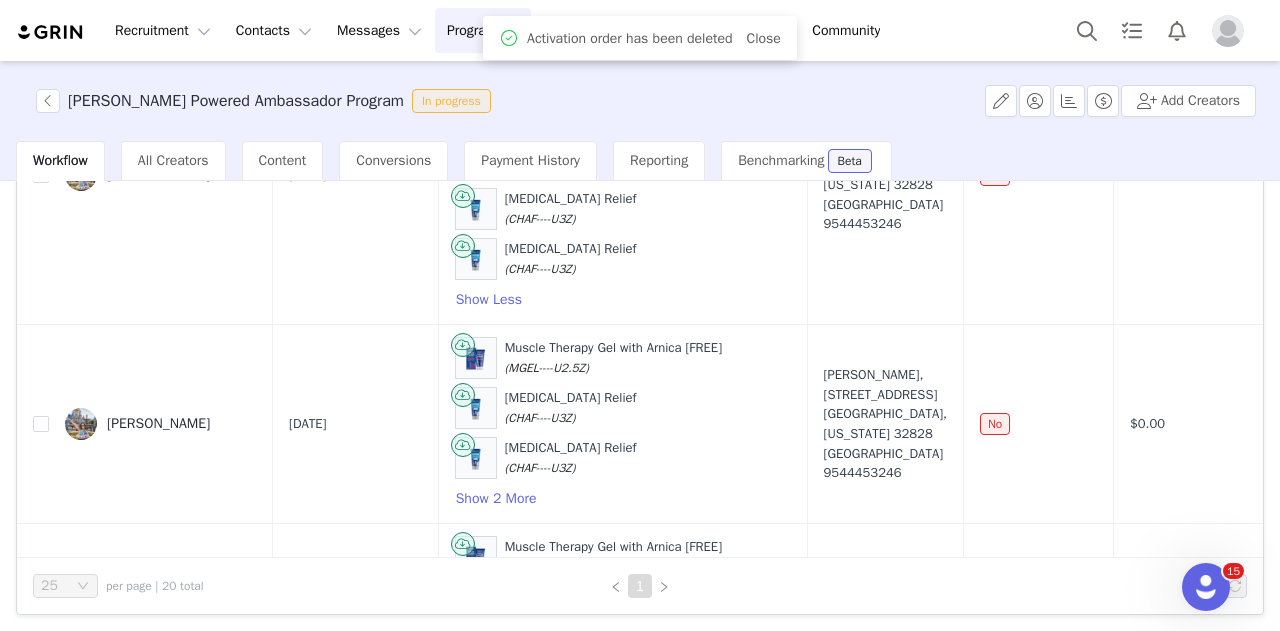 scroll, scrollTop: 0, scrollLeft: 0, axis: both 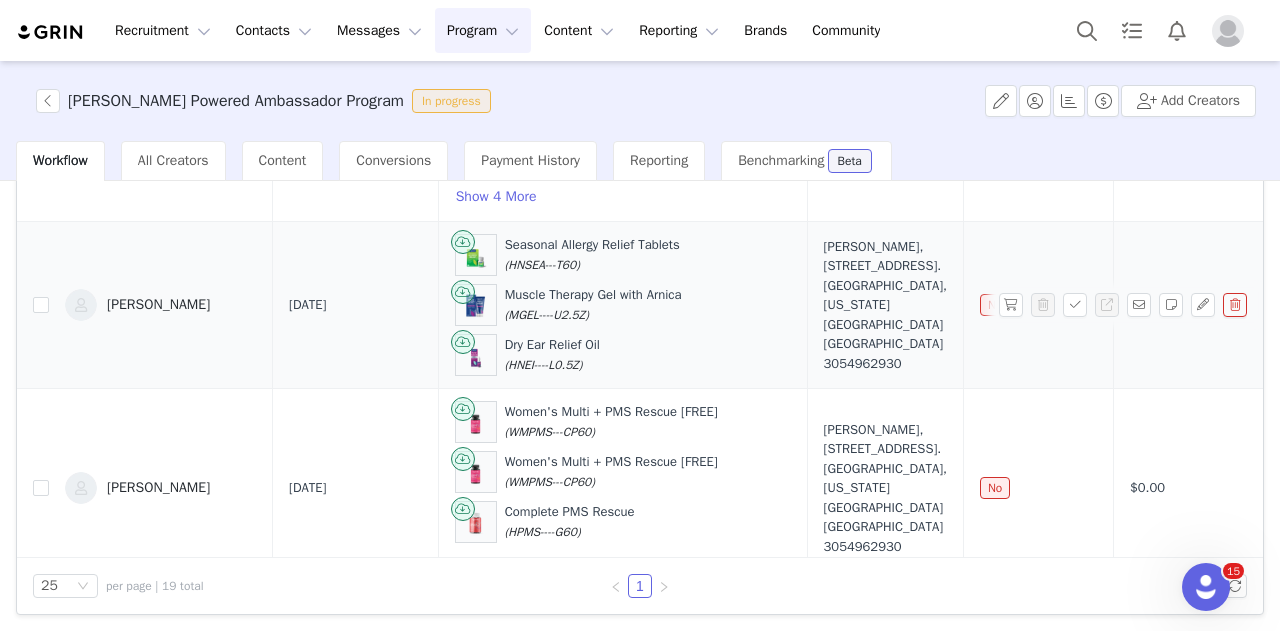 click at bounding box center (1235, 305) 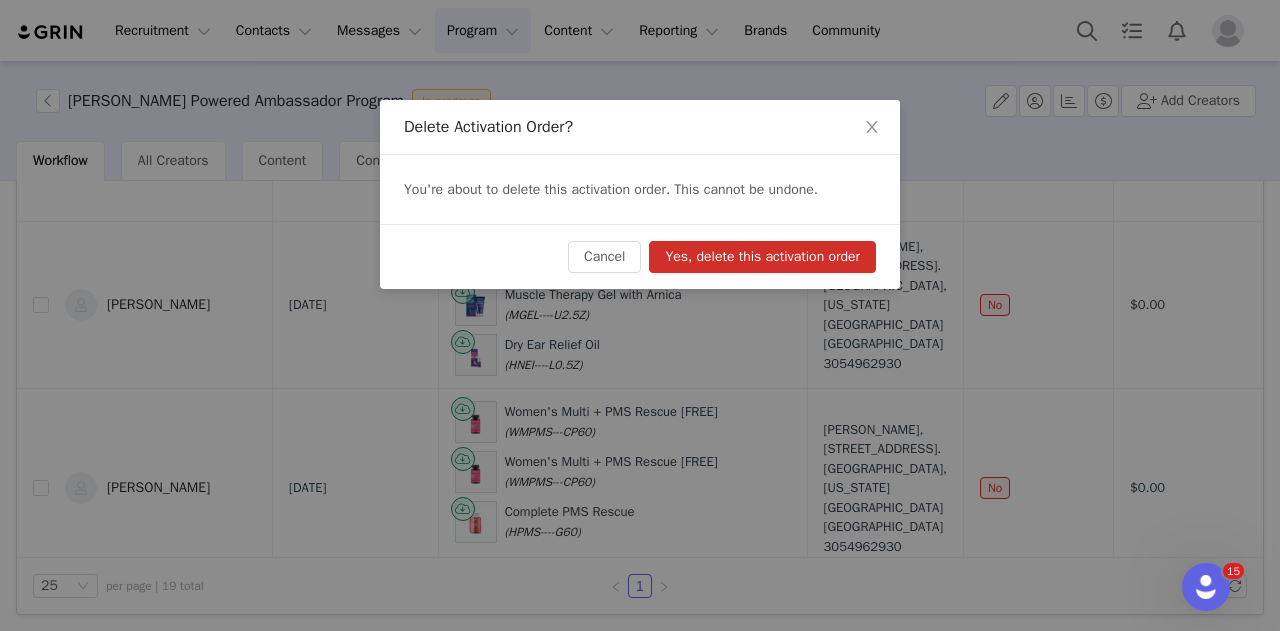 click on "Yes, delete this activation order" at bounding box center [762, 257] 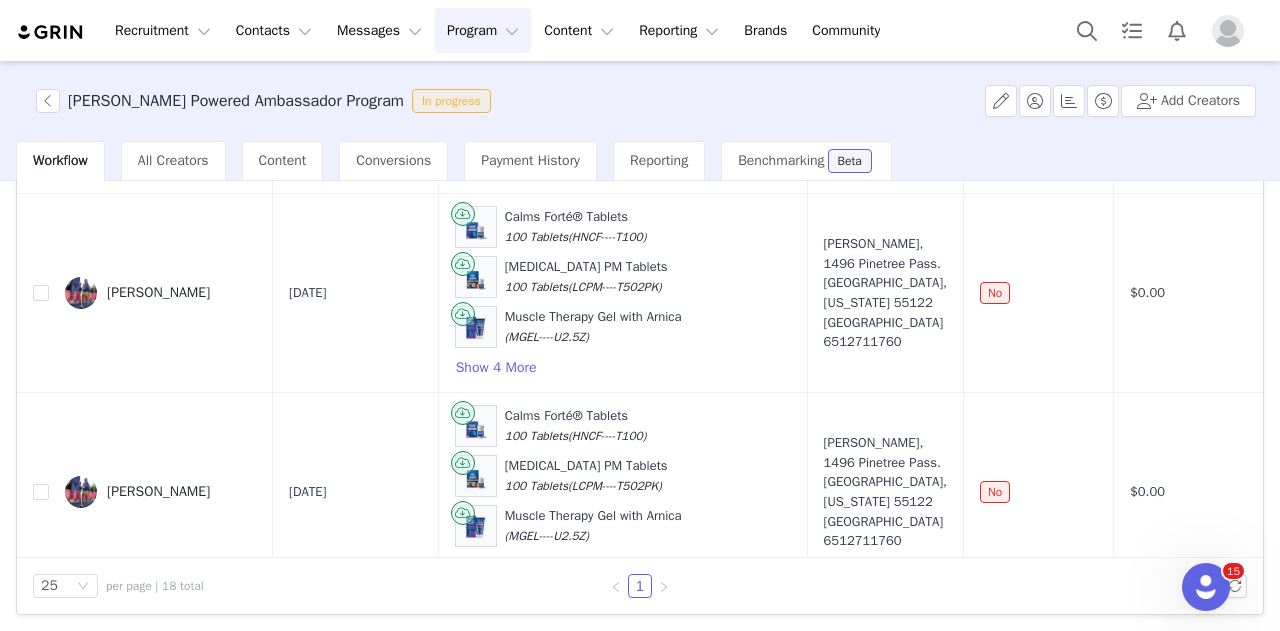 scroll, scrollTop: 1000, scrollLeft: 0, axis: vertical 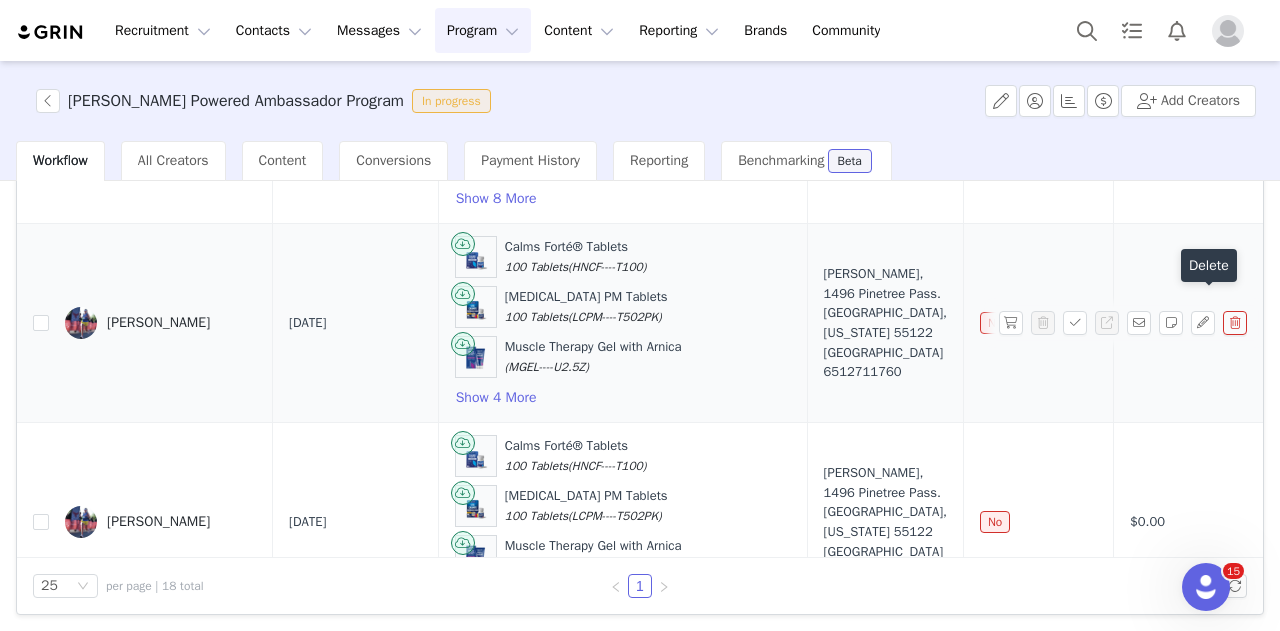 click at bounding box center [1235, 323] 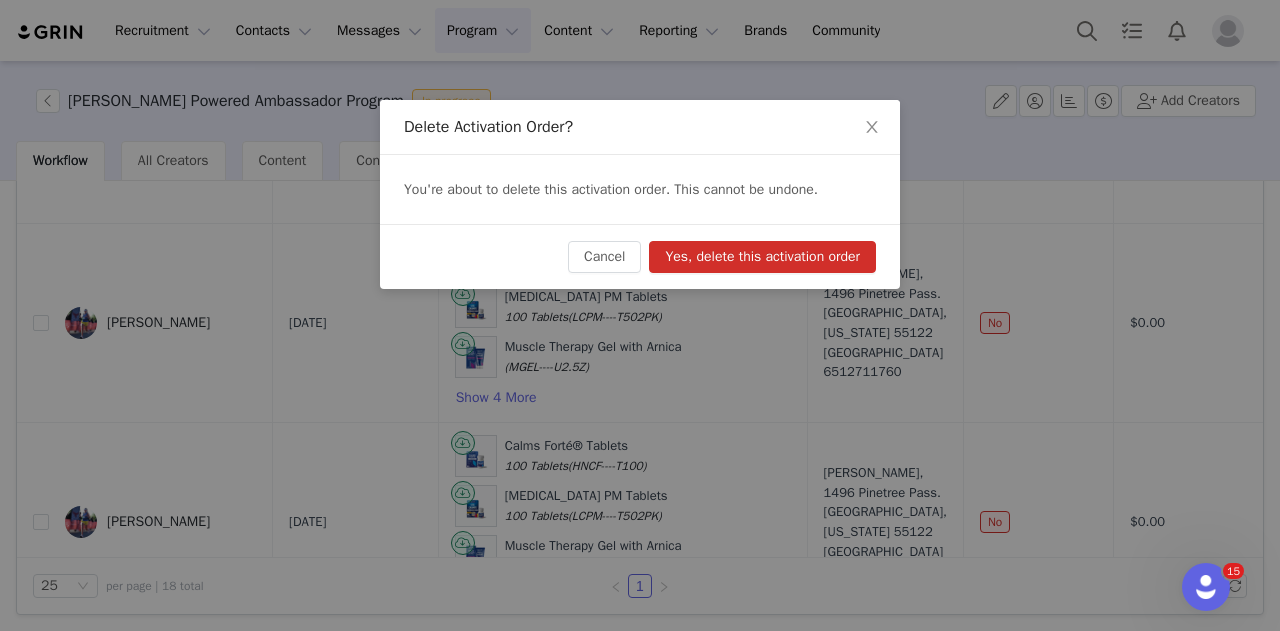 click on "Yes, delete this activation order" at bounding box center (762, 257) 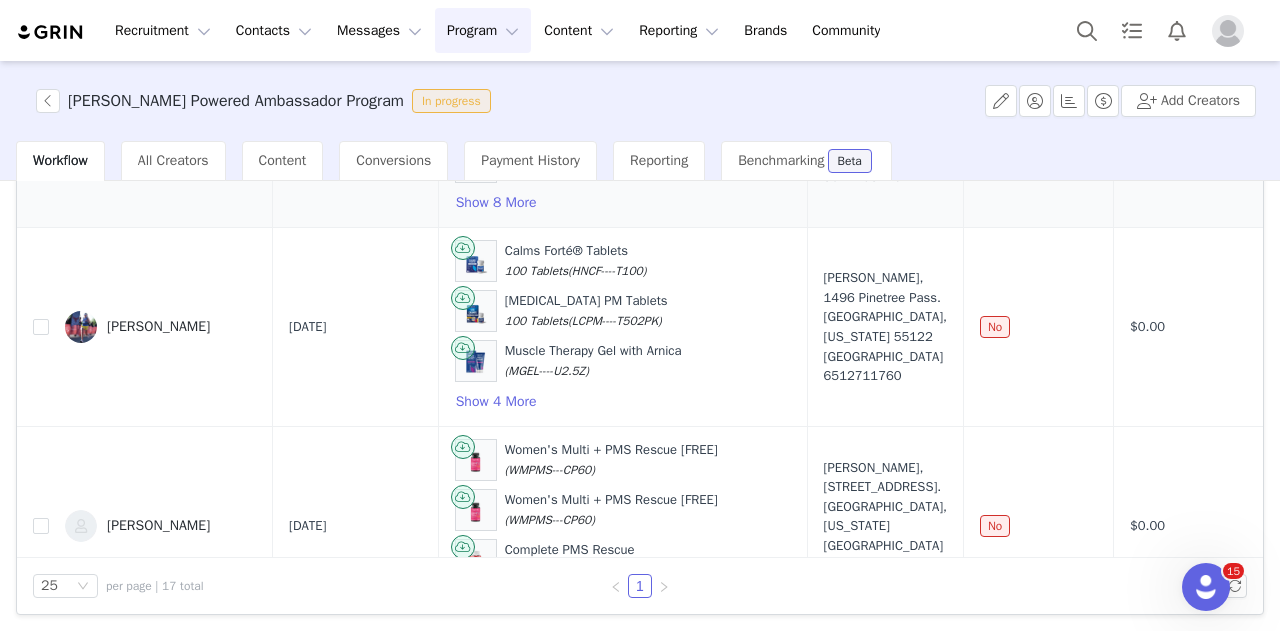 scroll, scrollTop: 1000, scrollLeft: 0, axis: vertical 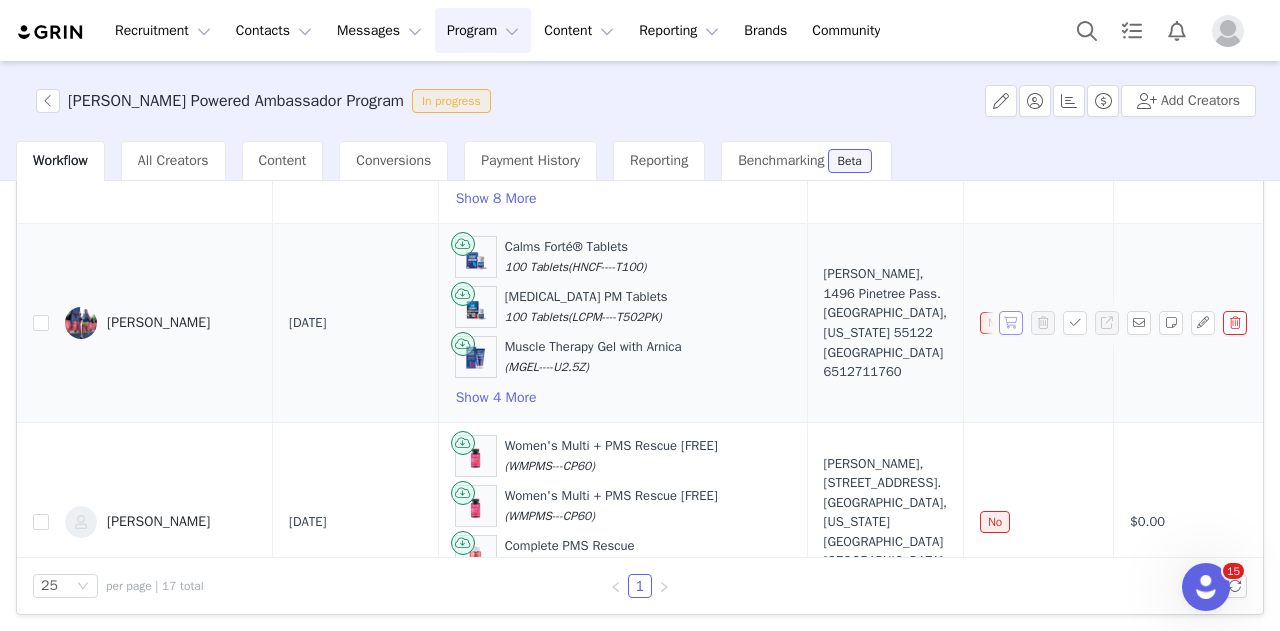 click at bounding box center [1011, 323] 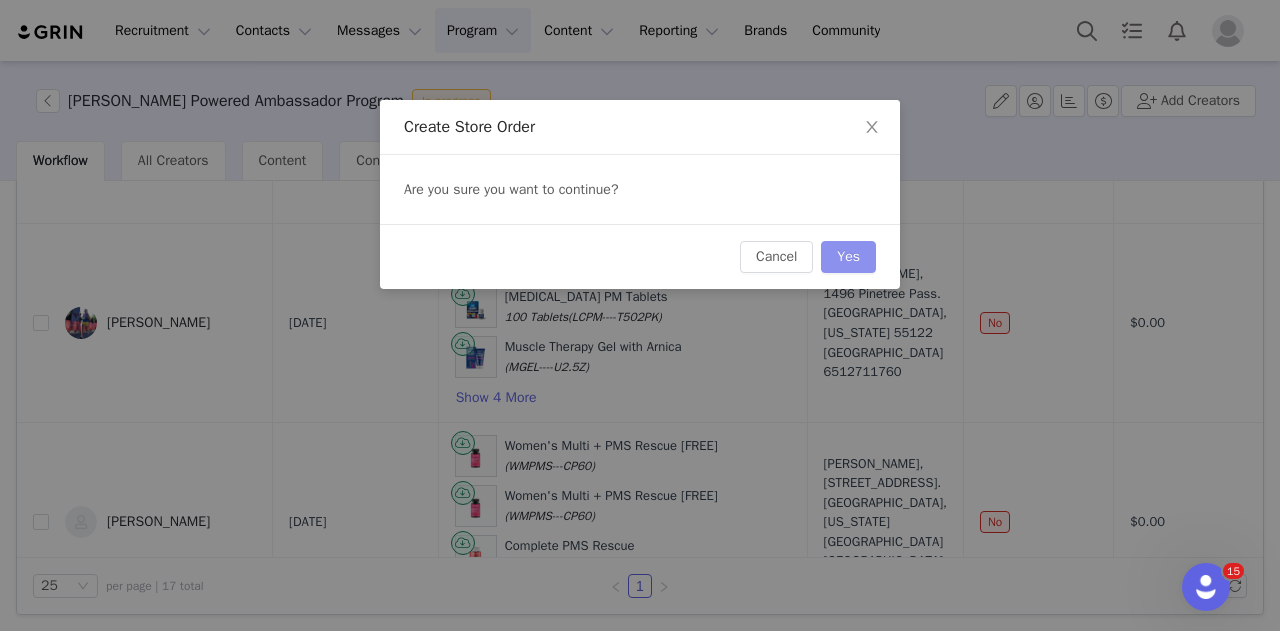 click on "Yes" at bounding box center (848, 257) 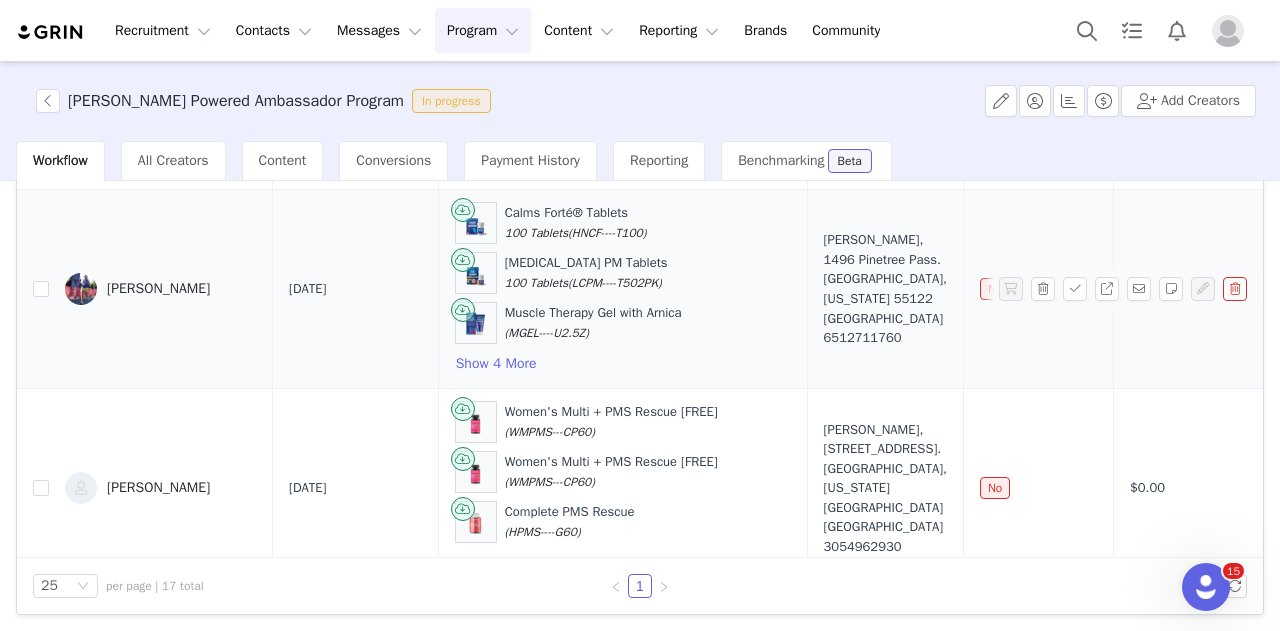 scroll, scrollTop: 1100, scrollLeft: 0, axis: vertical 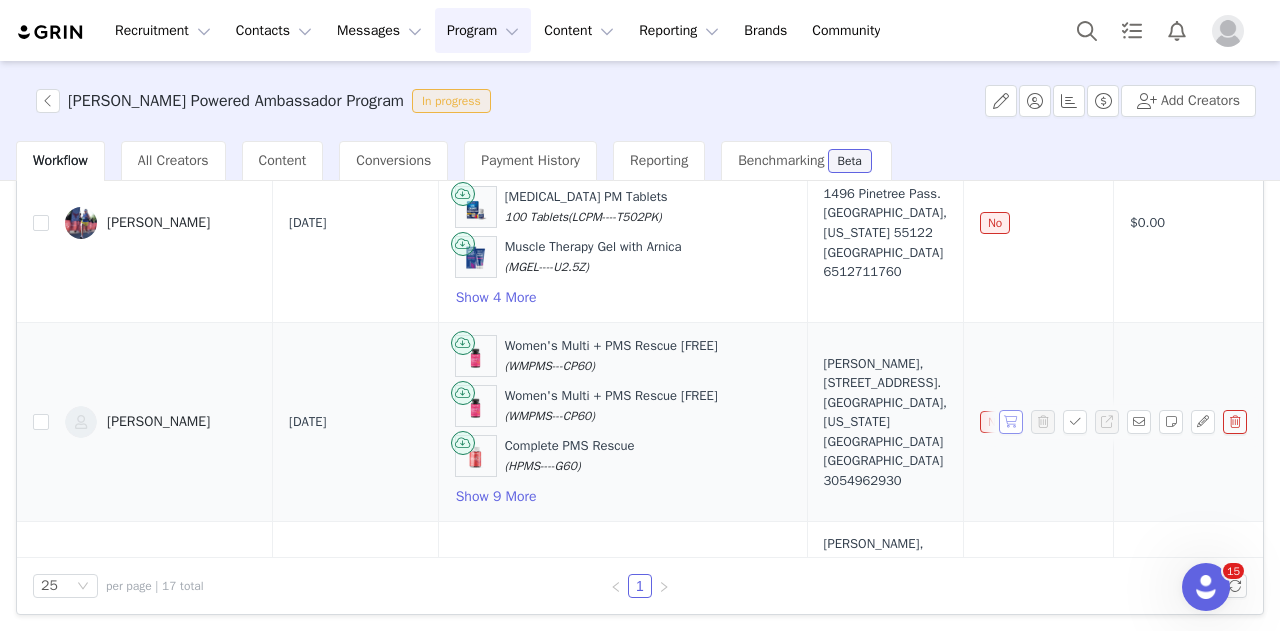 click at bounding box center [1011, 422] 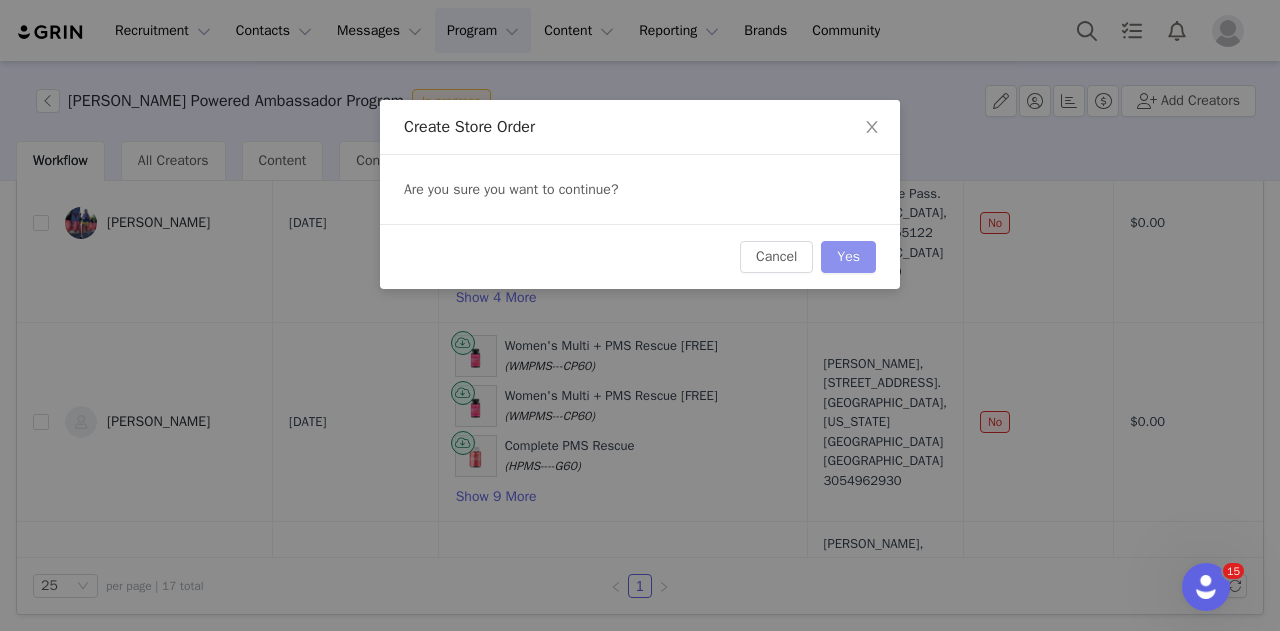 click on "Yes" at bounding box center (848, 257) 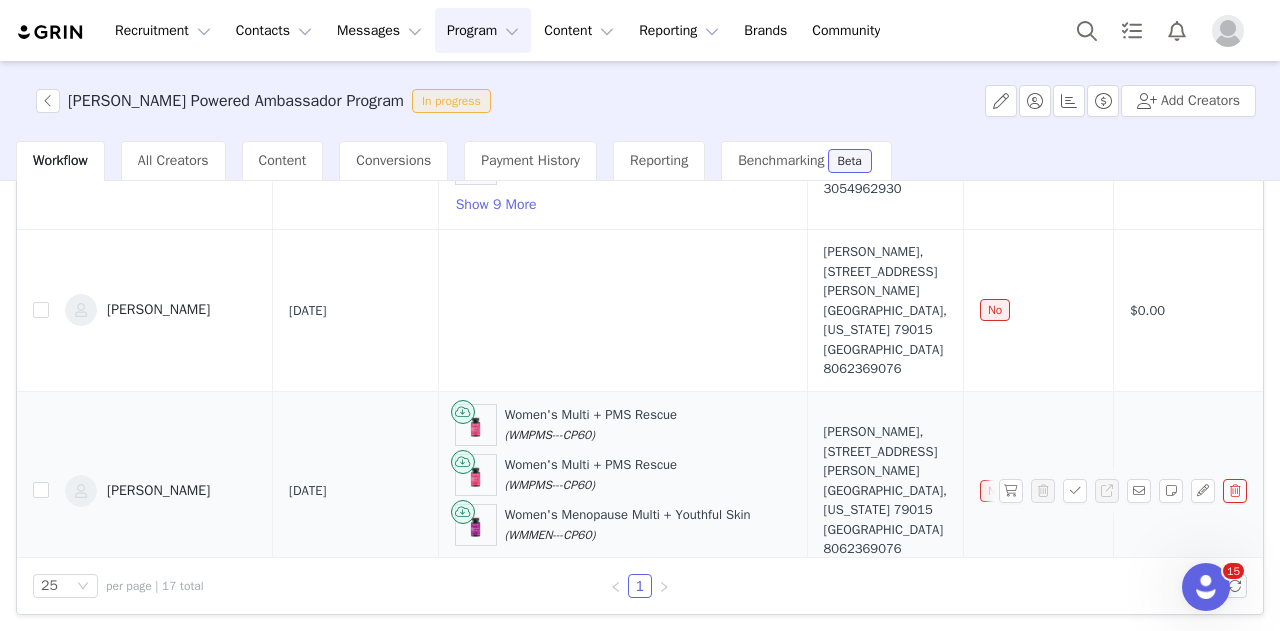 scroll, scrollTop: 1400, scrollLeft: 0, axis: vertical 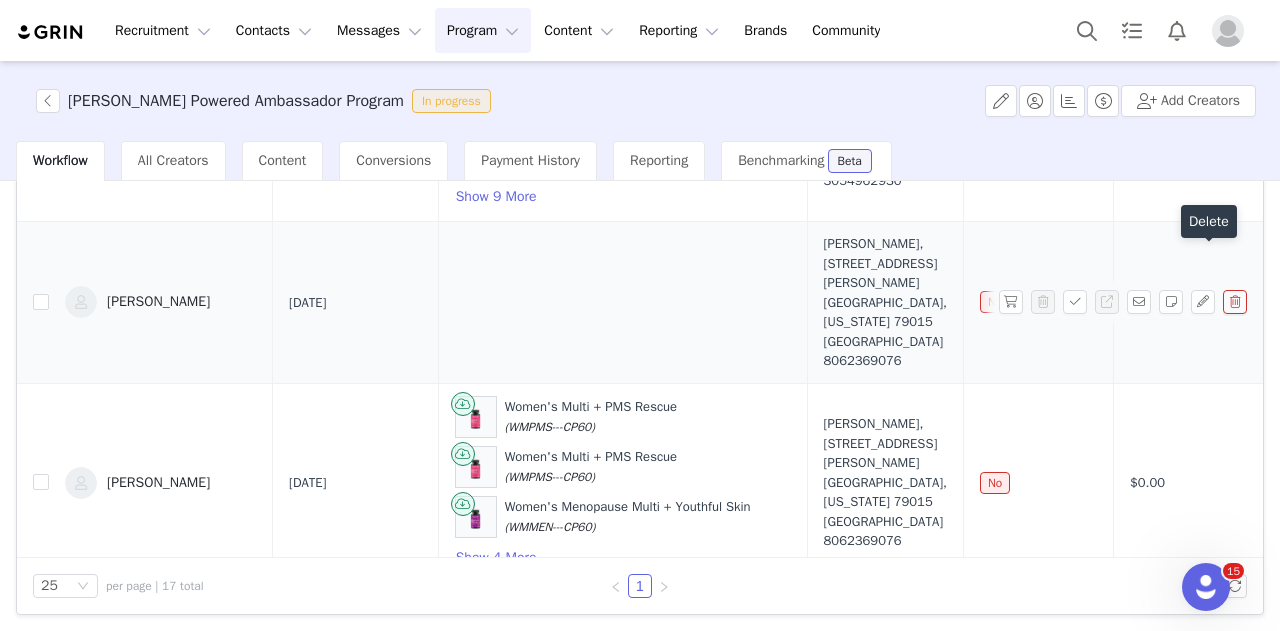click at bounding box center (1235, 302) 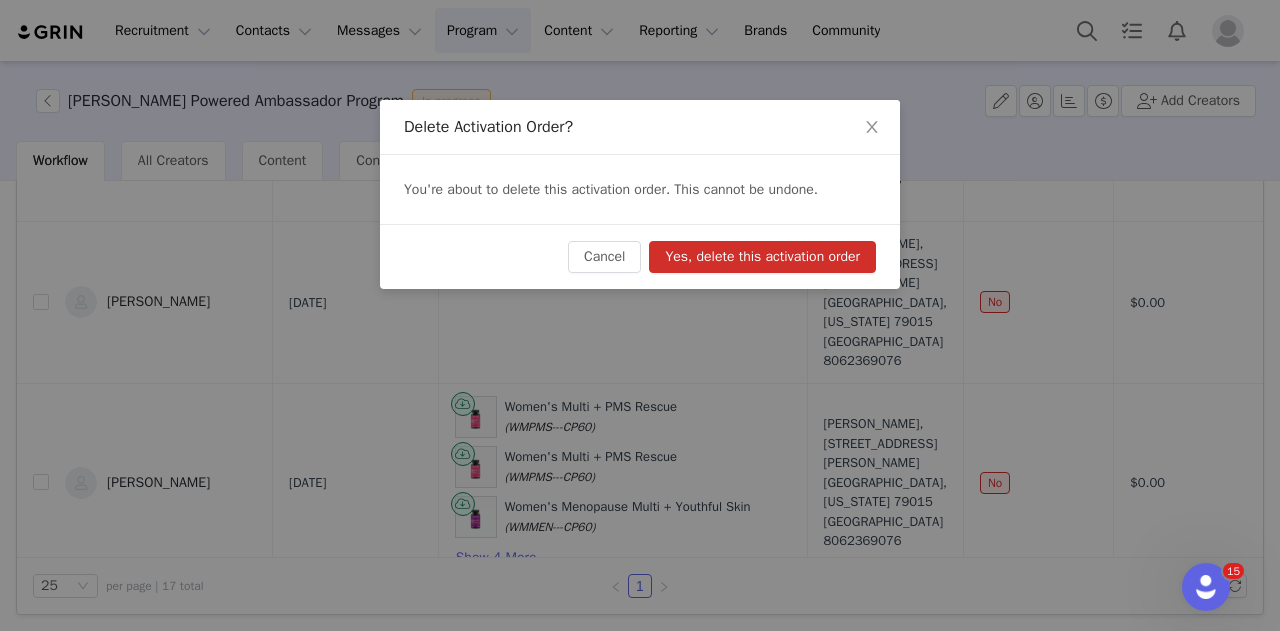 click on "Yes, delete this activation order" at bounding box center [762, 257] 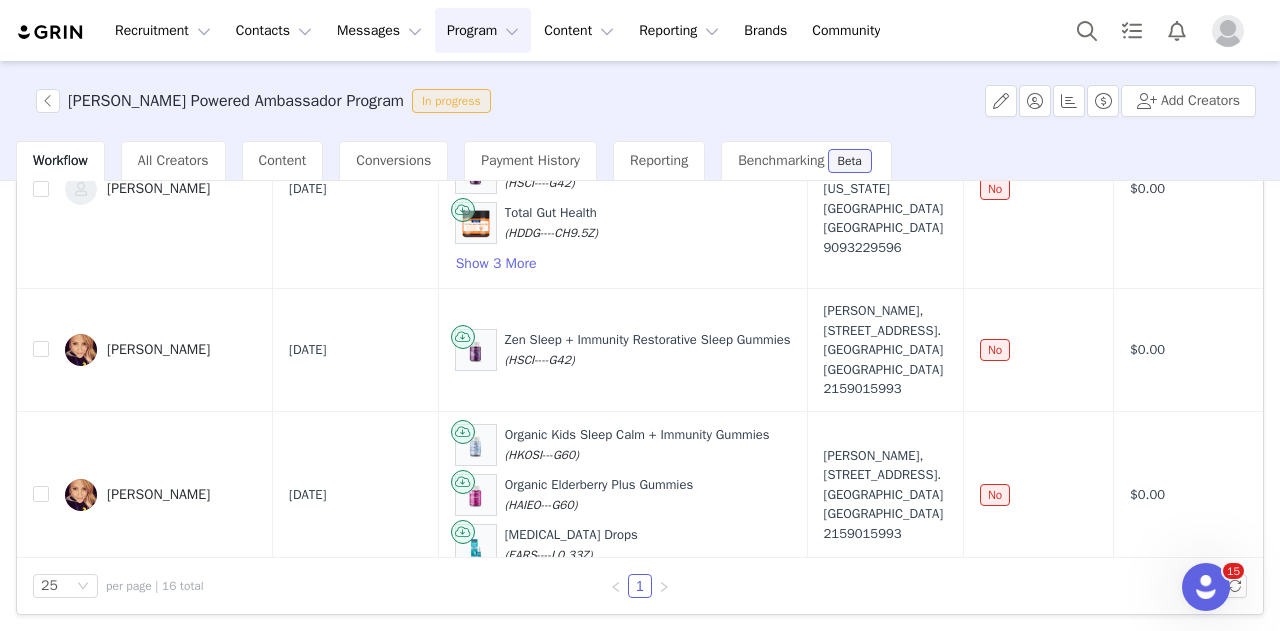 scroll, scrollTop: 1700, scrollLeft: 0, axis: vertical 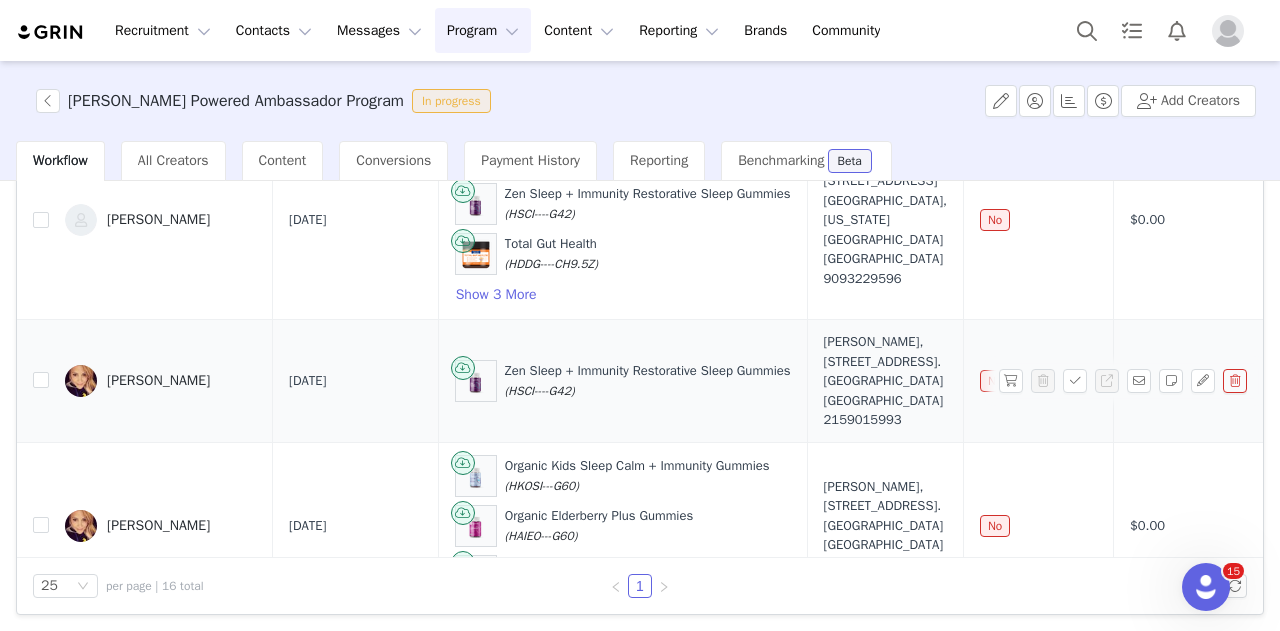 click at bounding box center [1235, 381] 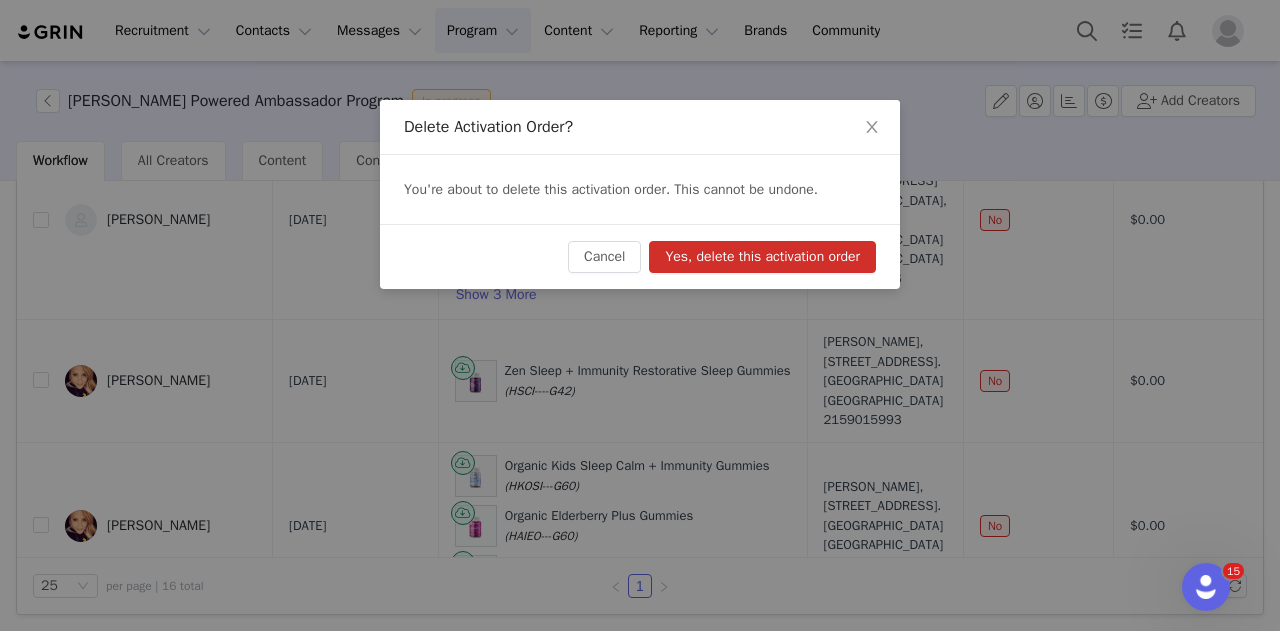 click on "Yes, delete this activation order" at bounding box center [762, 257] 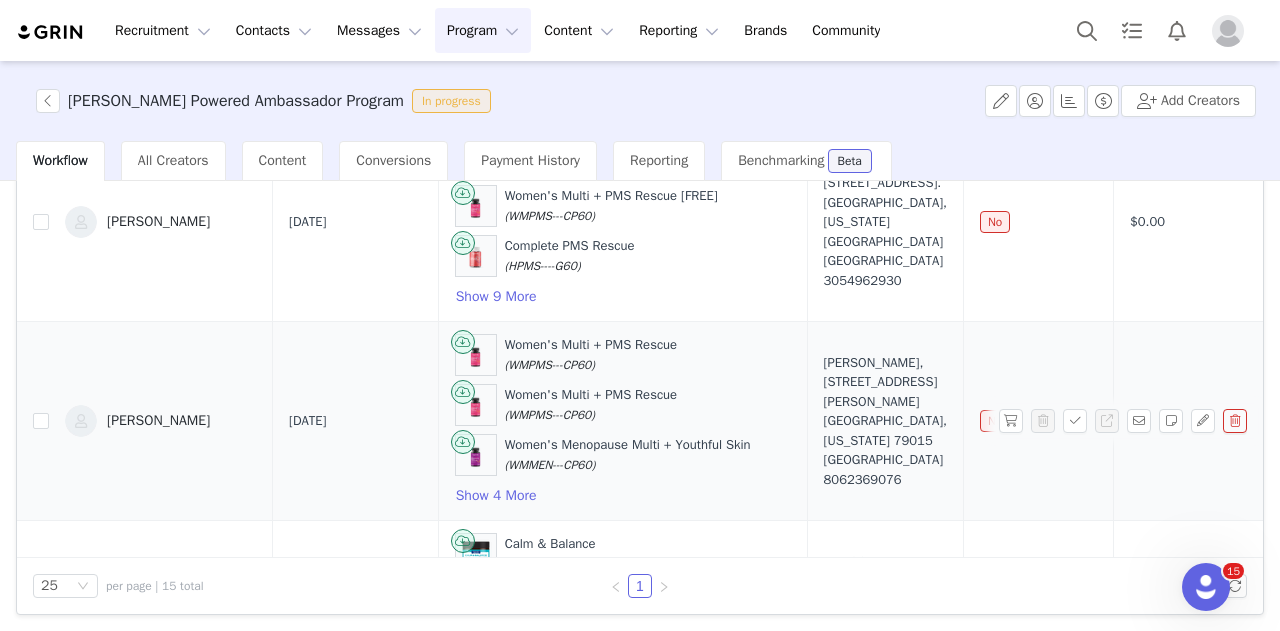 scroll, scrollTop: 1400, scrollLeft: 0, axis: vertical 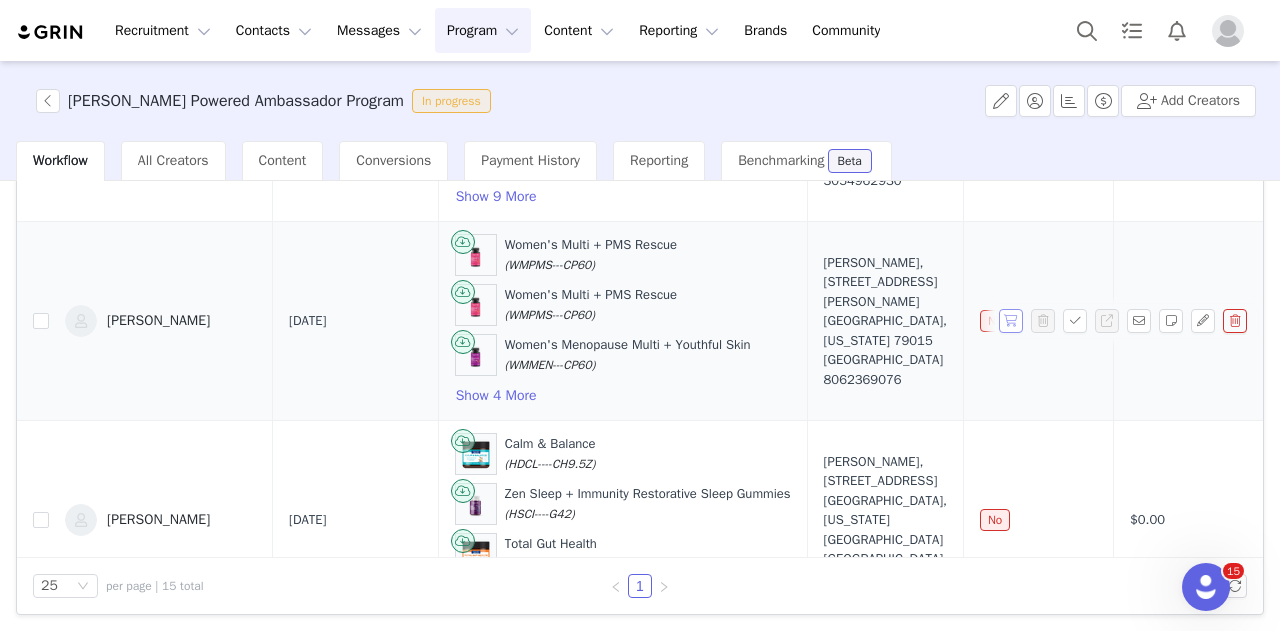 click at bounding box center (1011, 321) 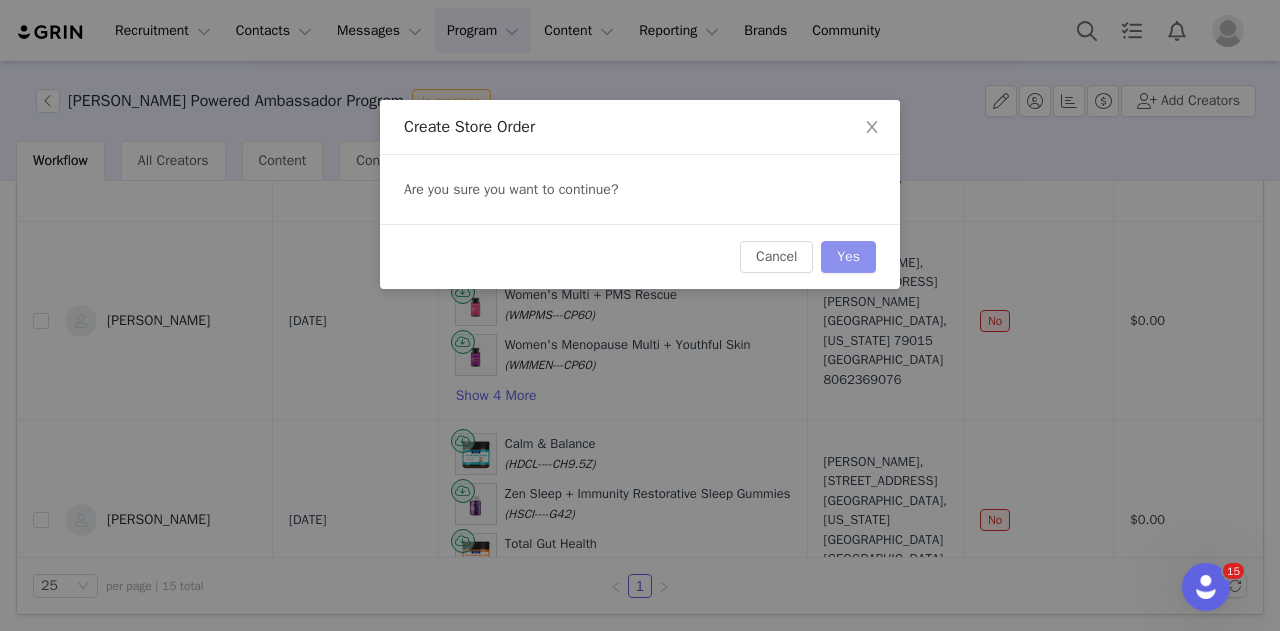 click on "Yes" at bounding box center [848, 257] 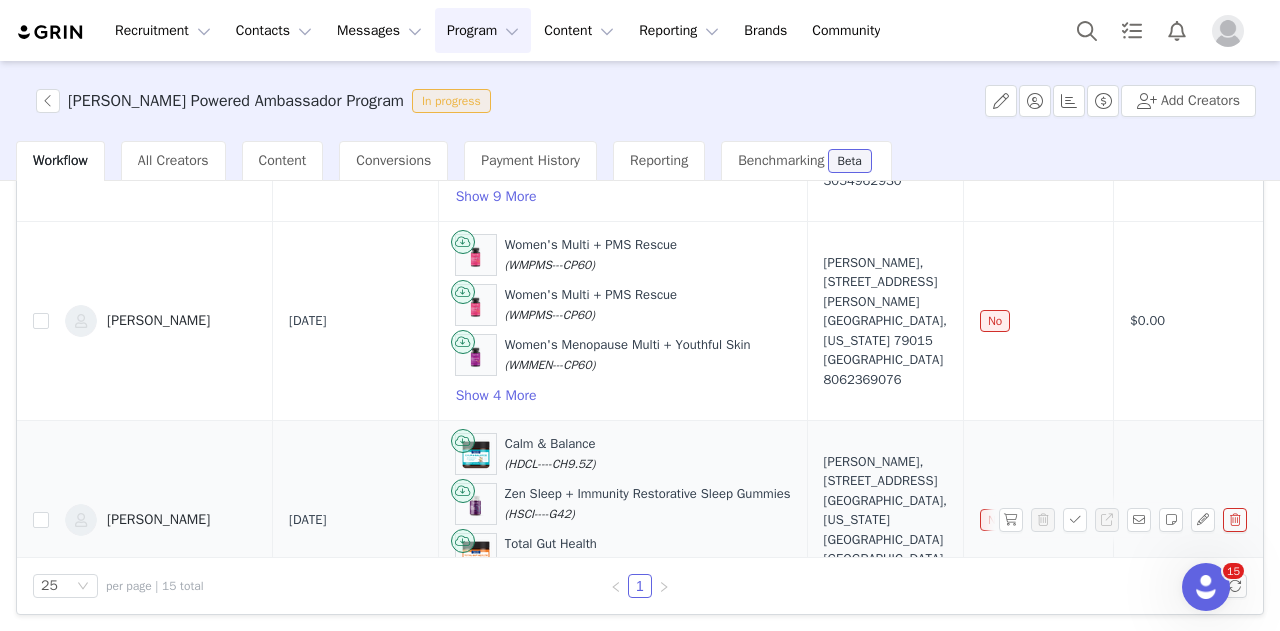 scroll, scrollTop: 1600, scrollLeft: 0, axis: vertical 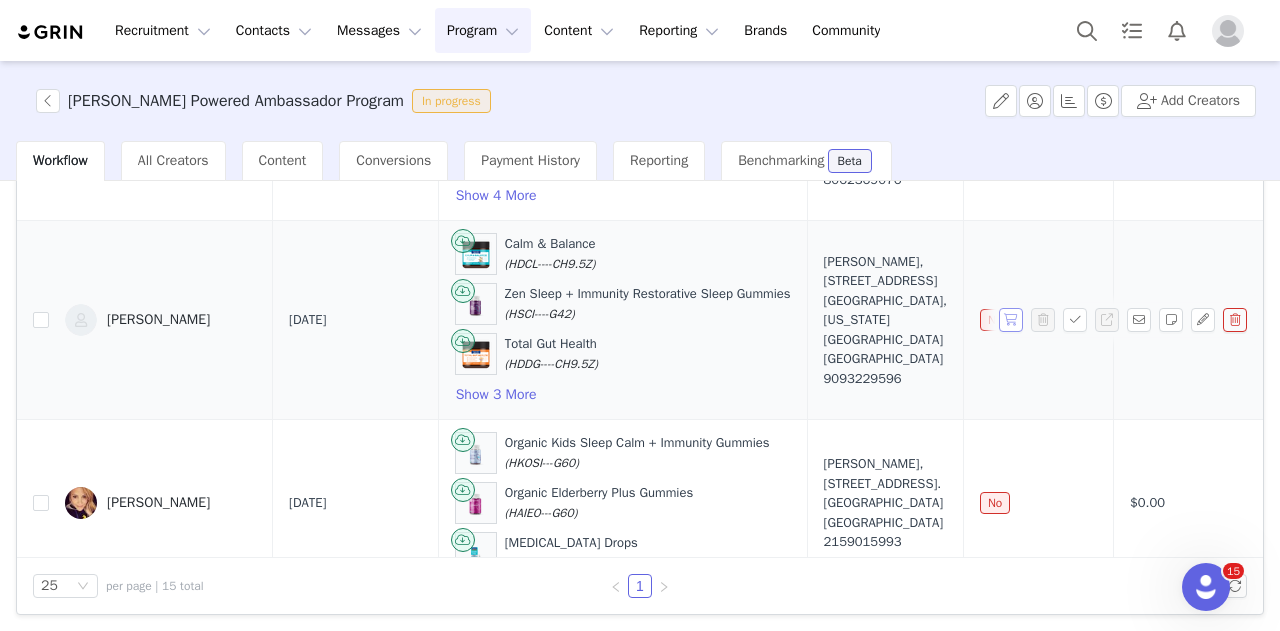 click at bounding box center [1011, 320] 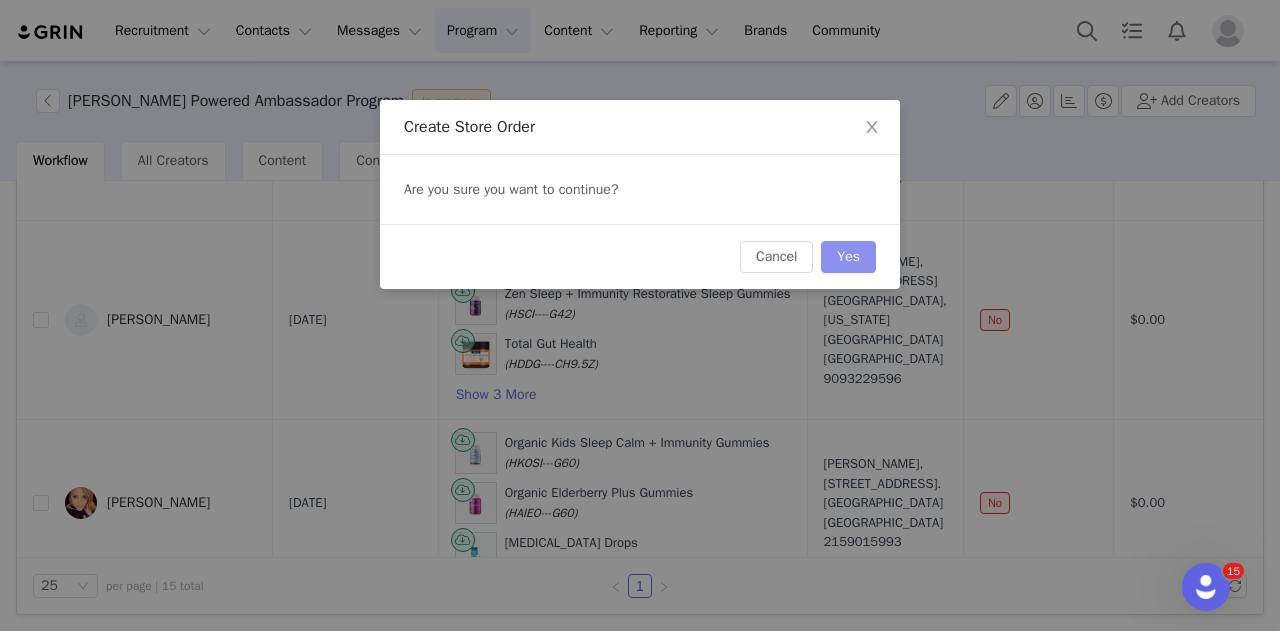 click on "Yes" at bounding box center [848, 257] 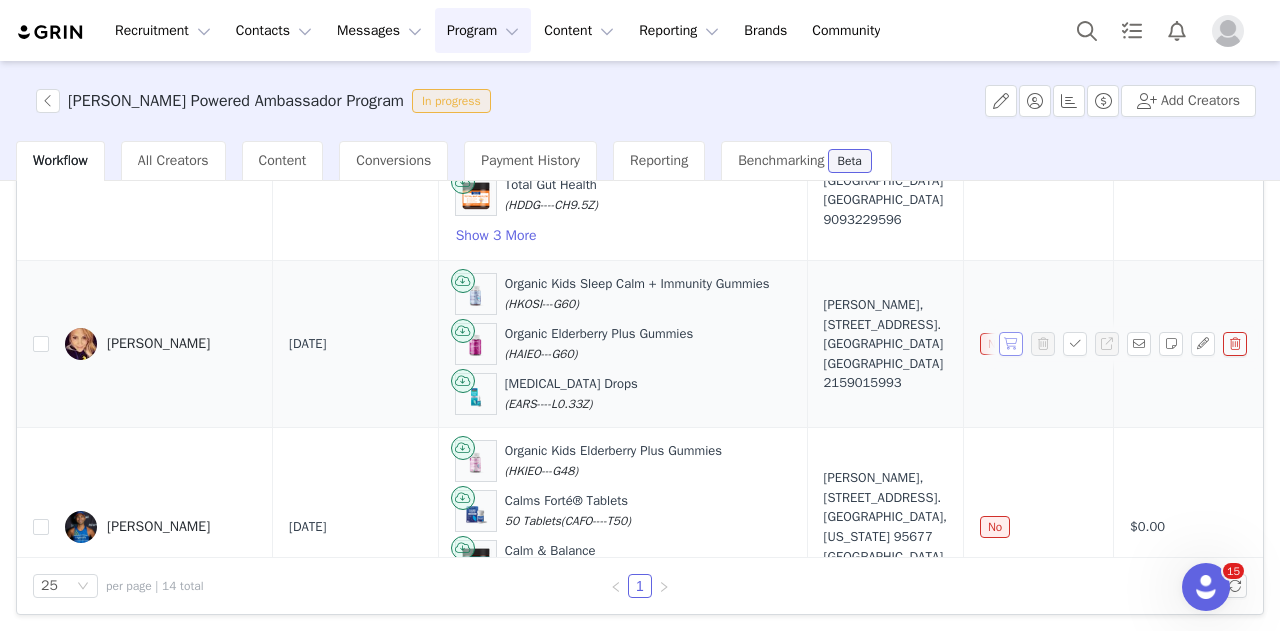 scroll, scrollTop: 1600, scrollLeft: 0, axis: vertical 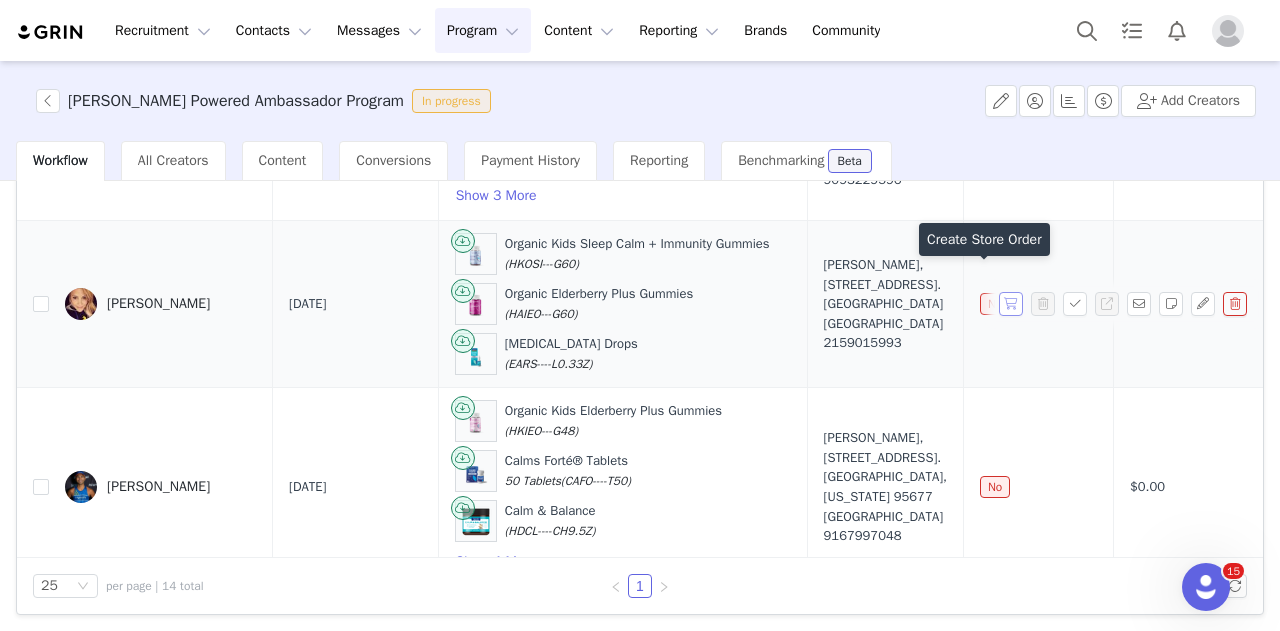 click at bounding box center (1011, 304) 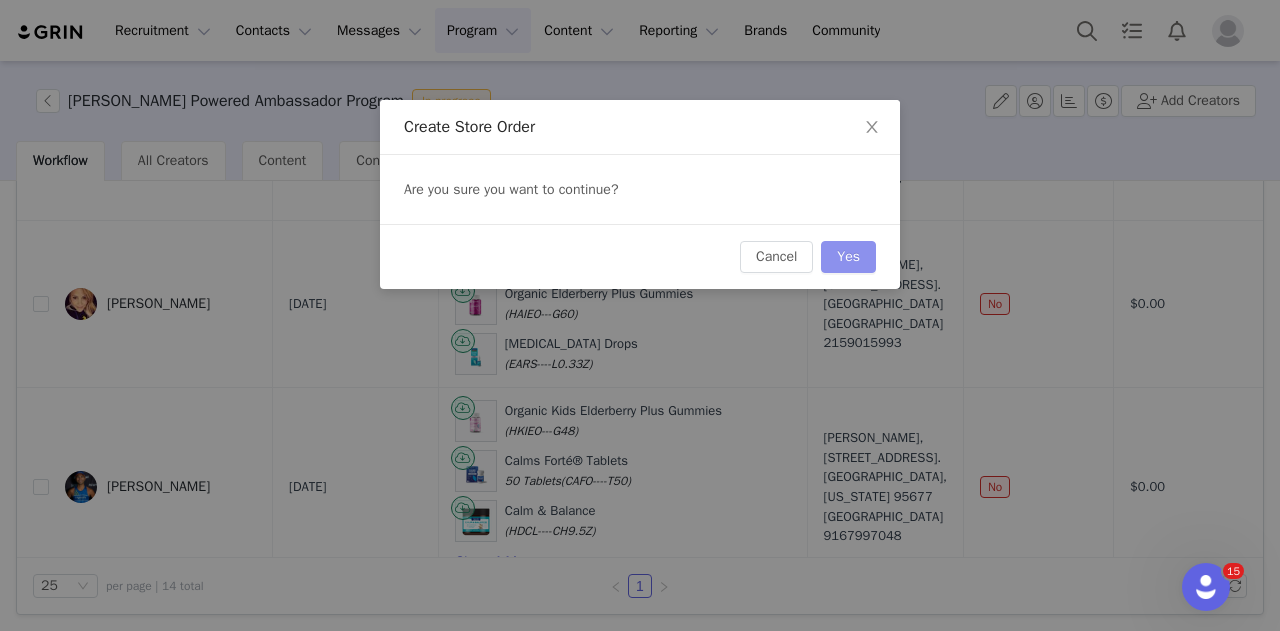 click on "Yes" at bounding box center (848, 257) 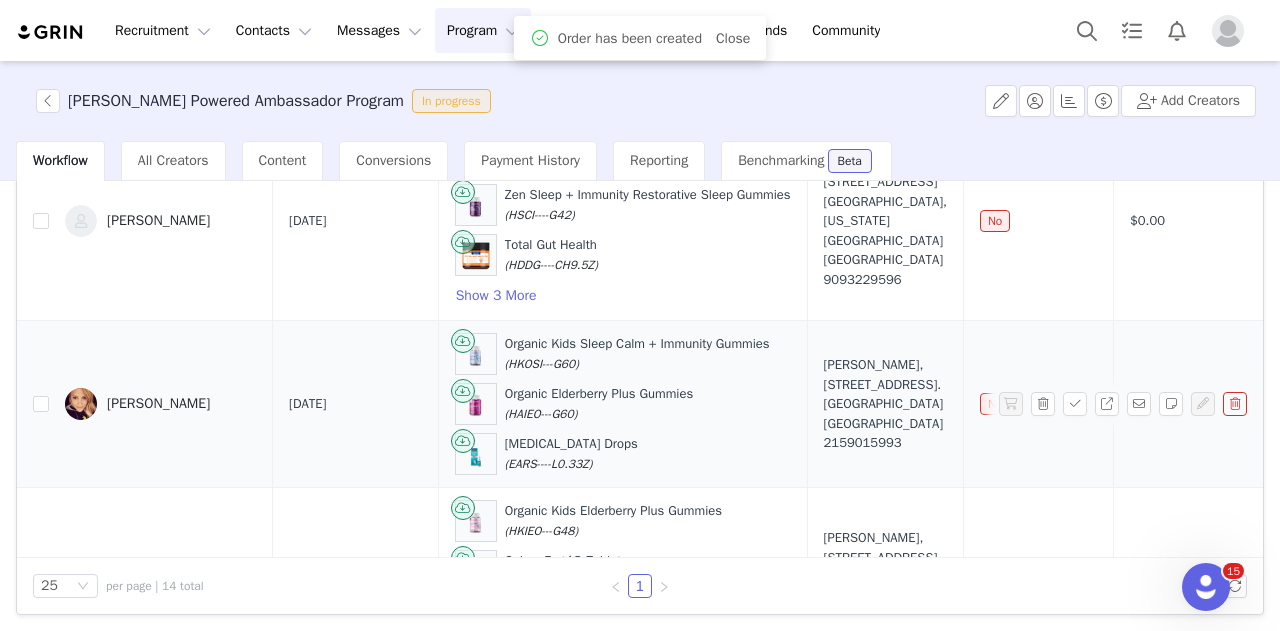scroll, scrollTop: 1900, scrollLeft: 0, axis: vertical 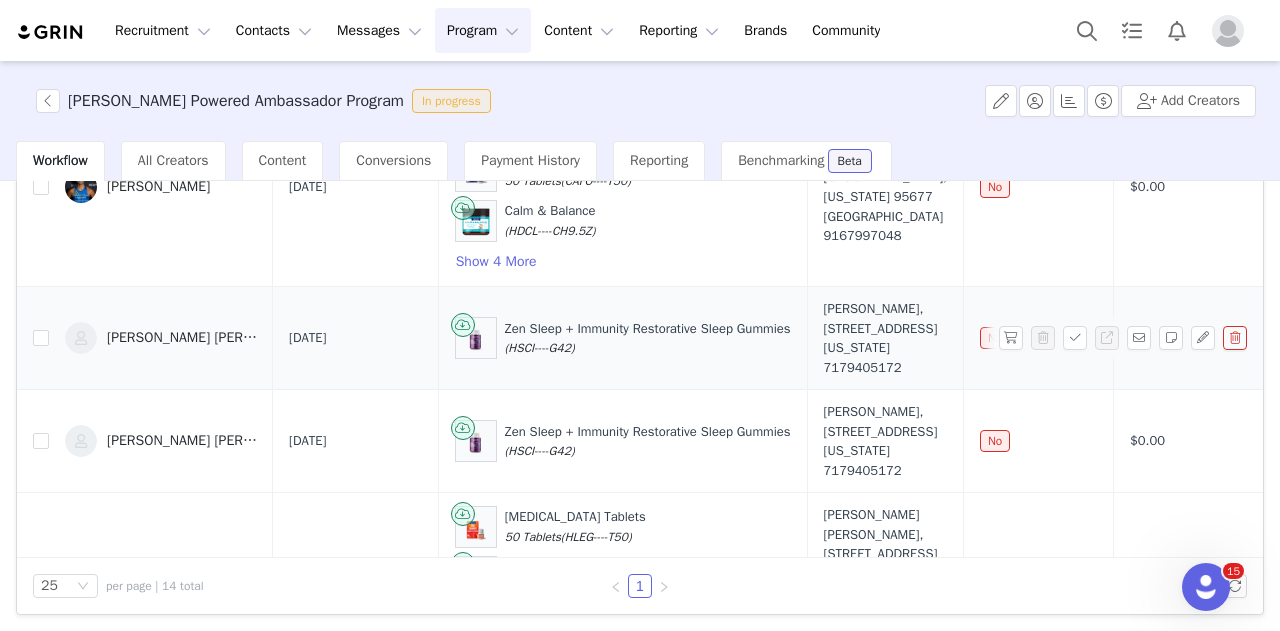click at bounding box center [1235, 338] 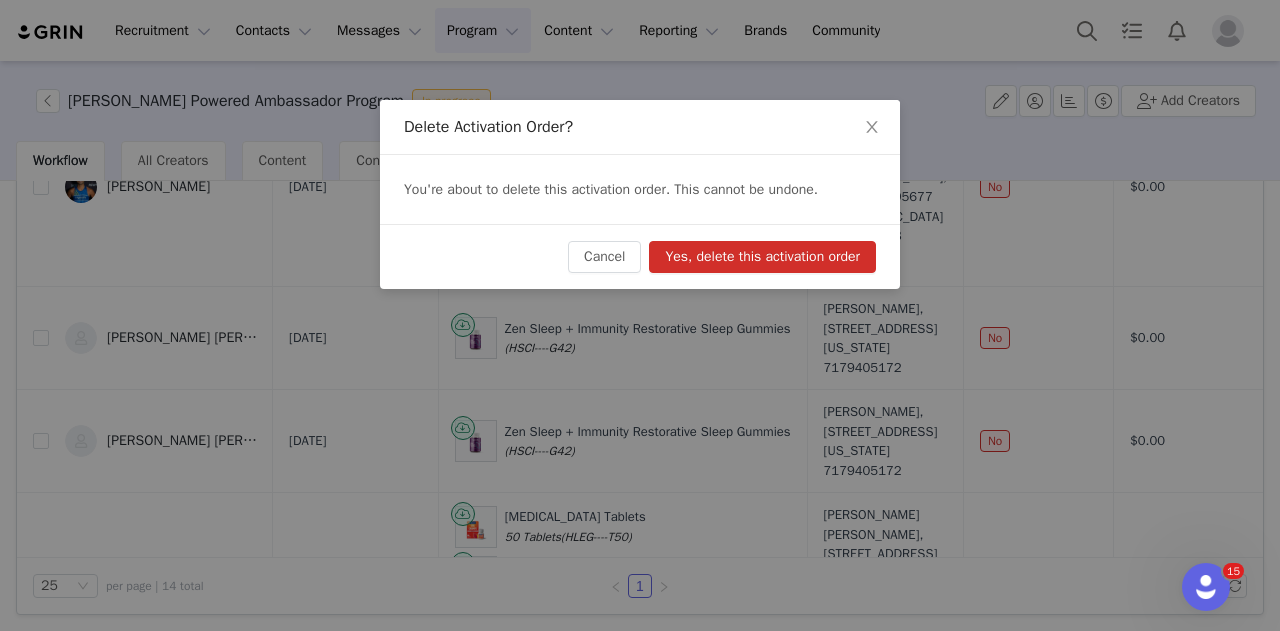 click on "Yes, delete this activation order" at bounding box center [762, 257] 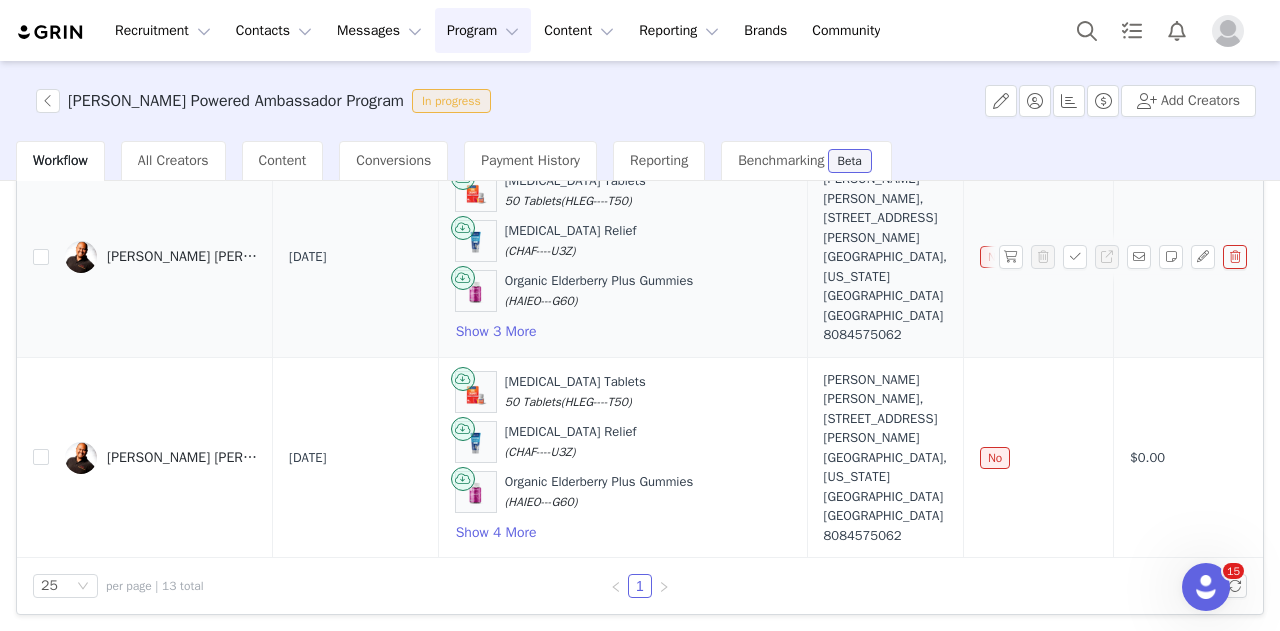 scroll, scrollTop: 2054, scrollLeft: 0, axis: vertical 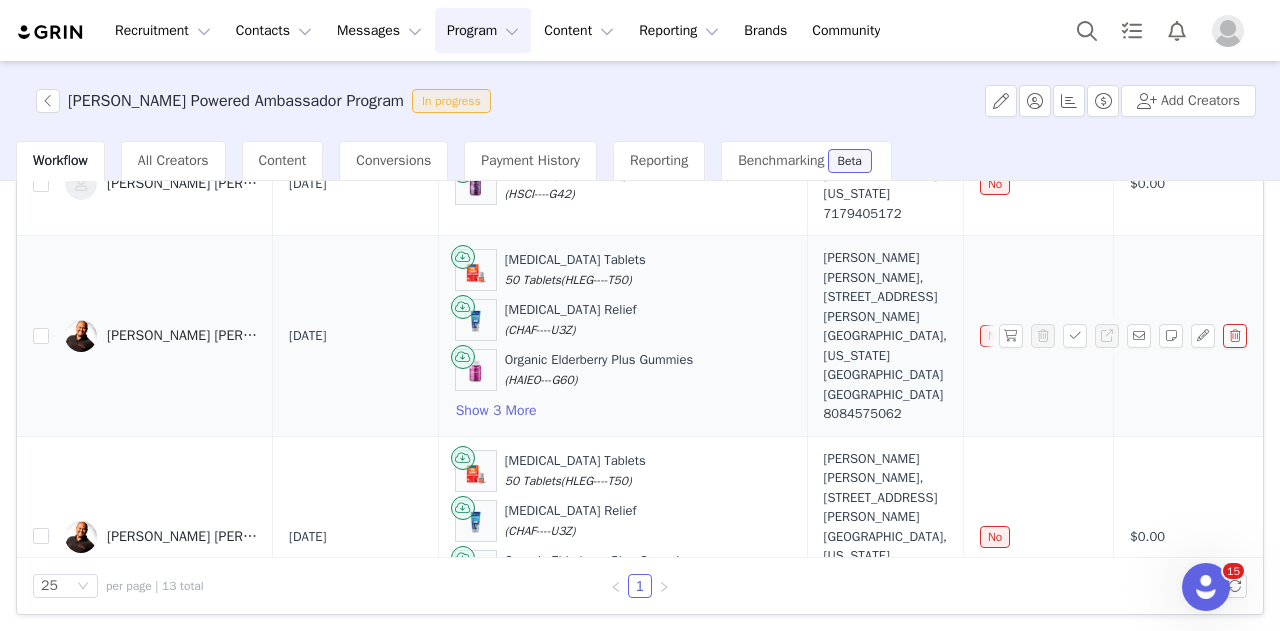 click at bounding box center (1235, 336) 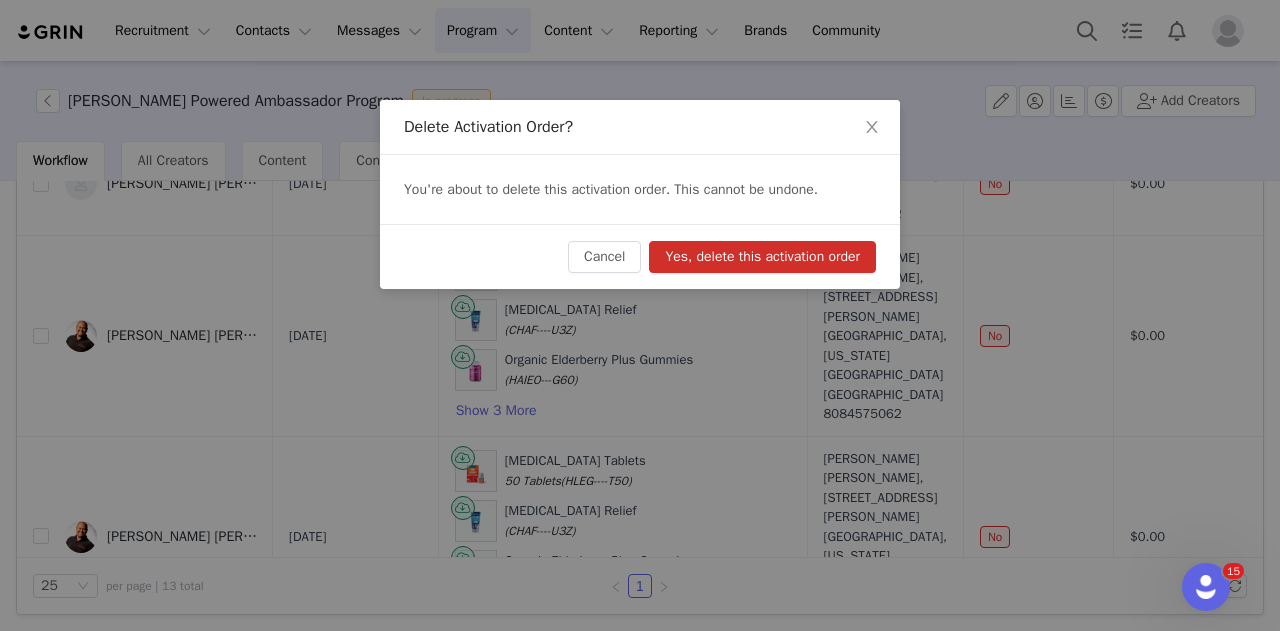 click on "Yes, delete this activation order" at bounding box center (762, 257) 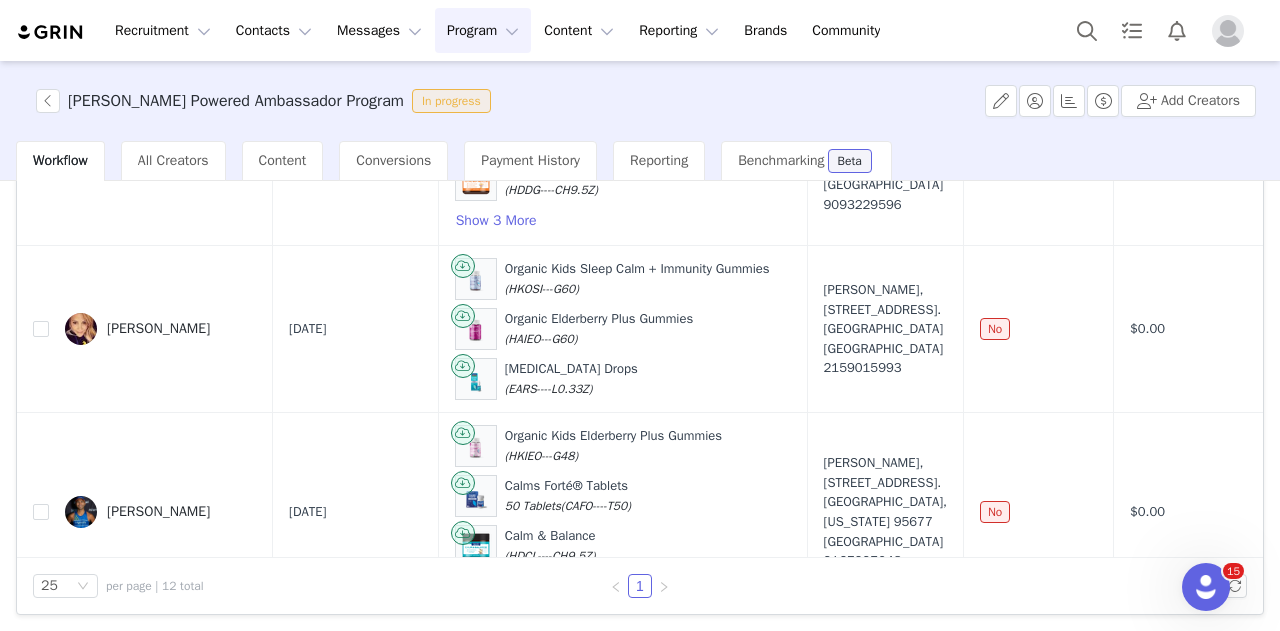 scroll, scrollTop: 1558, scrollLeft: 0, axis: vertical 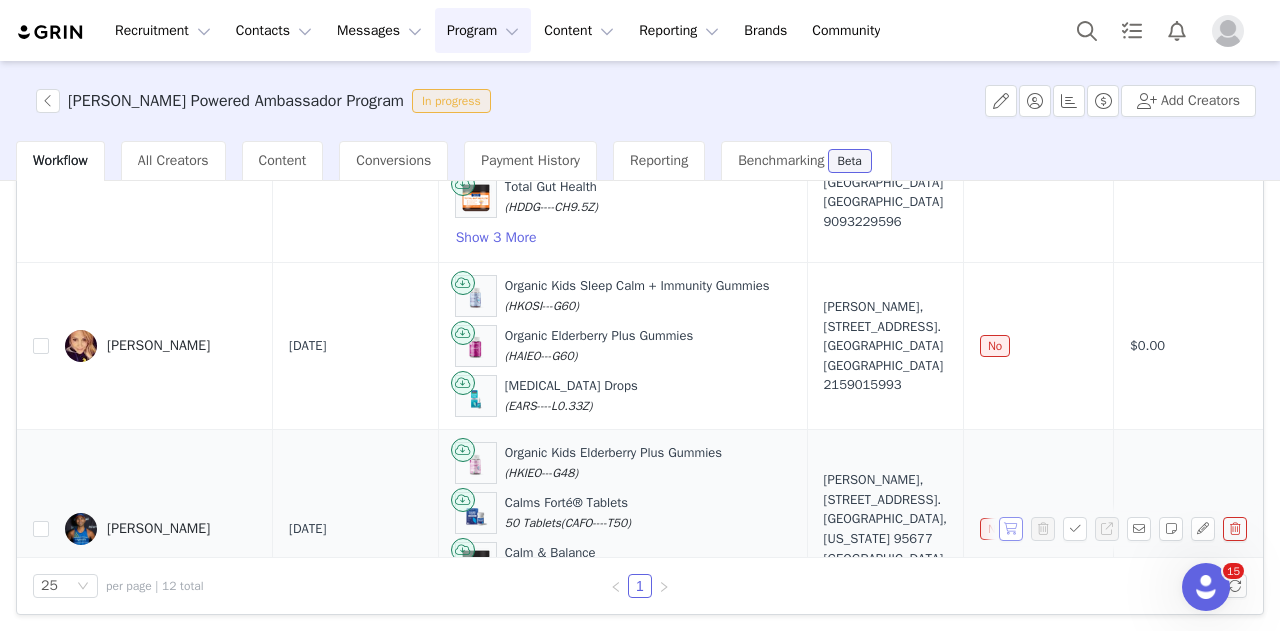 click at bounding box center (1011, 529) 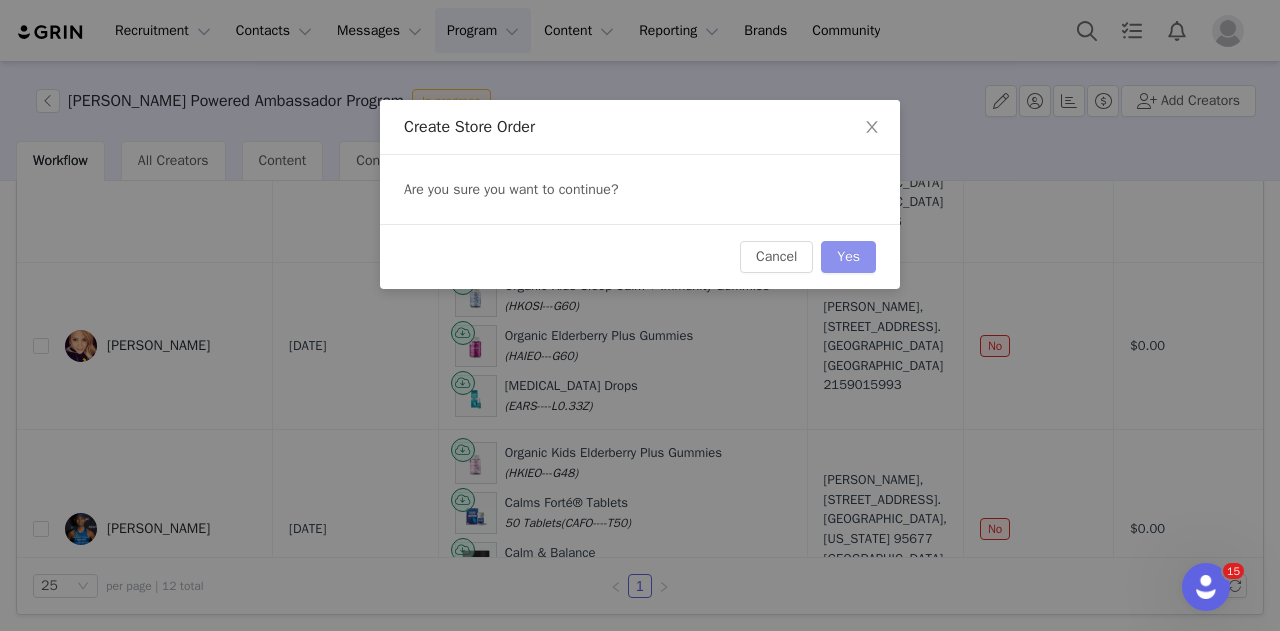 click on "Yes" at bounding box center [848, 257] 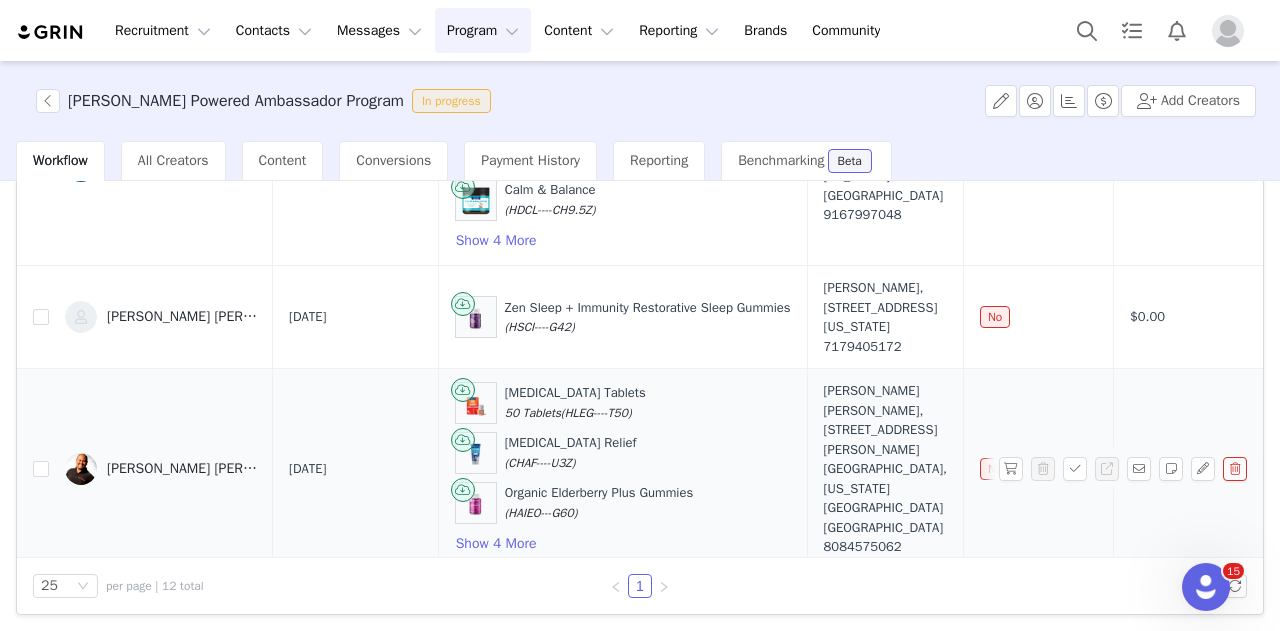 scroll, scrollTop: 1958, scrollLeft: 0, axis: vertical 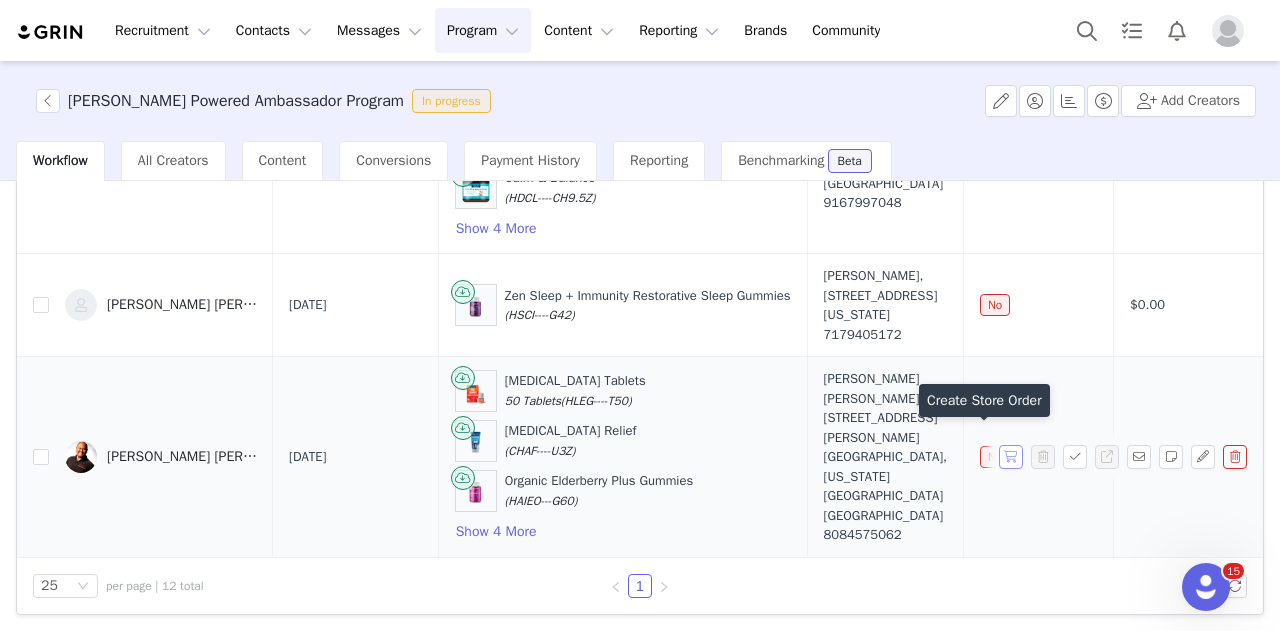 click at bounding box center [1011, 457] 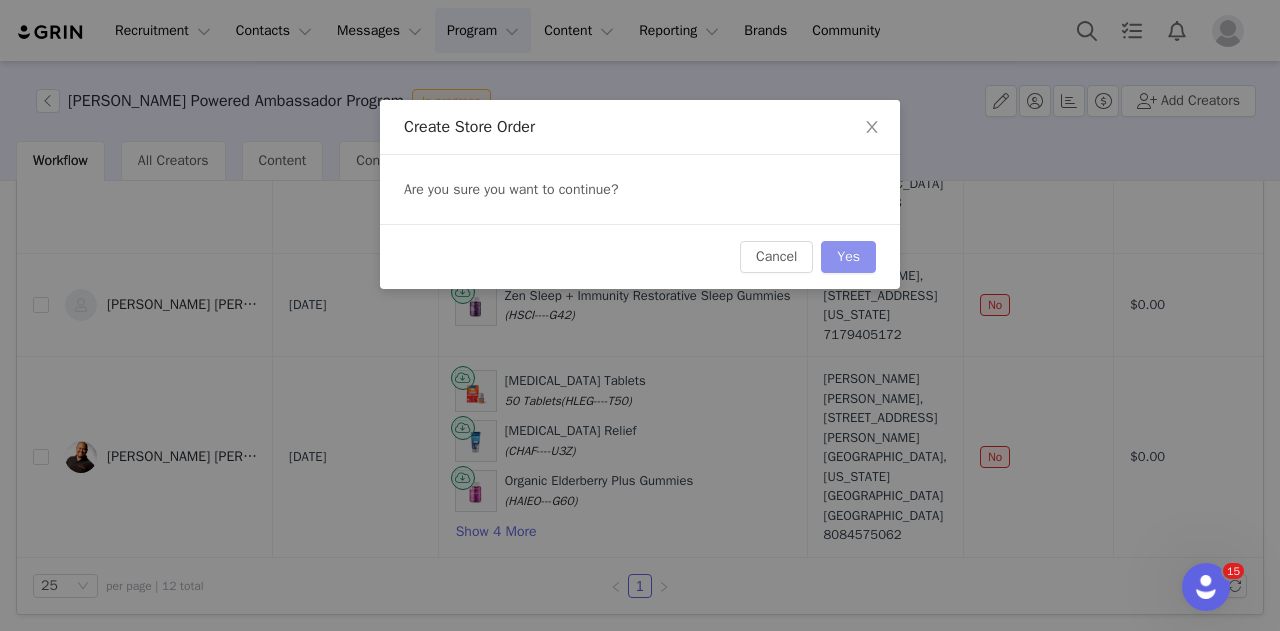 click on "Yes" at bounding box center (848, 257) 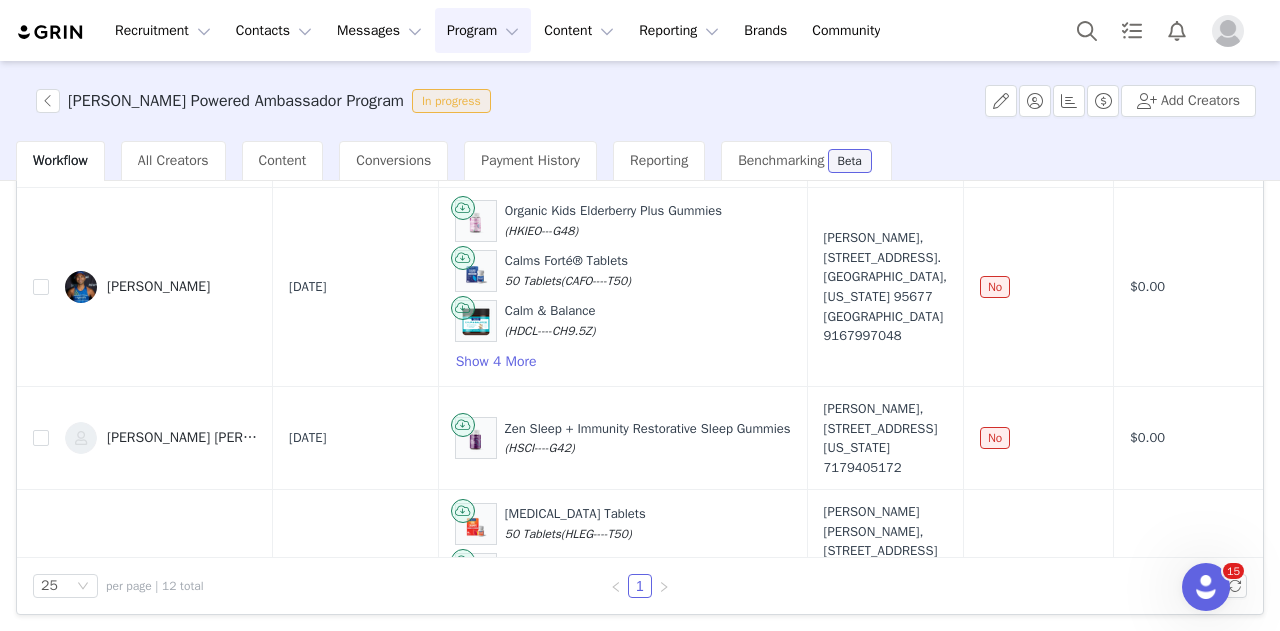 scroll, scrollTop: 1958, scrollLeft: 0, axis: vertical 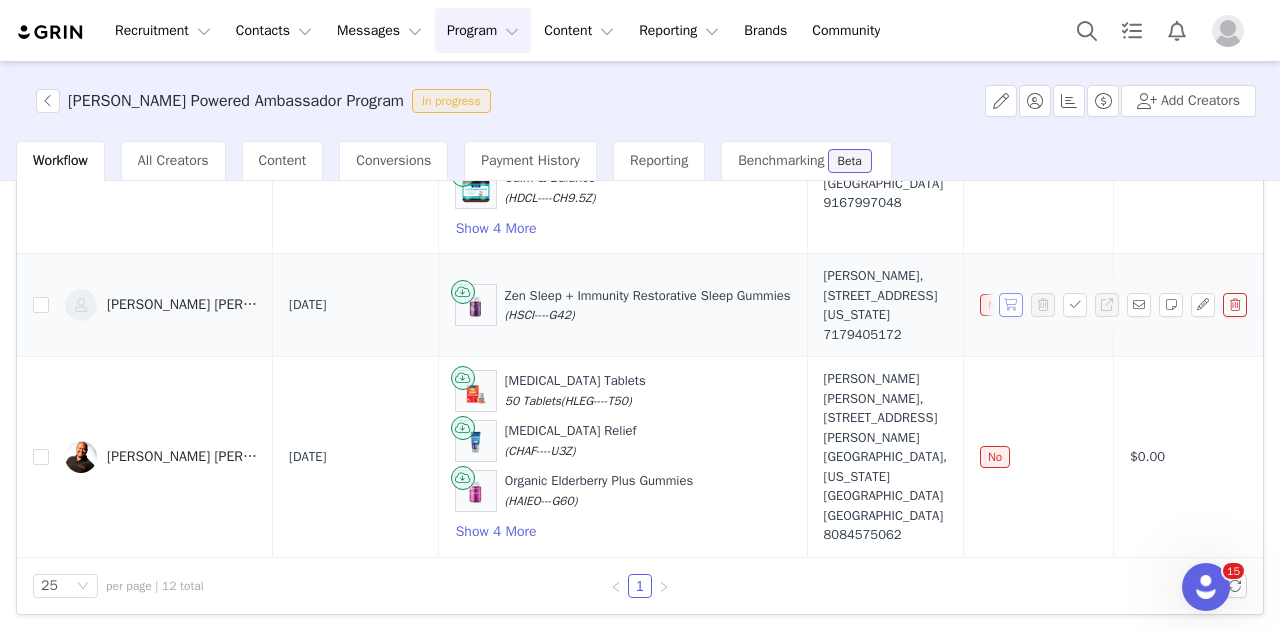 click at bounding box center (1011, 305) 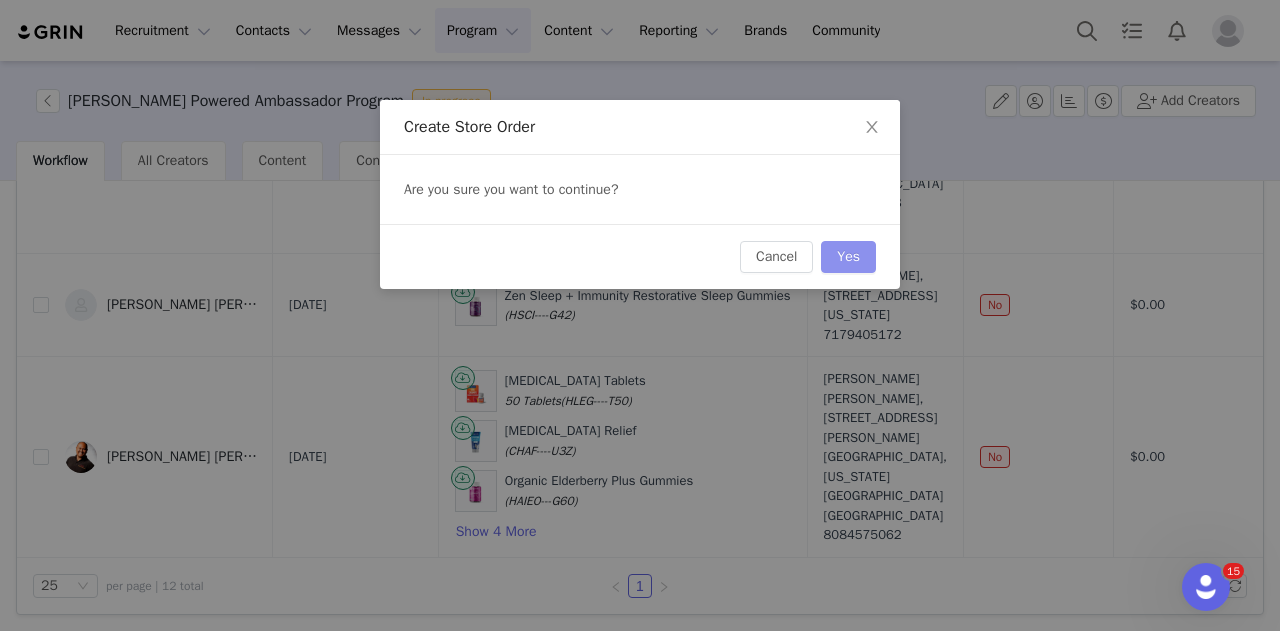 click on "Yes" at bounding box center (848, 257) 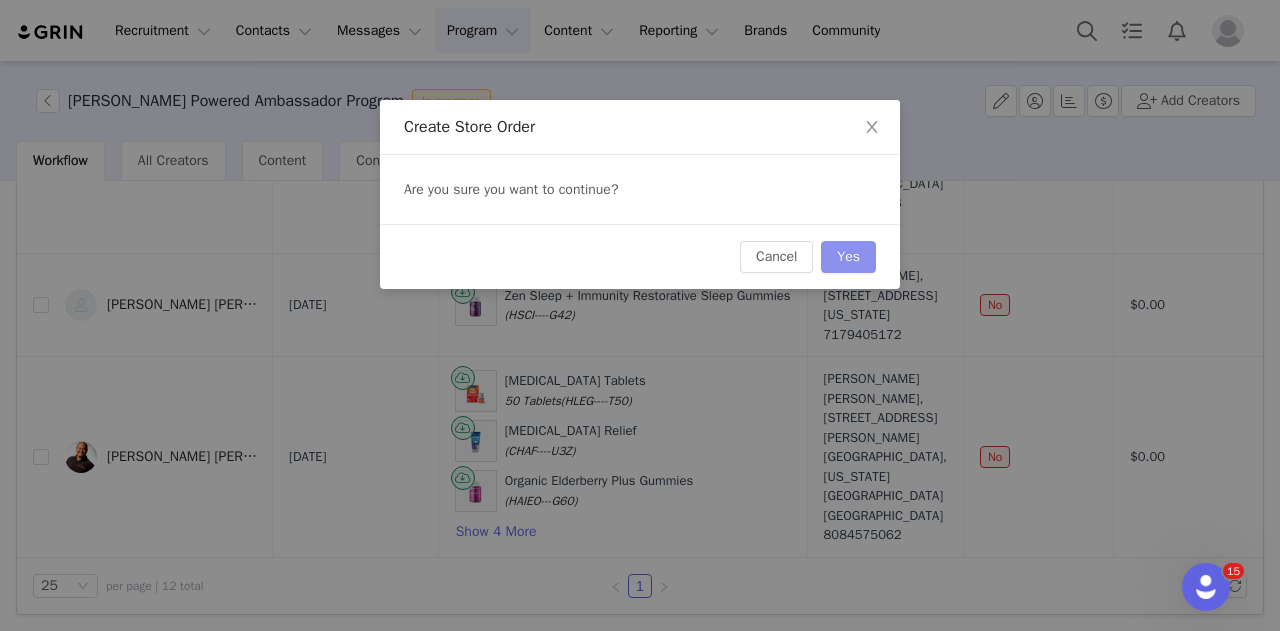 scroll, scrollTop: 0, scrollLeft: 0, axis: both 